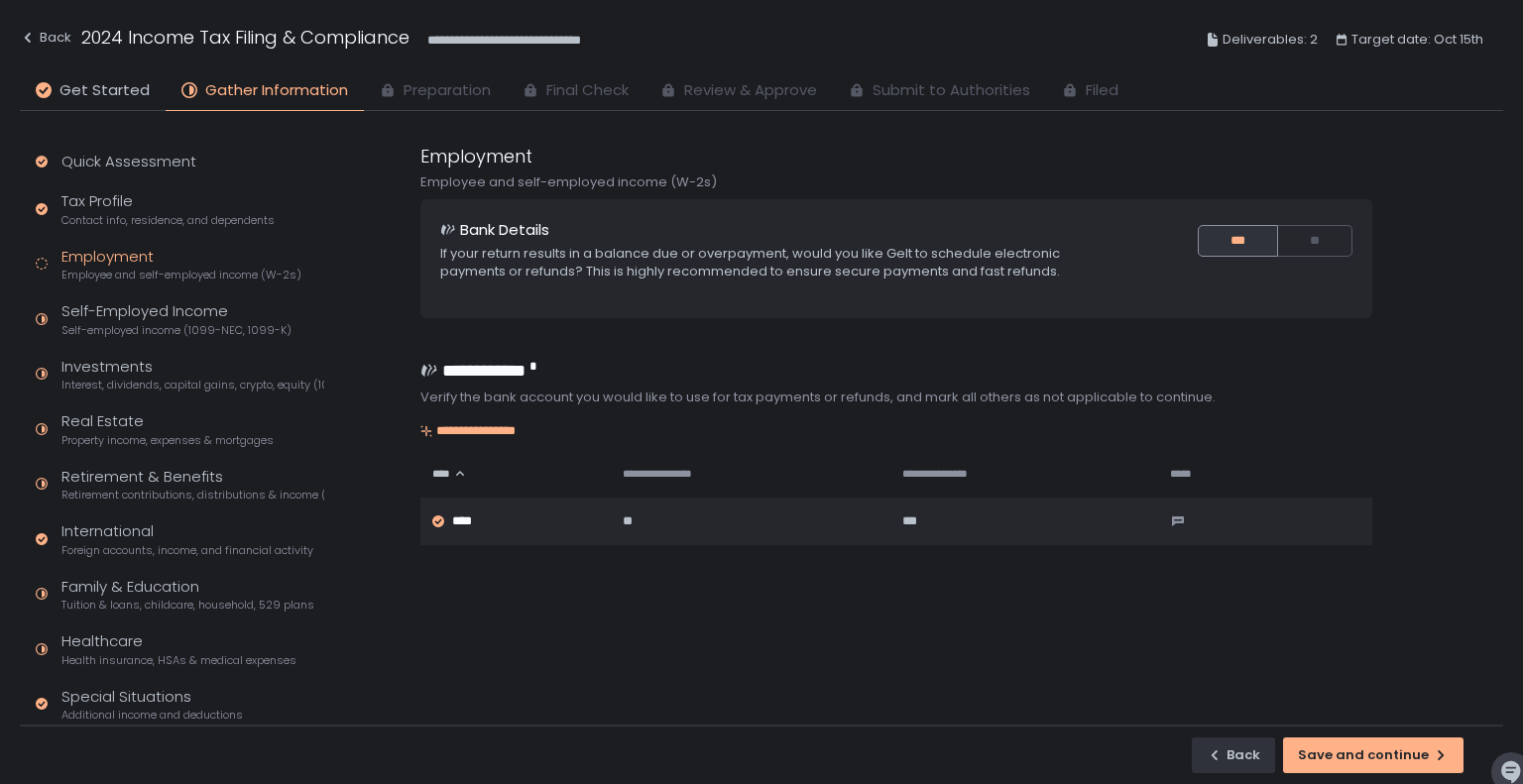 scroll, scrollTop: 0, scrollLeft: 0, axis: both 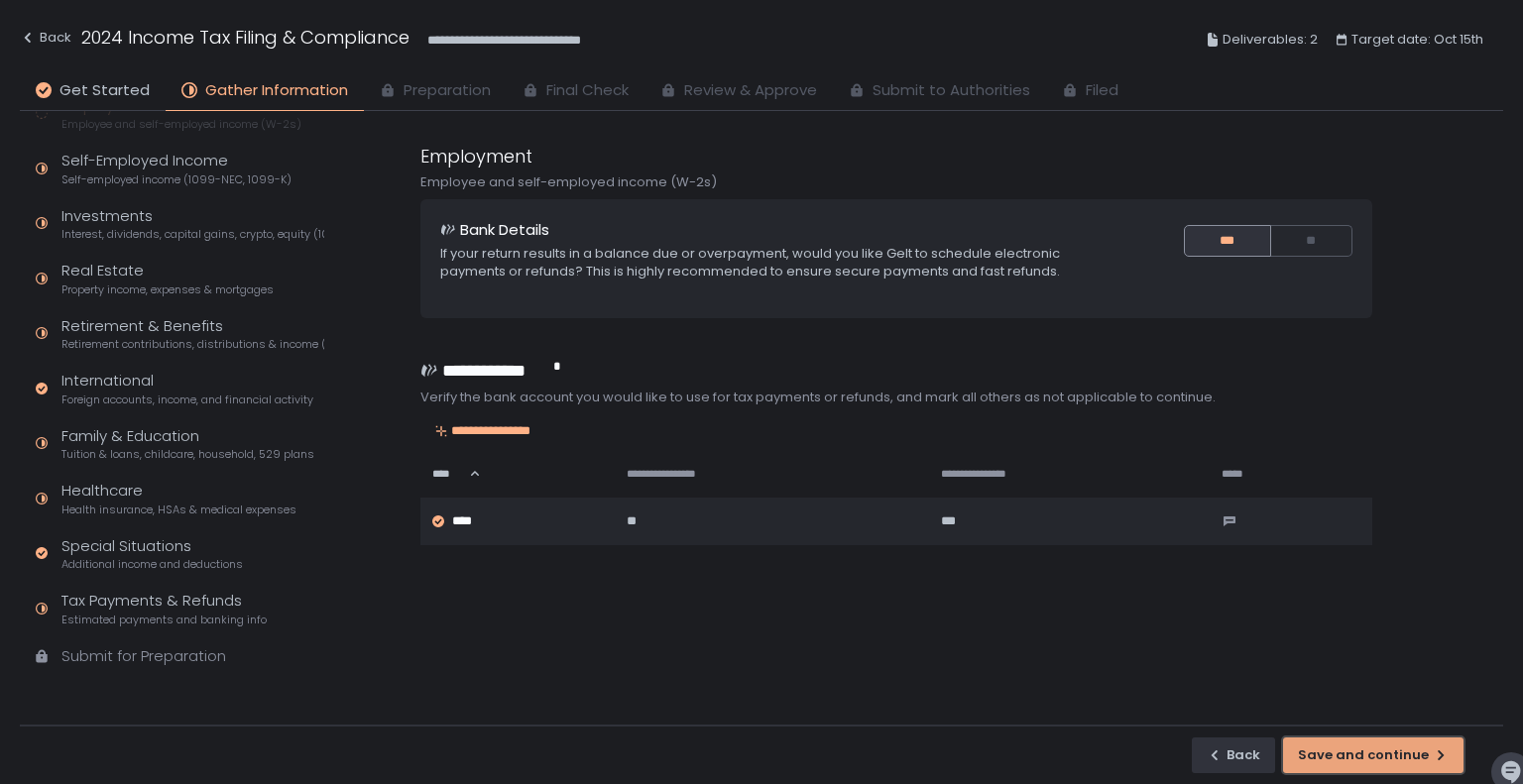 click on "Save and continue" 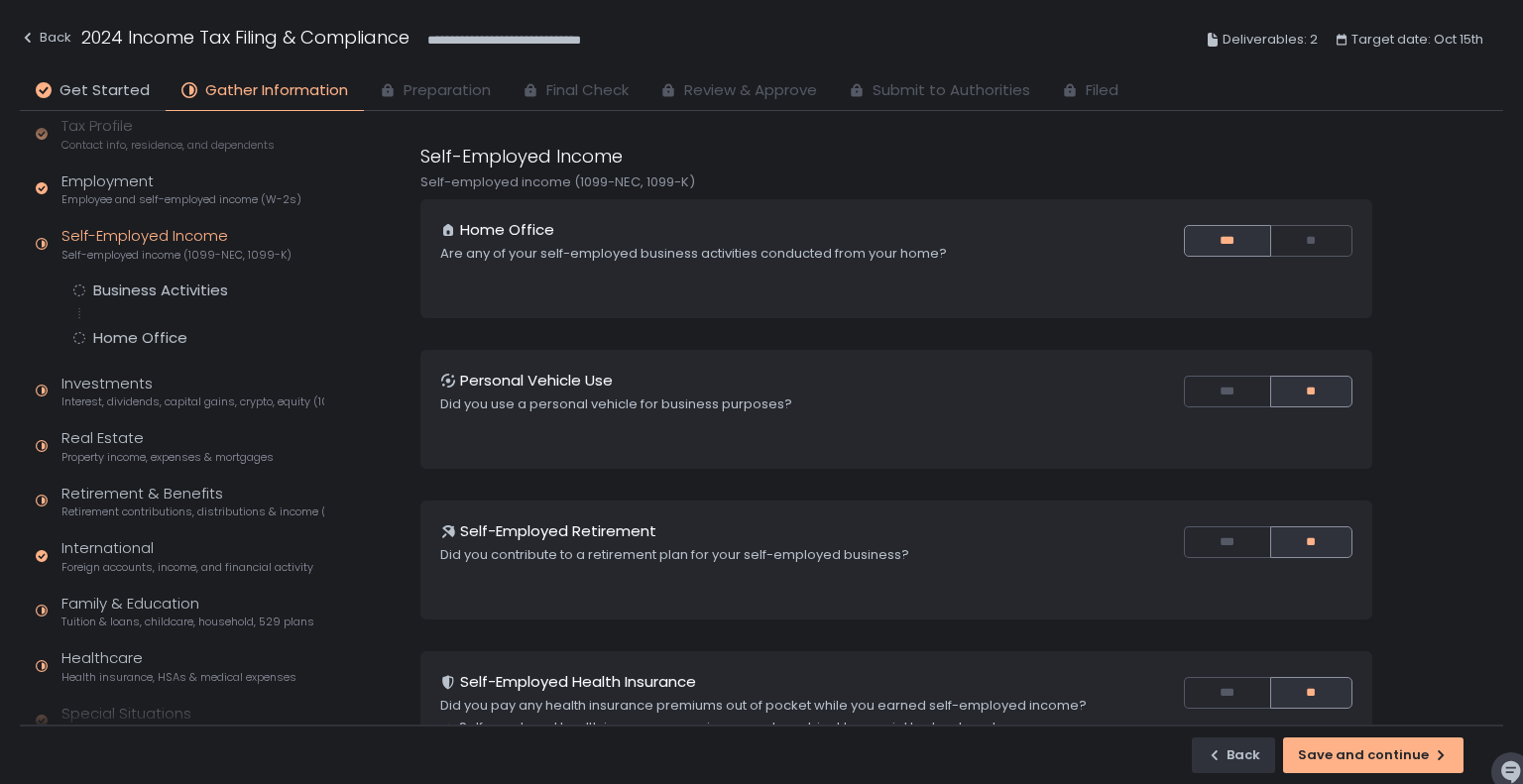 scroll, scrollTop: 79, scrollLeft: 0, axis: vertical 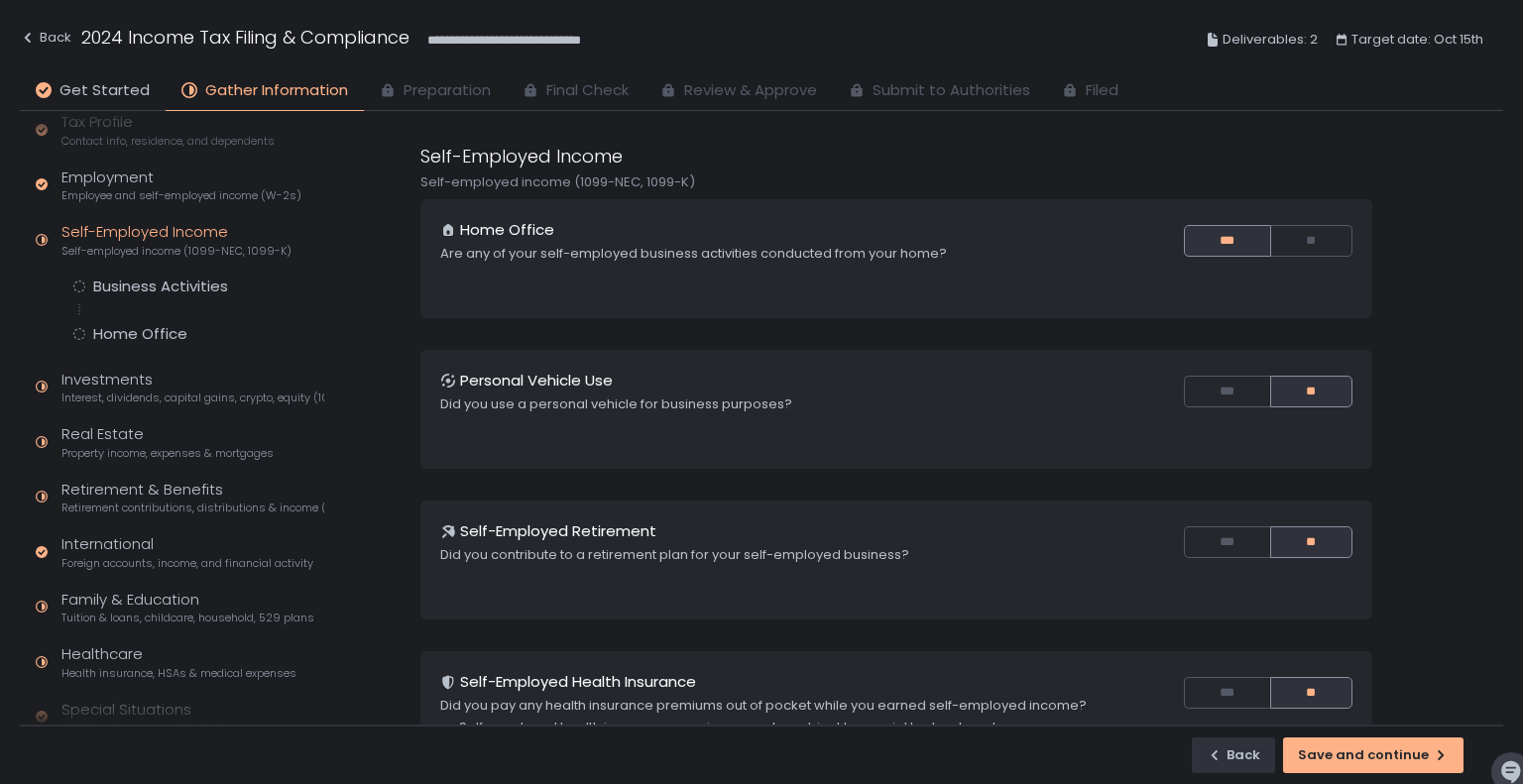 click on "Self-Employed Income Self-employed income (1099-NEC, 1099-K)" 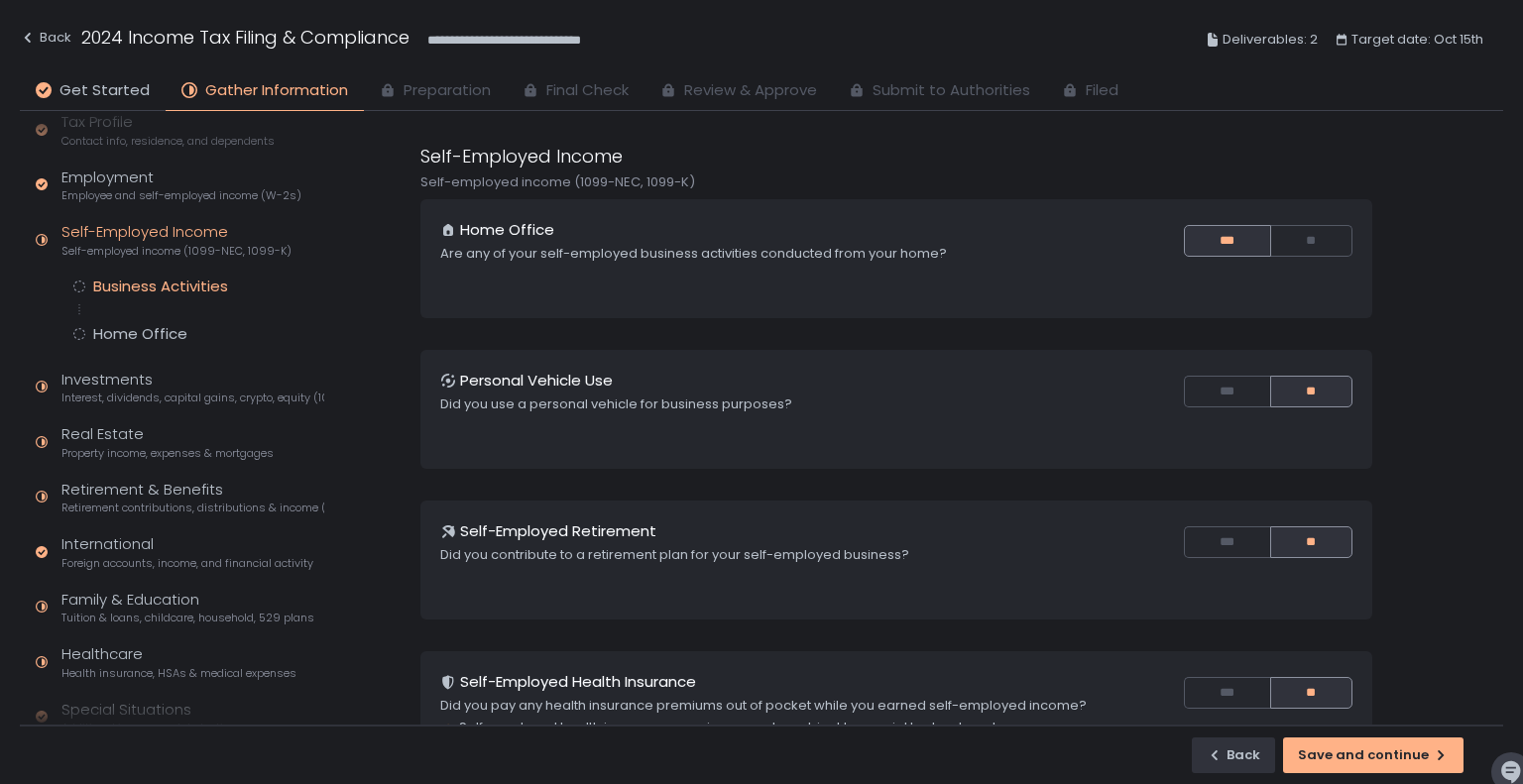 click on "Business Activities" 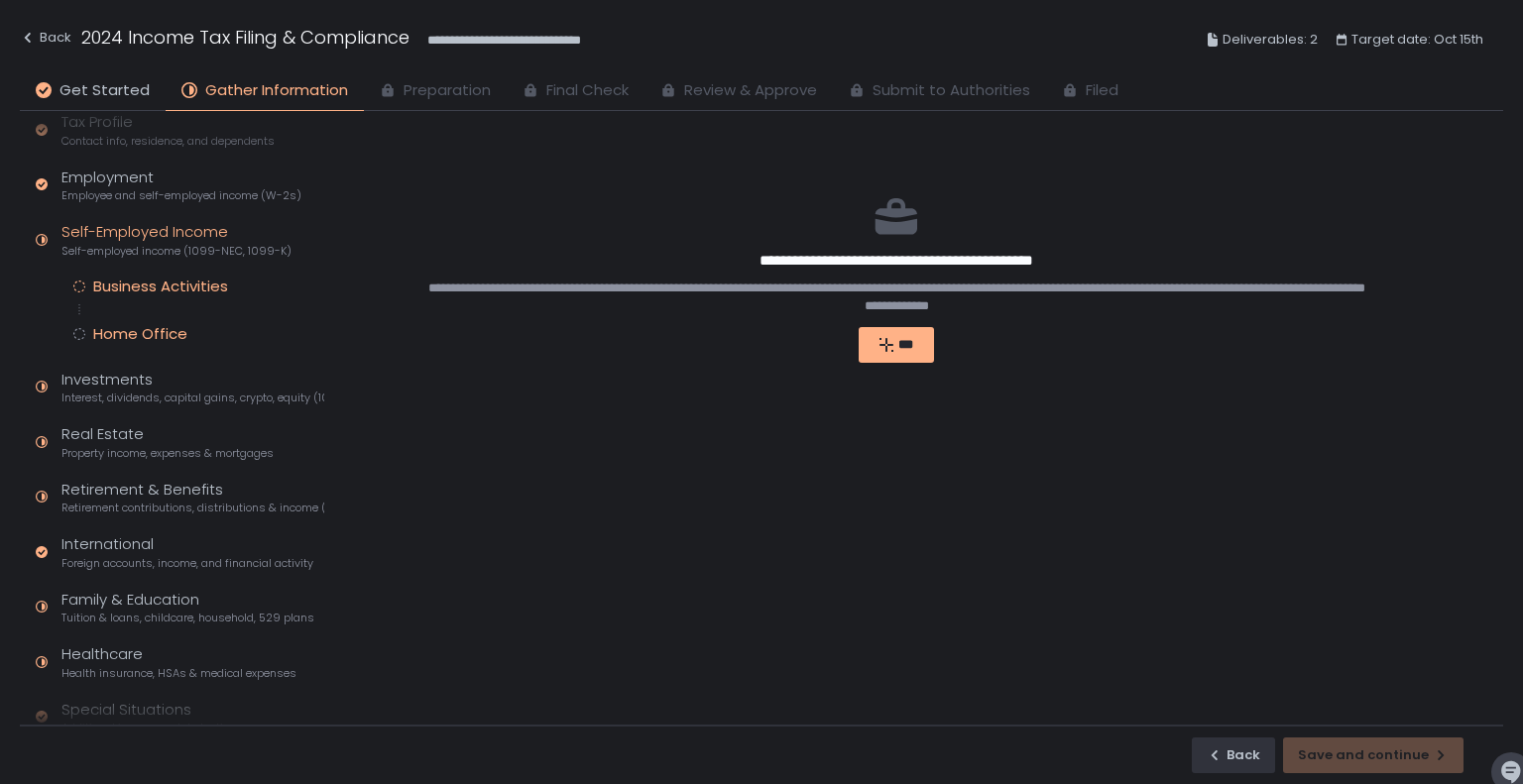 click on "Home Office" 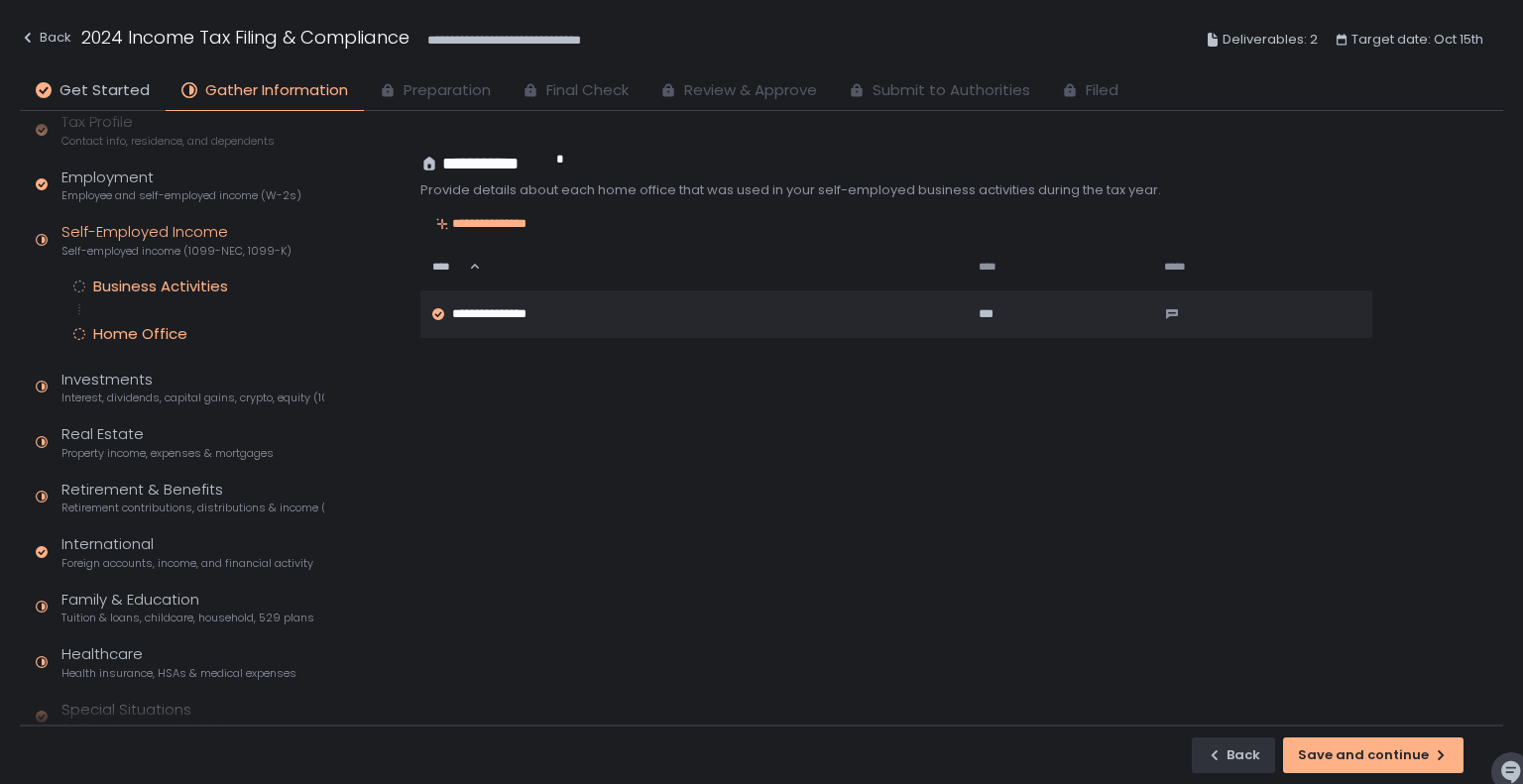 click on "Business Activities" 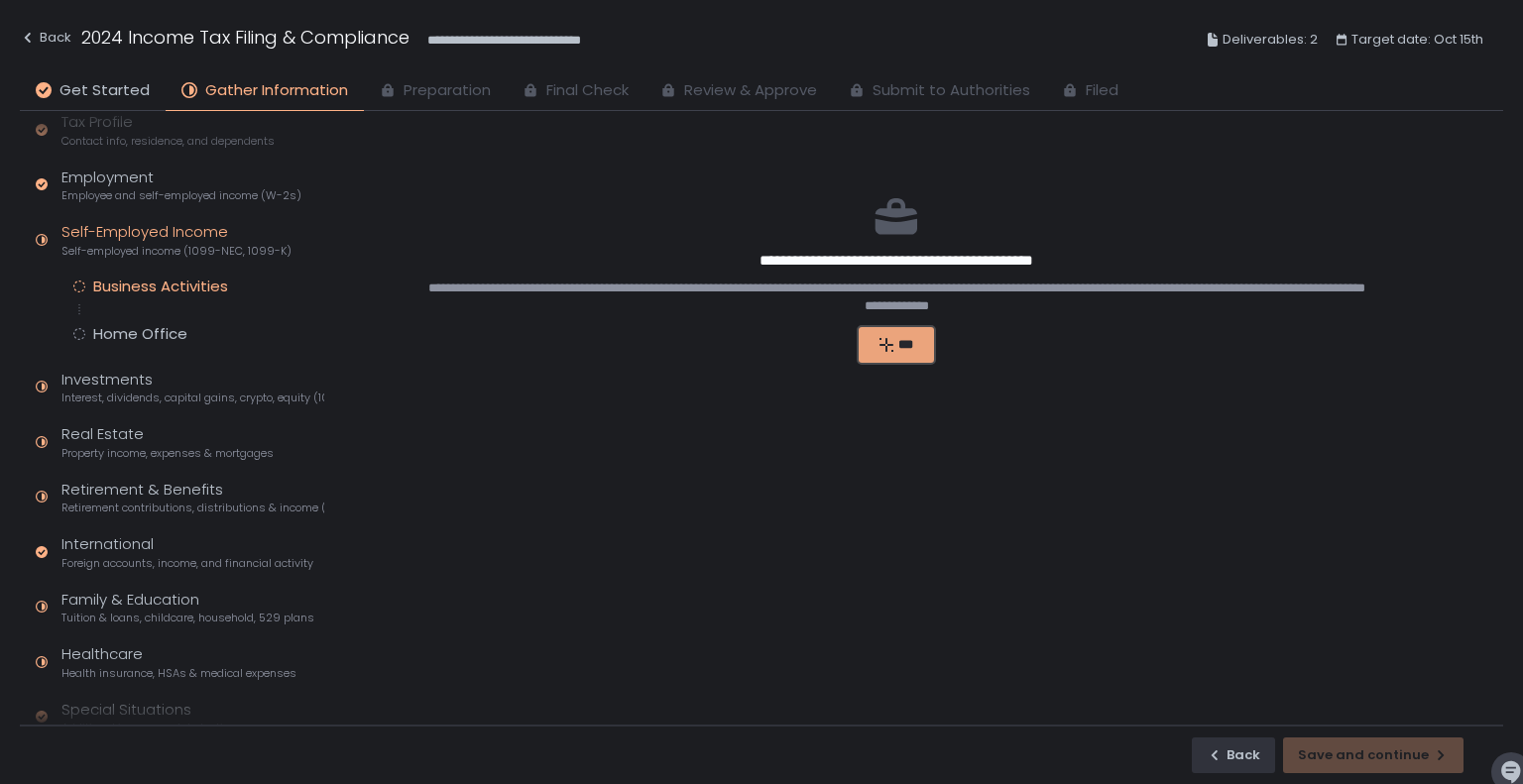 click on "***" 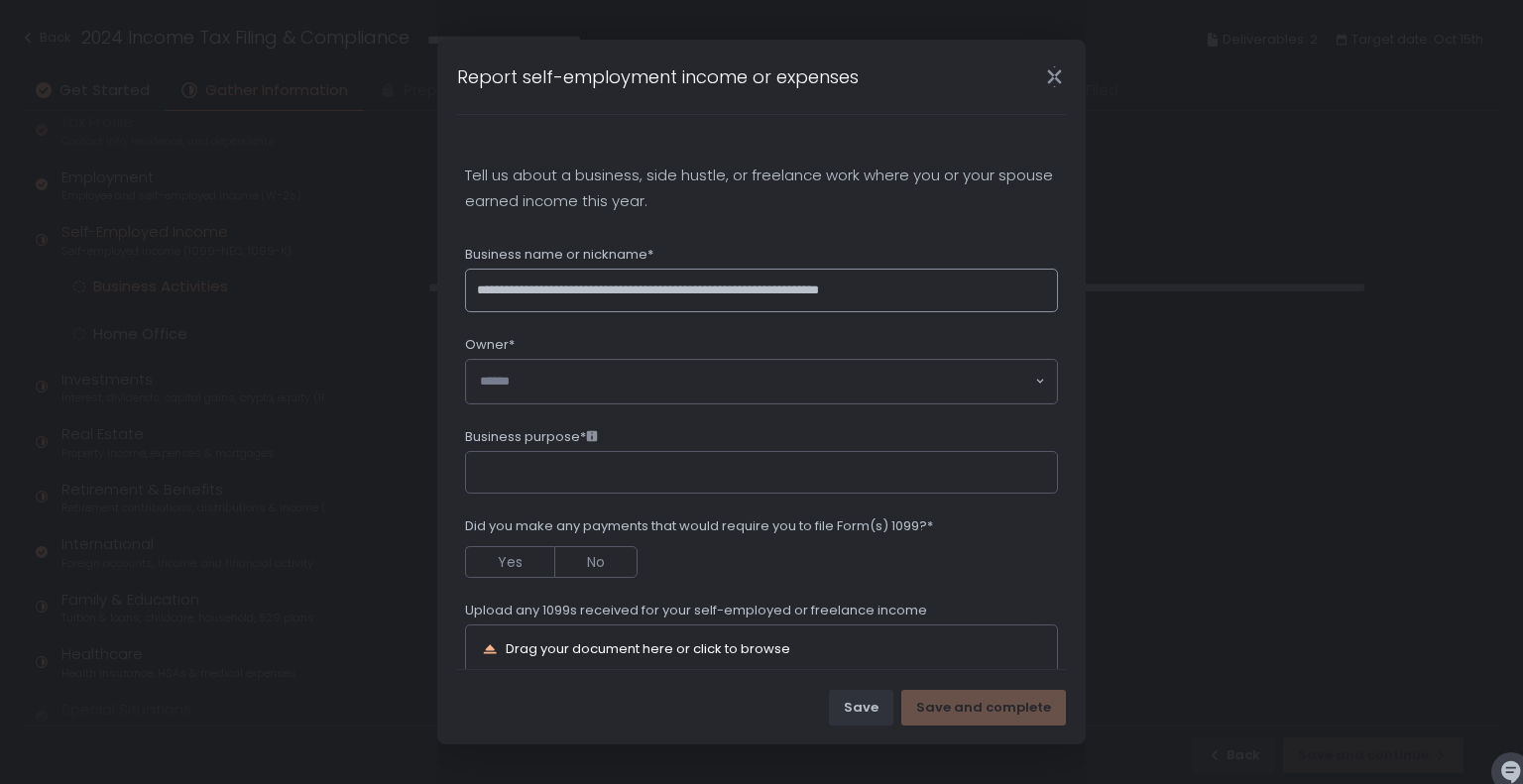type on "**********" 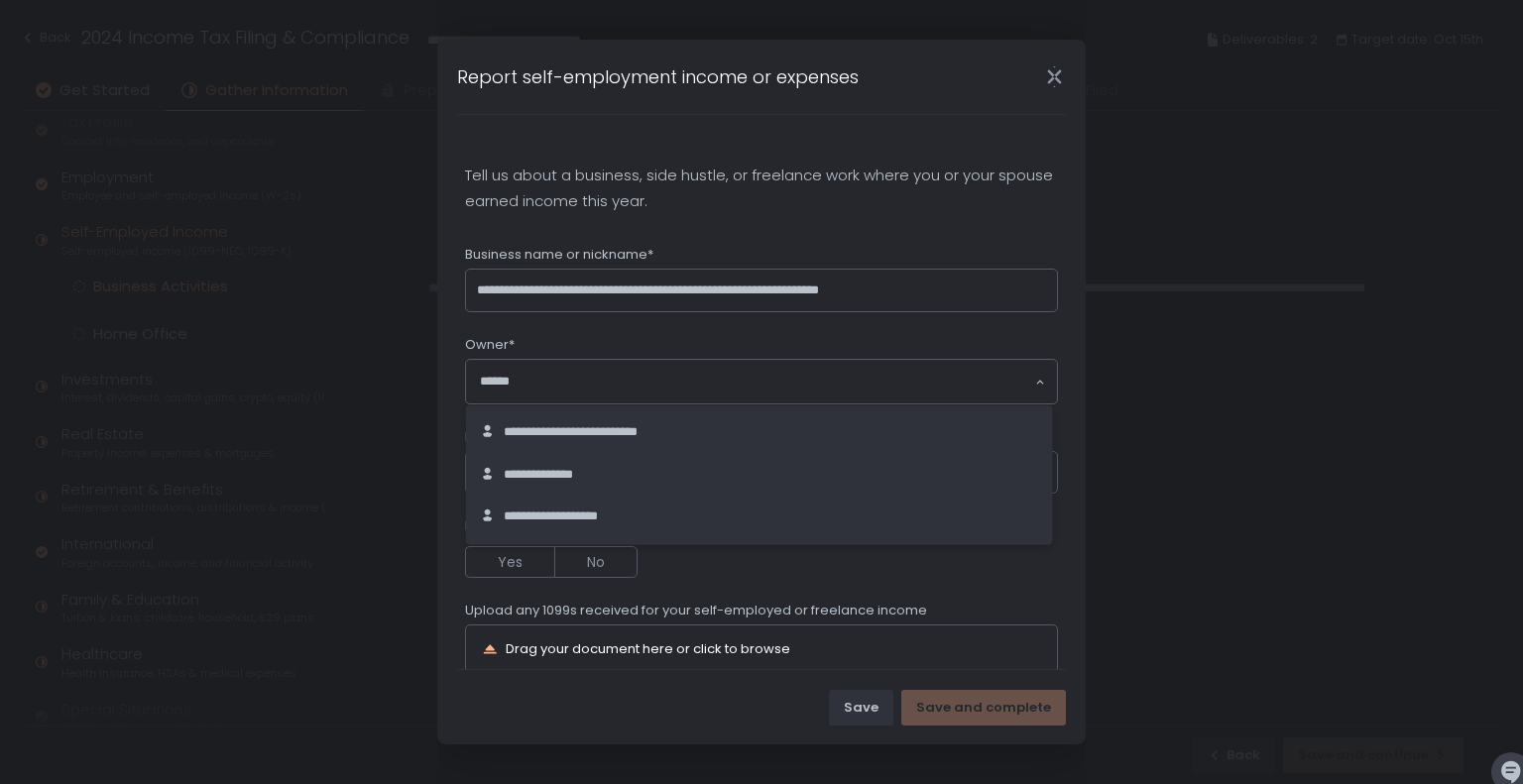click 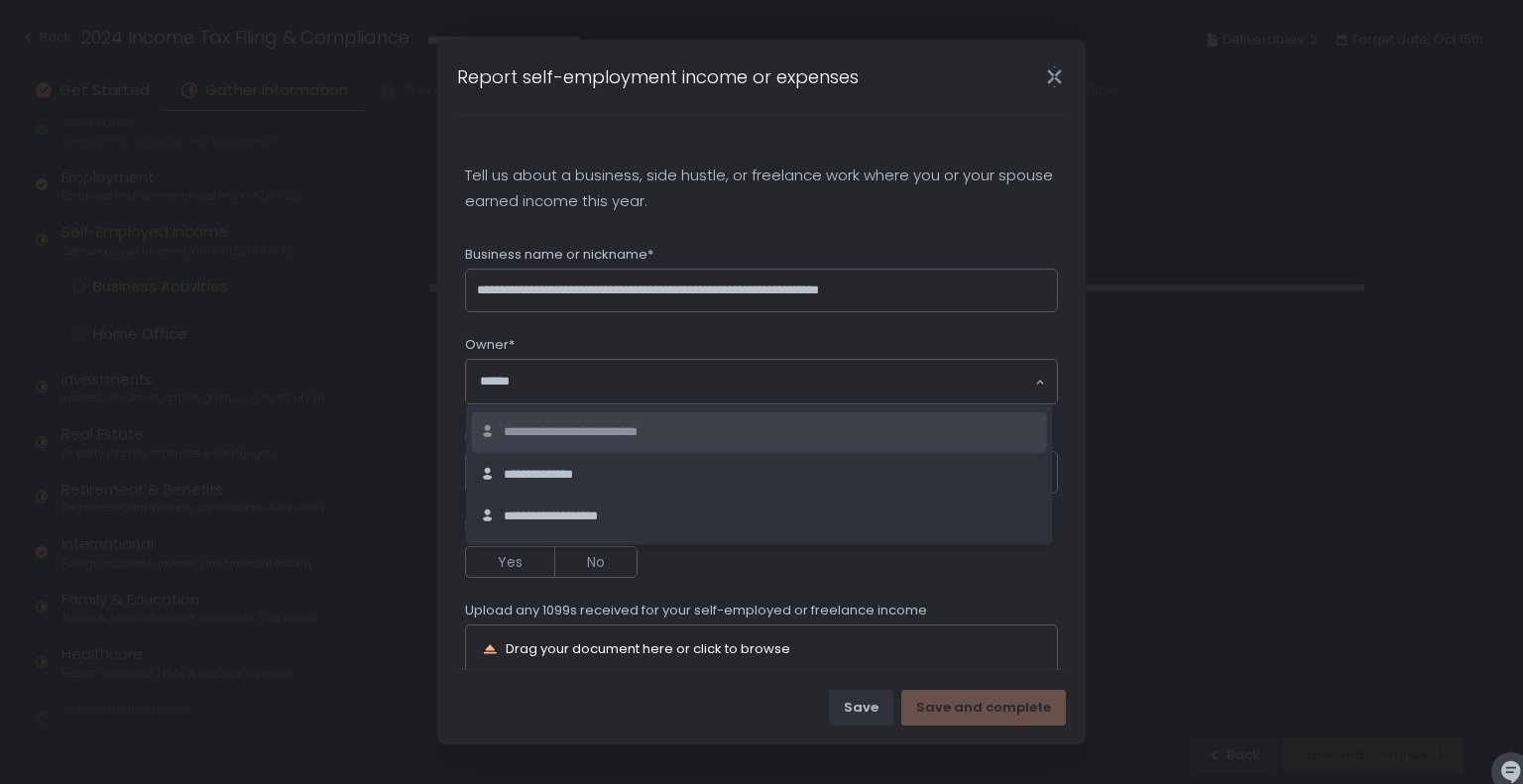 click on "**********" 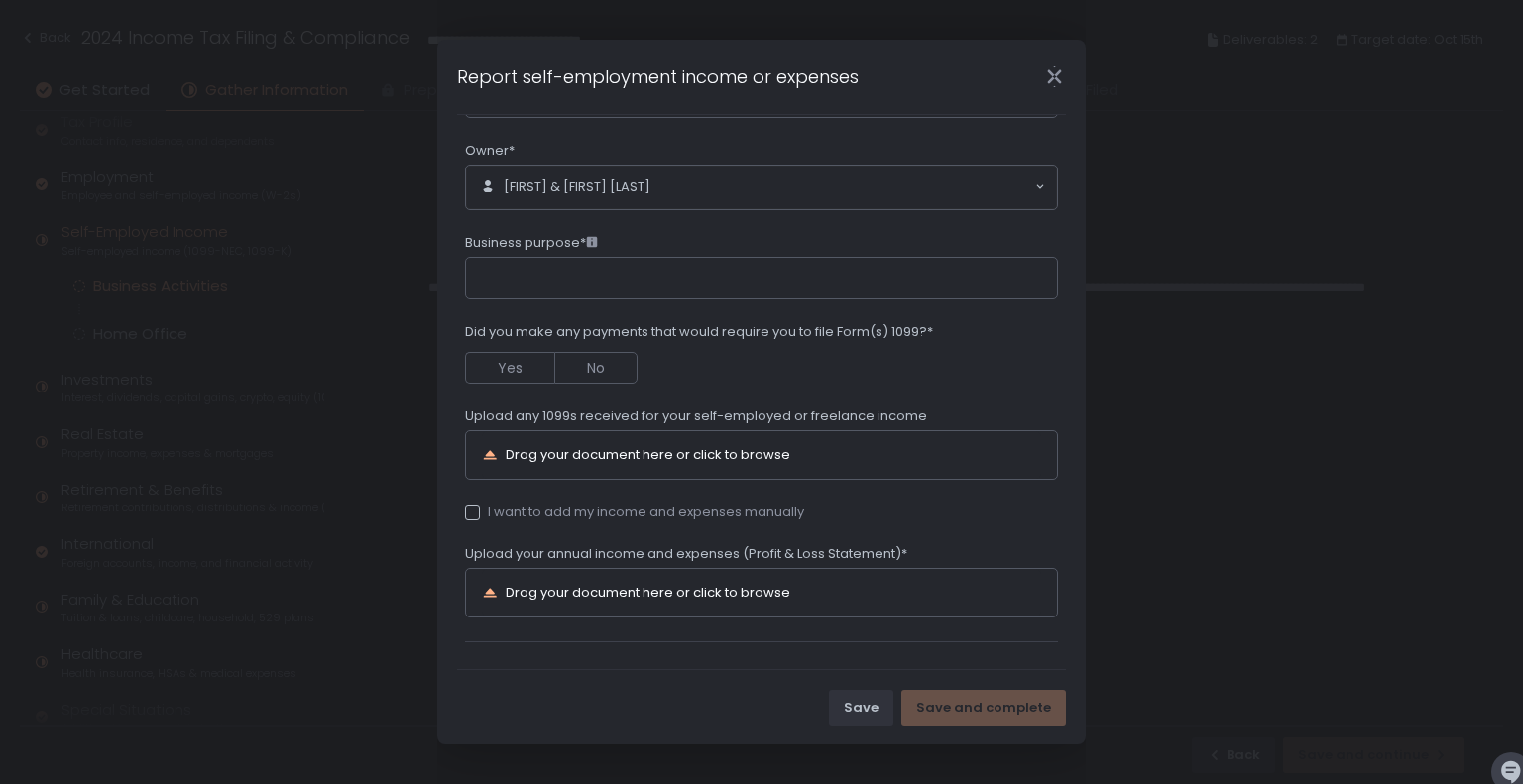 scroll, scrollTop: 206, scrollLeft: 0, axis: vertical 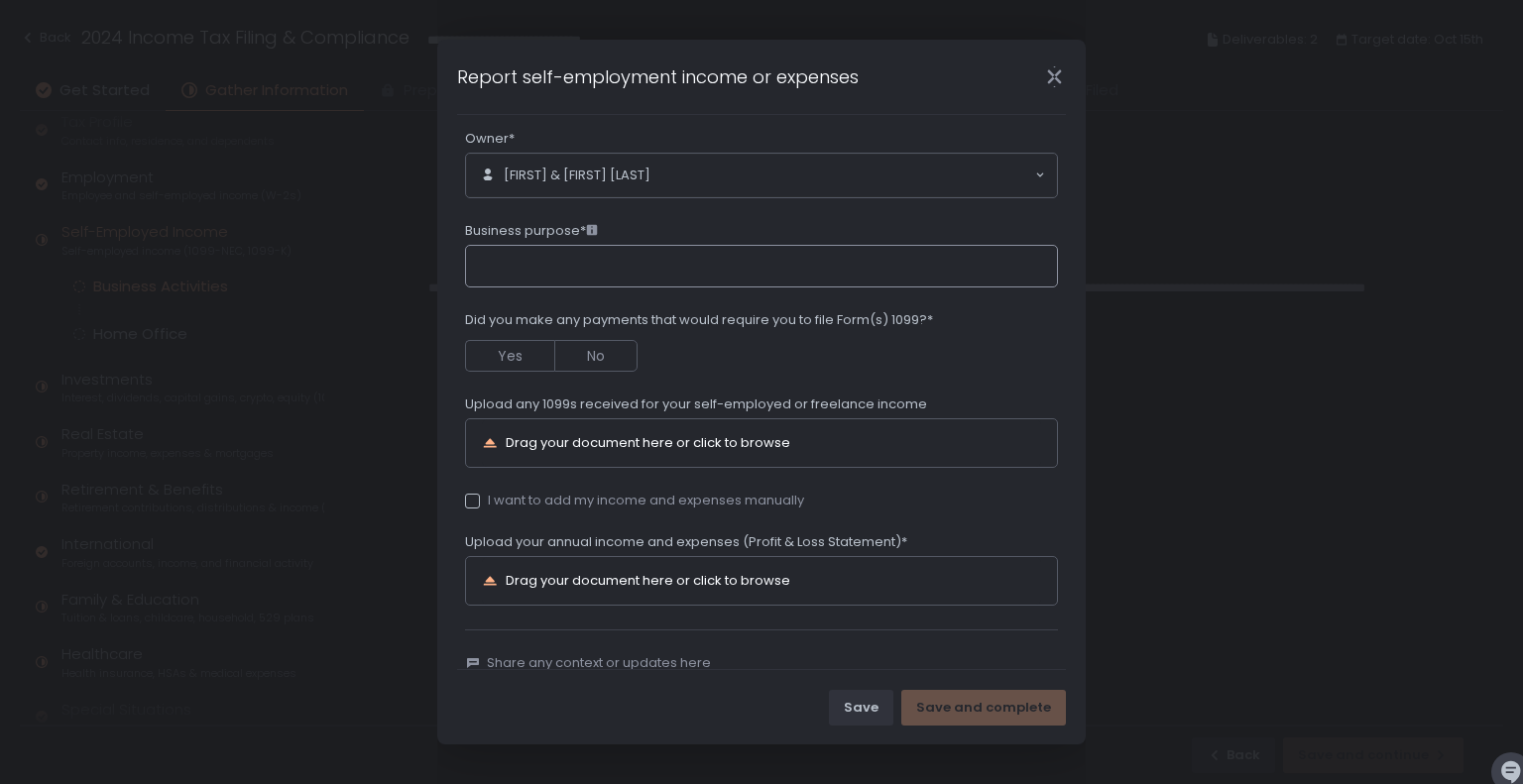 click on "Business purpose*" 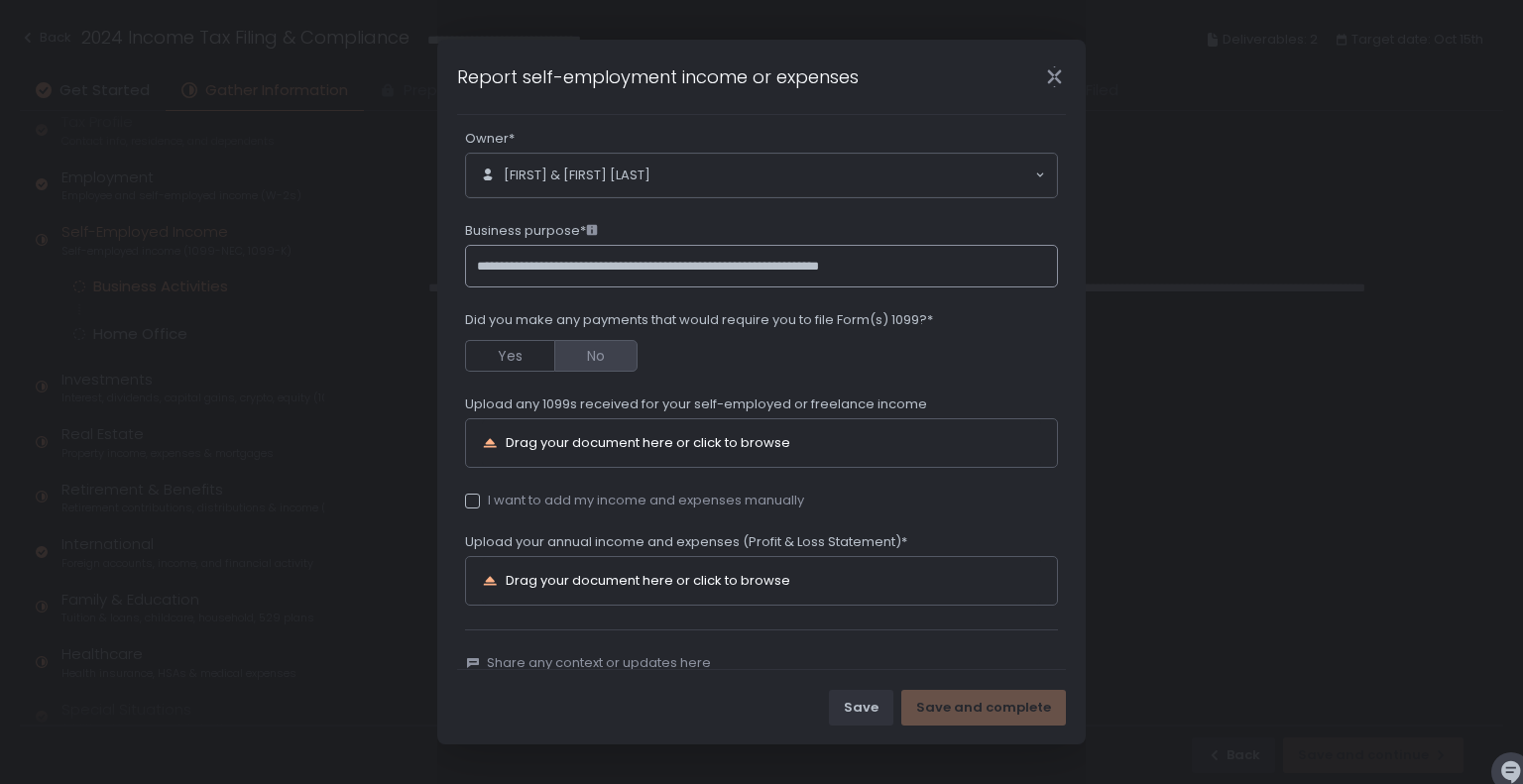 type on "**********" 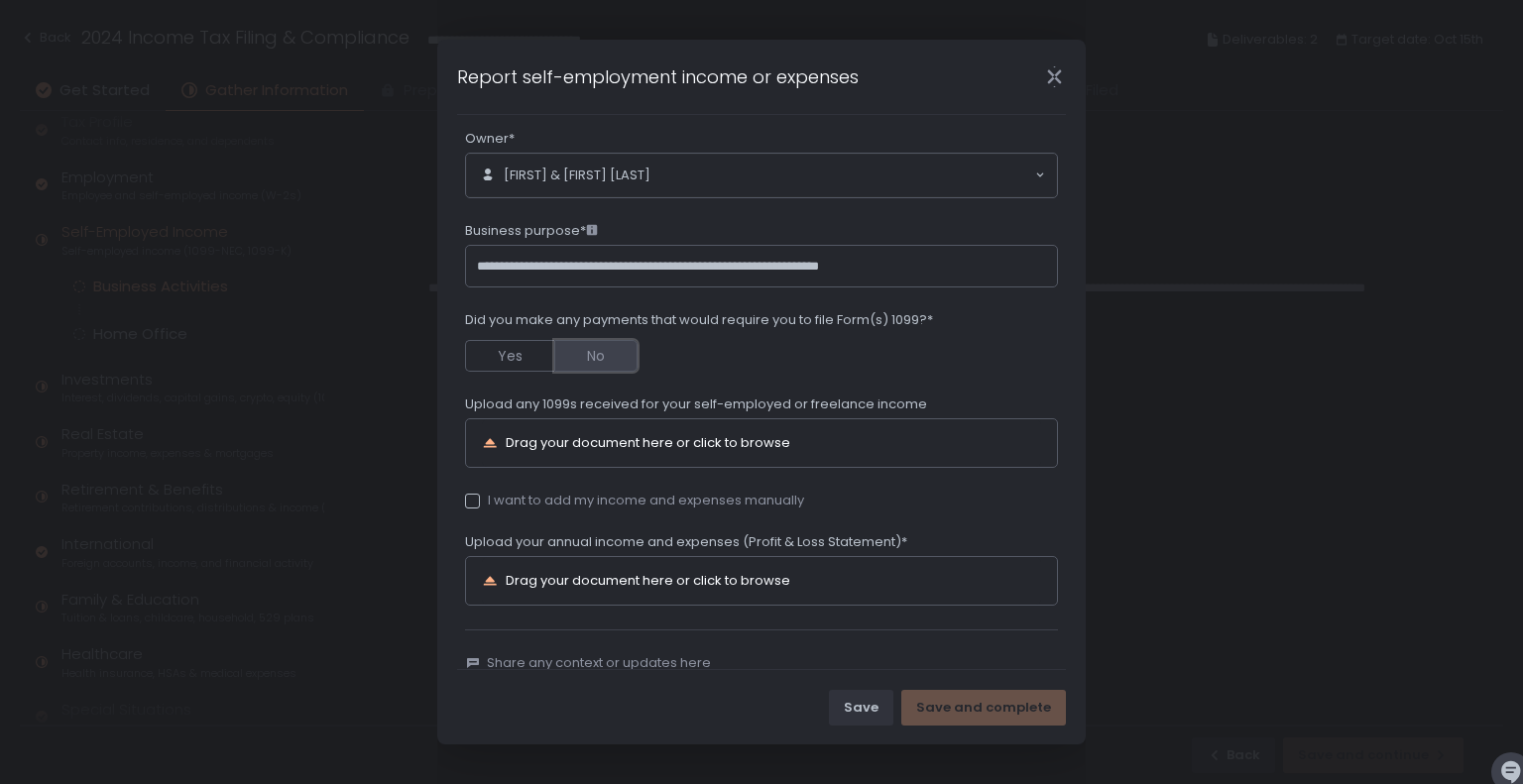 click on "No" at bounding box center (596, 356) 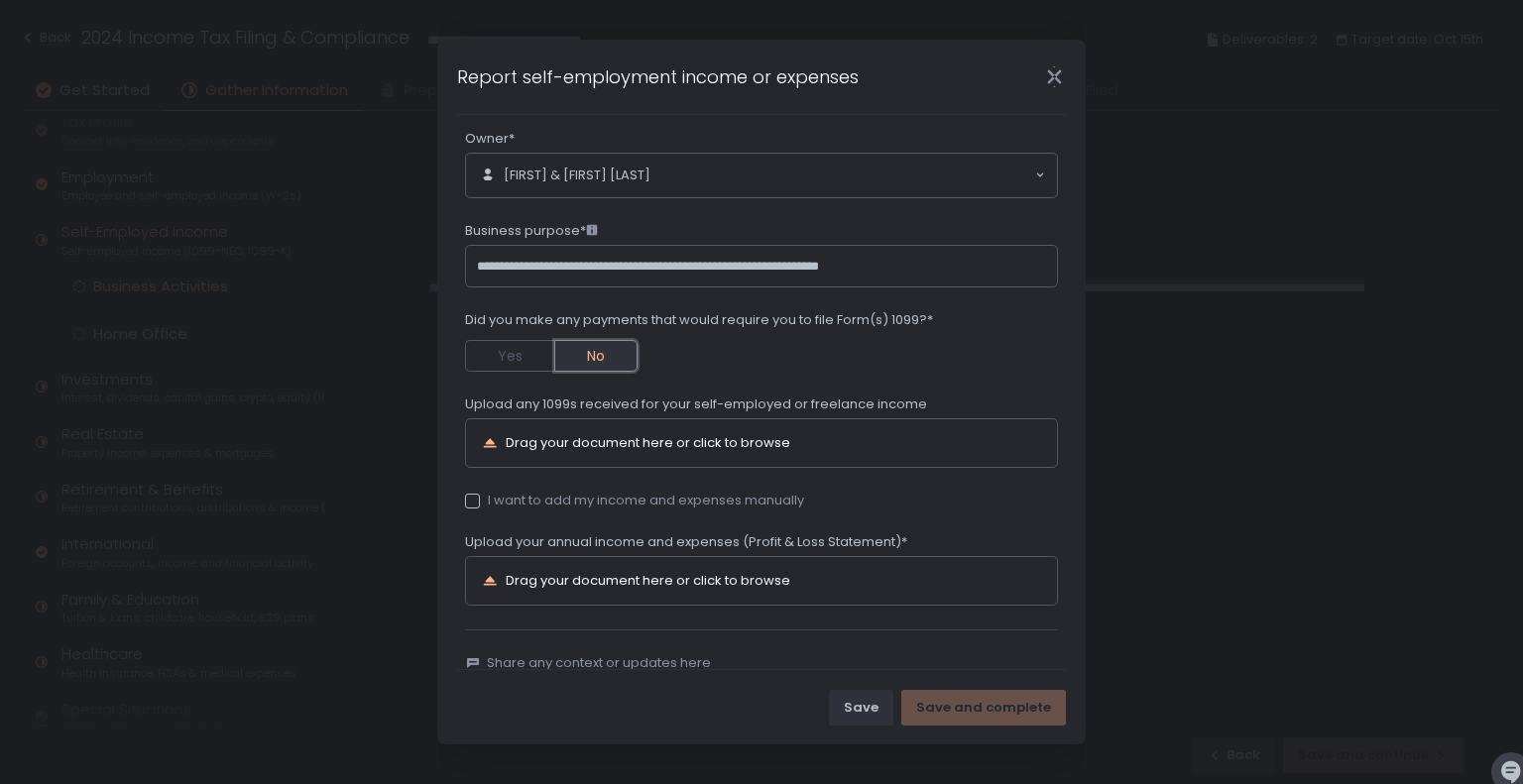 scroll, scrollTop: 245, scrollLeft: 0, axis: vertical 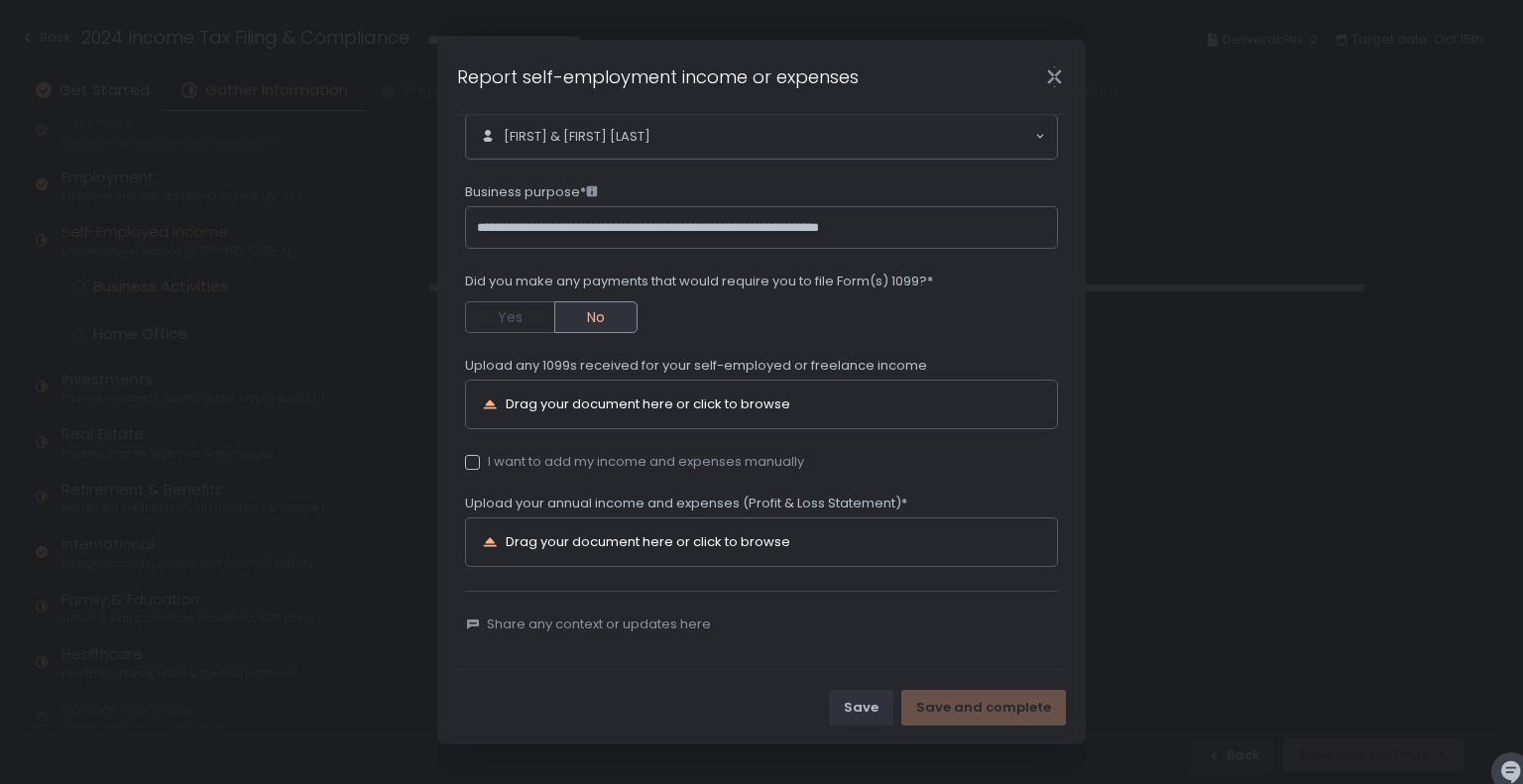 click on "I want to add my income and expenses manually" at bounding box center [635, 462] 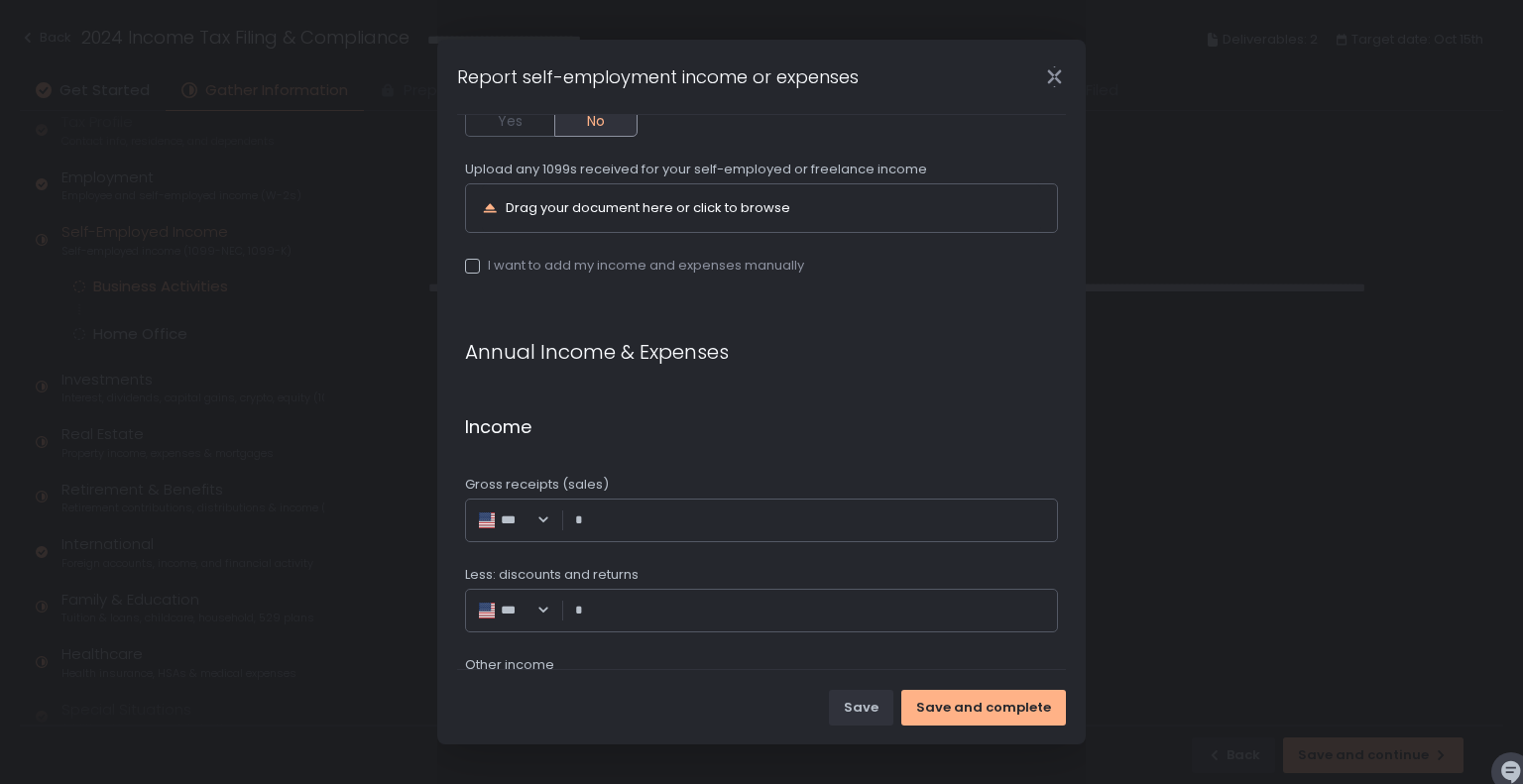scroll, scrollTop: 366, scrollLeft: 0, axis: vertical 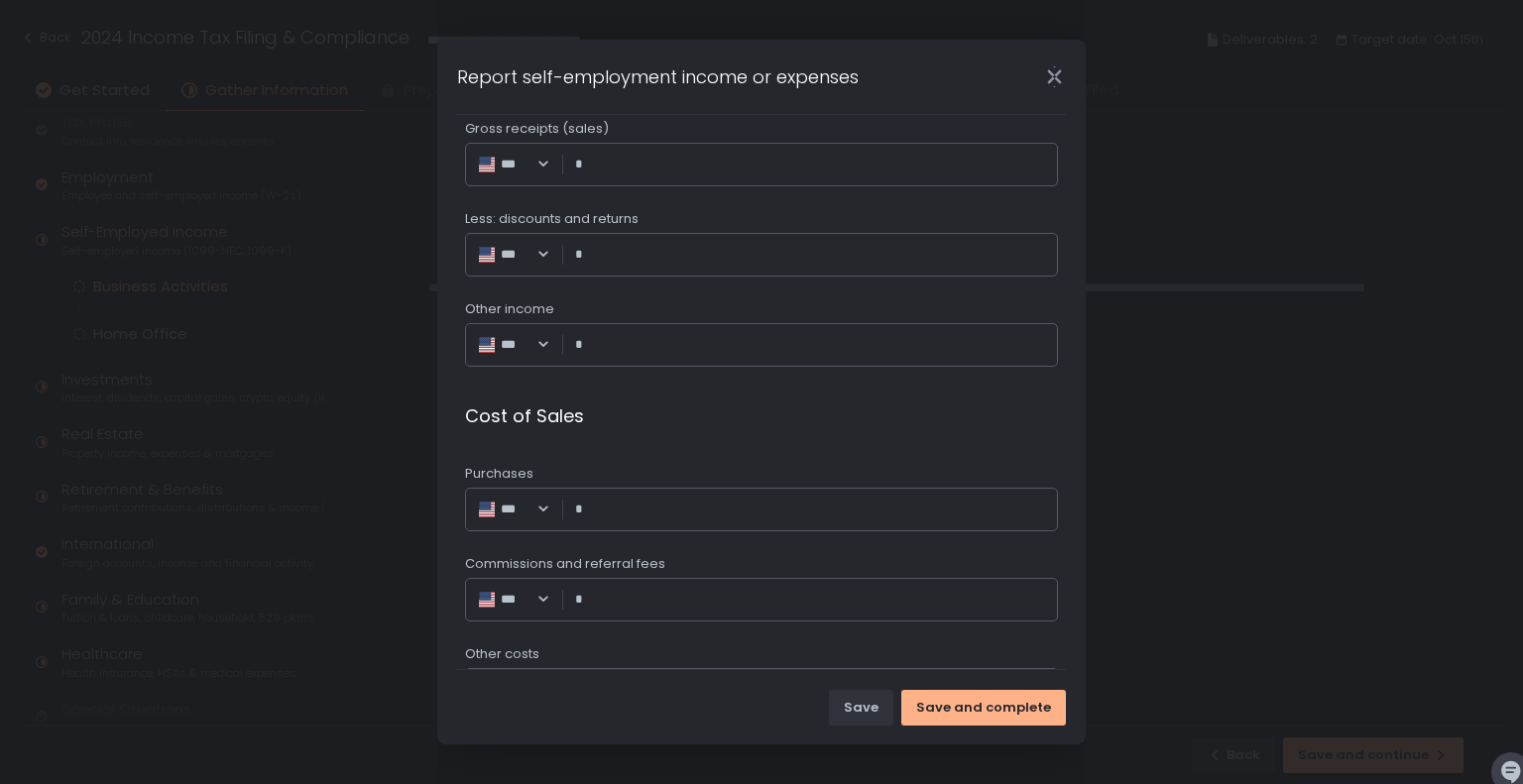 click on "Gross receipts (sales)" at bounding box center (816, 165) 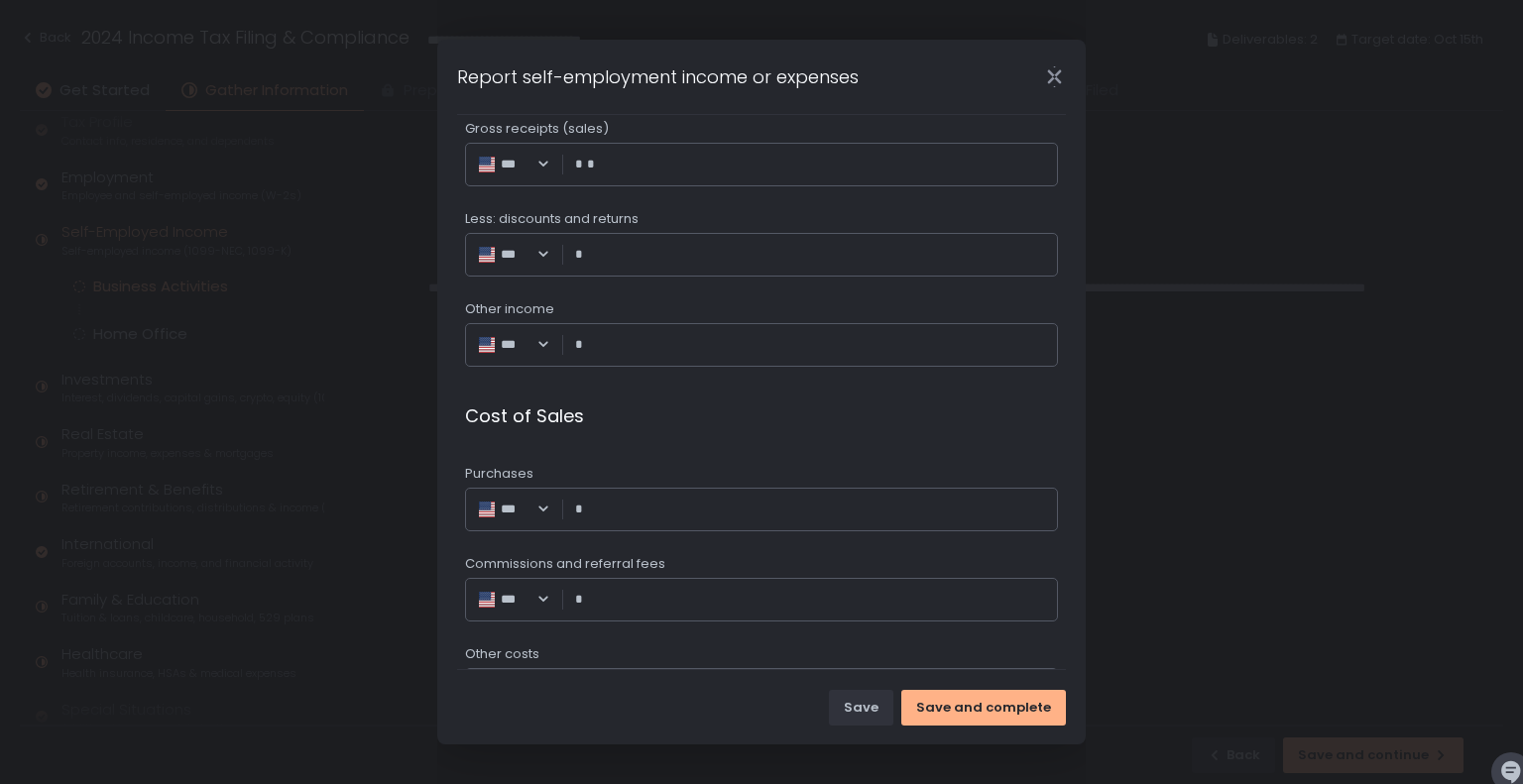 type on "****" 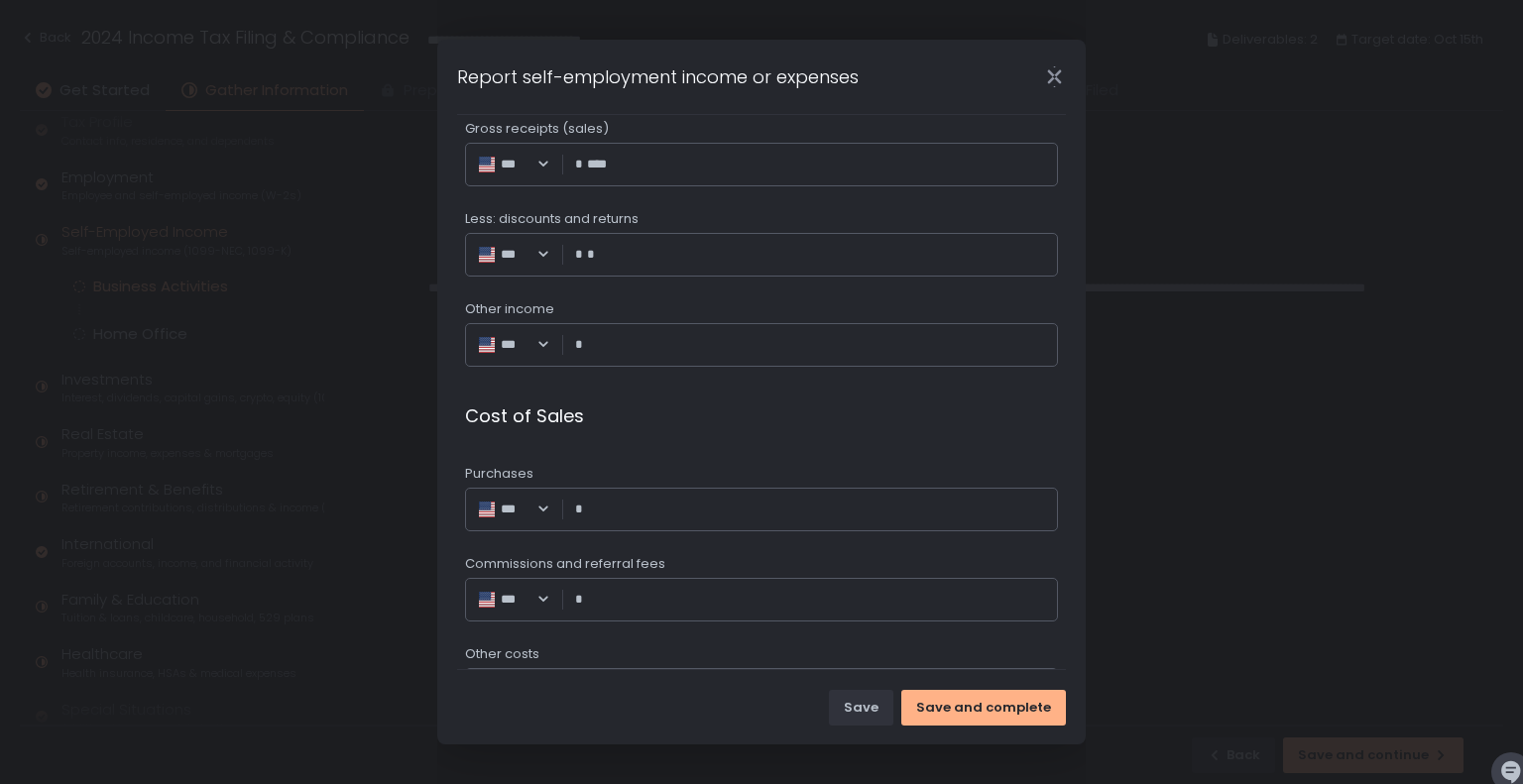 type on "****" 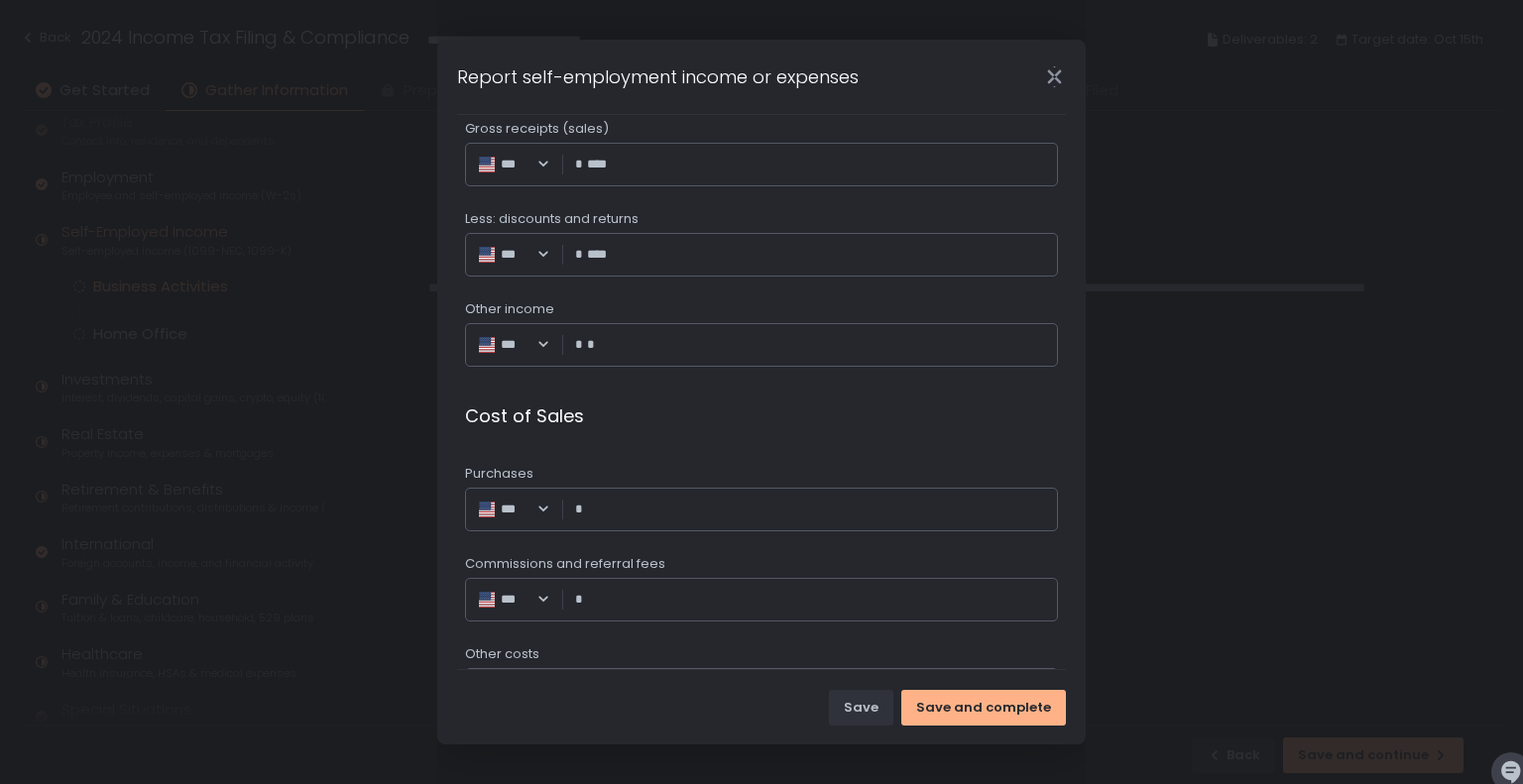 type on "****" 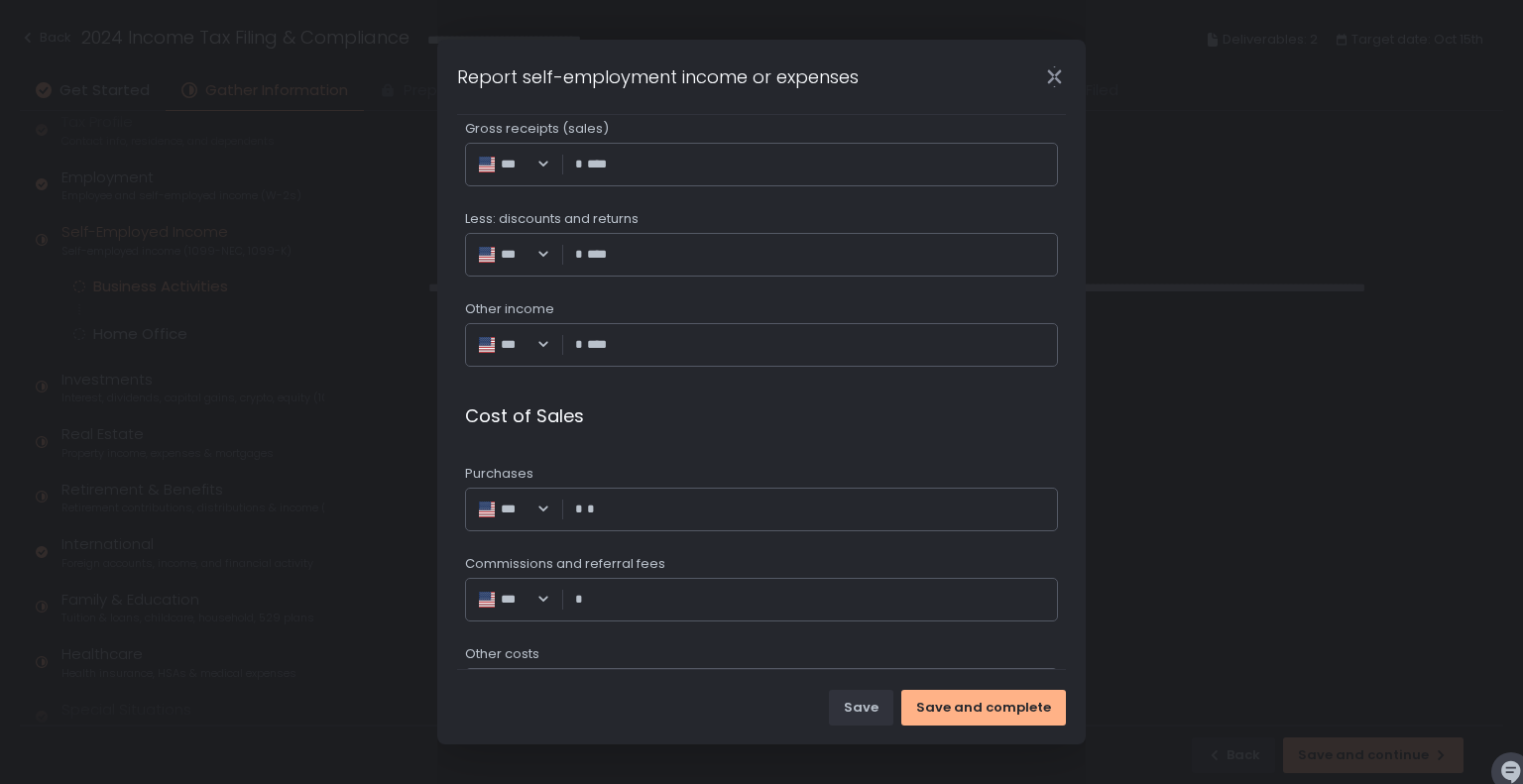 type on "****" 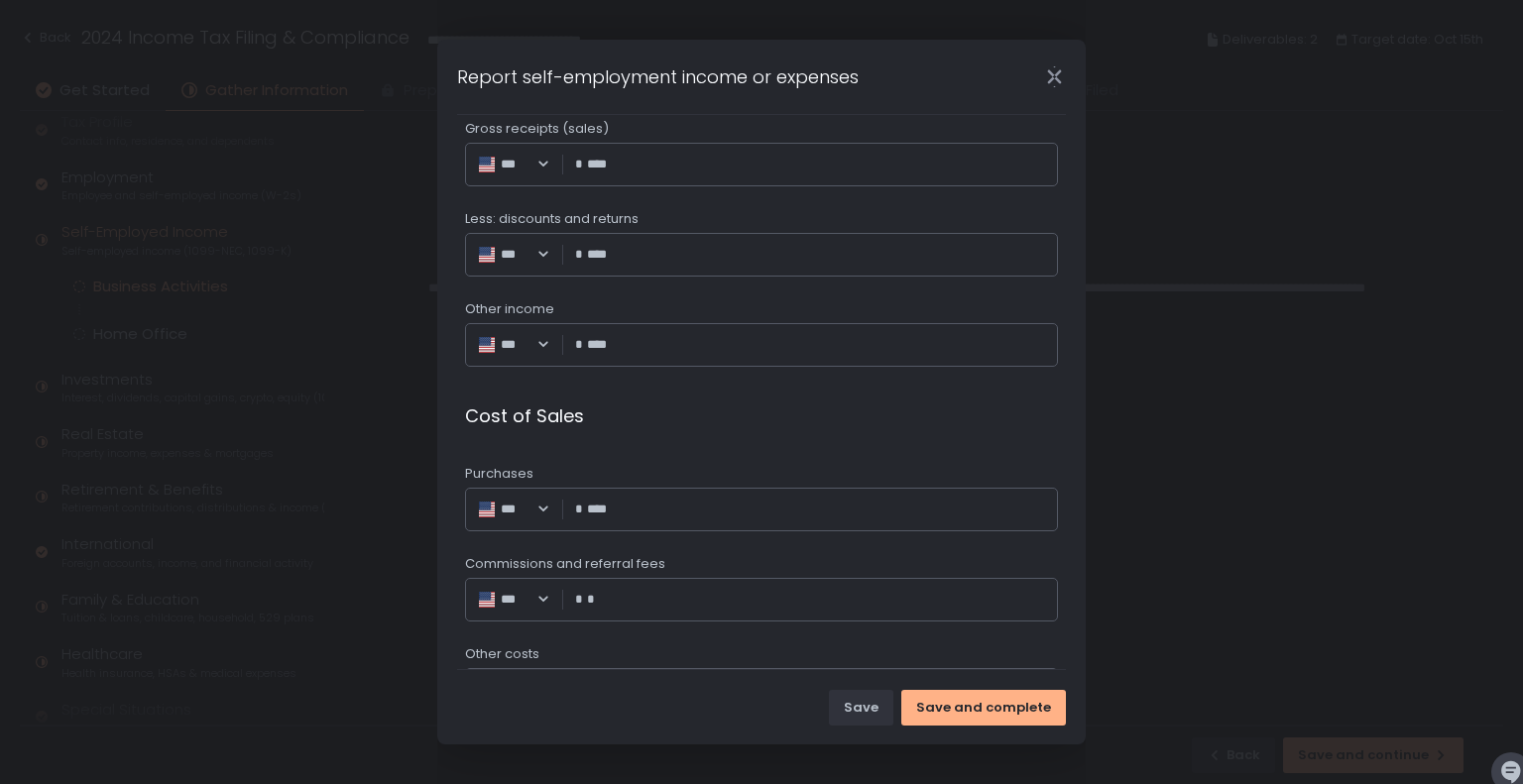 type on "****" 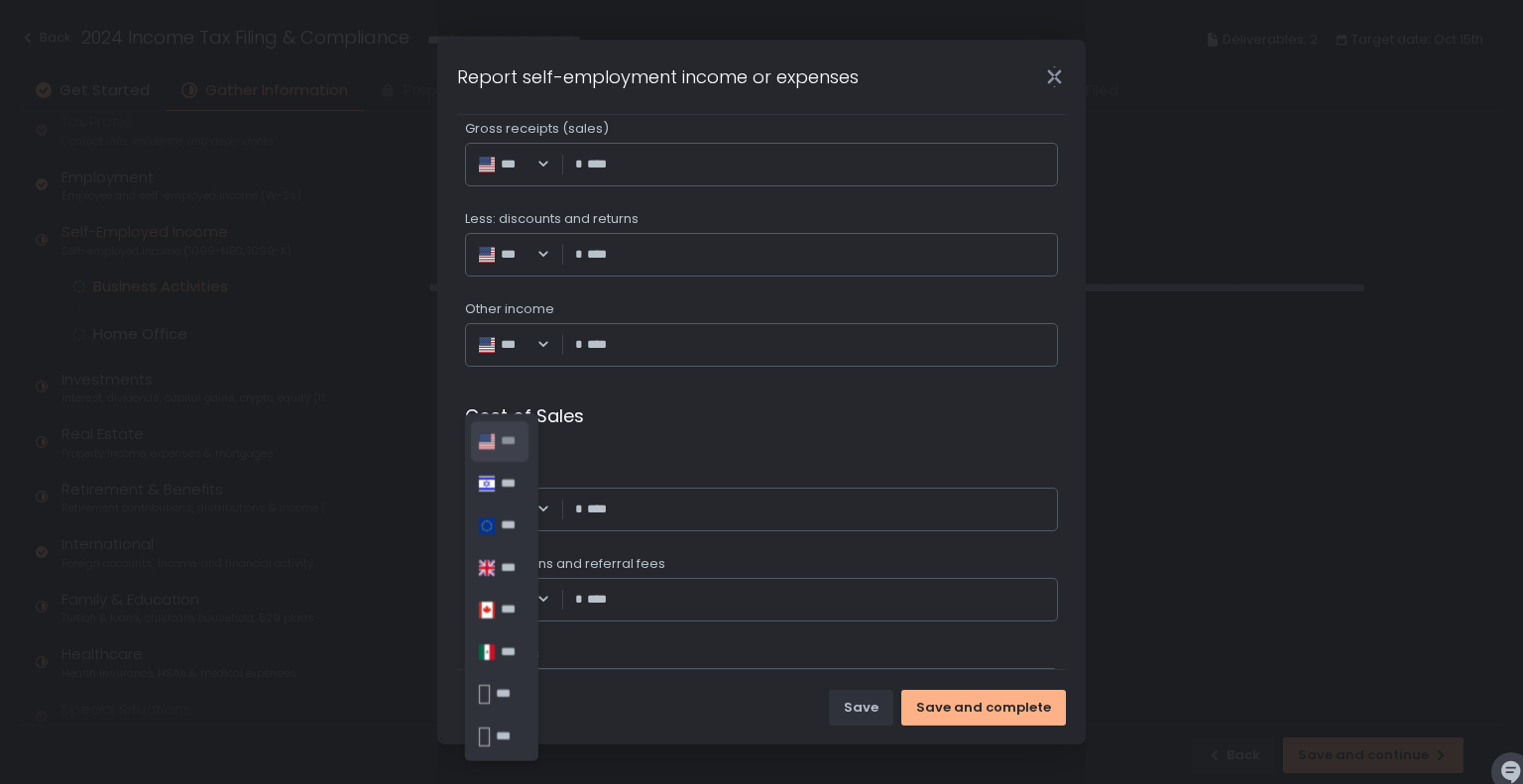 scroll, scrollTop: 1087, scrollLeft: 0, axis: vertical 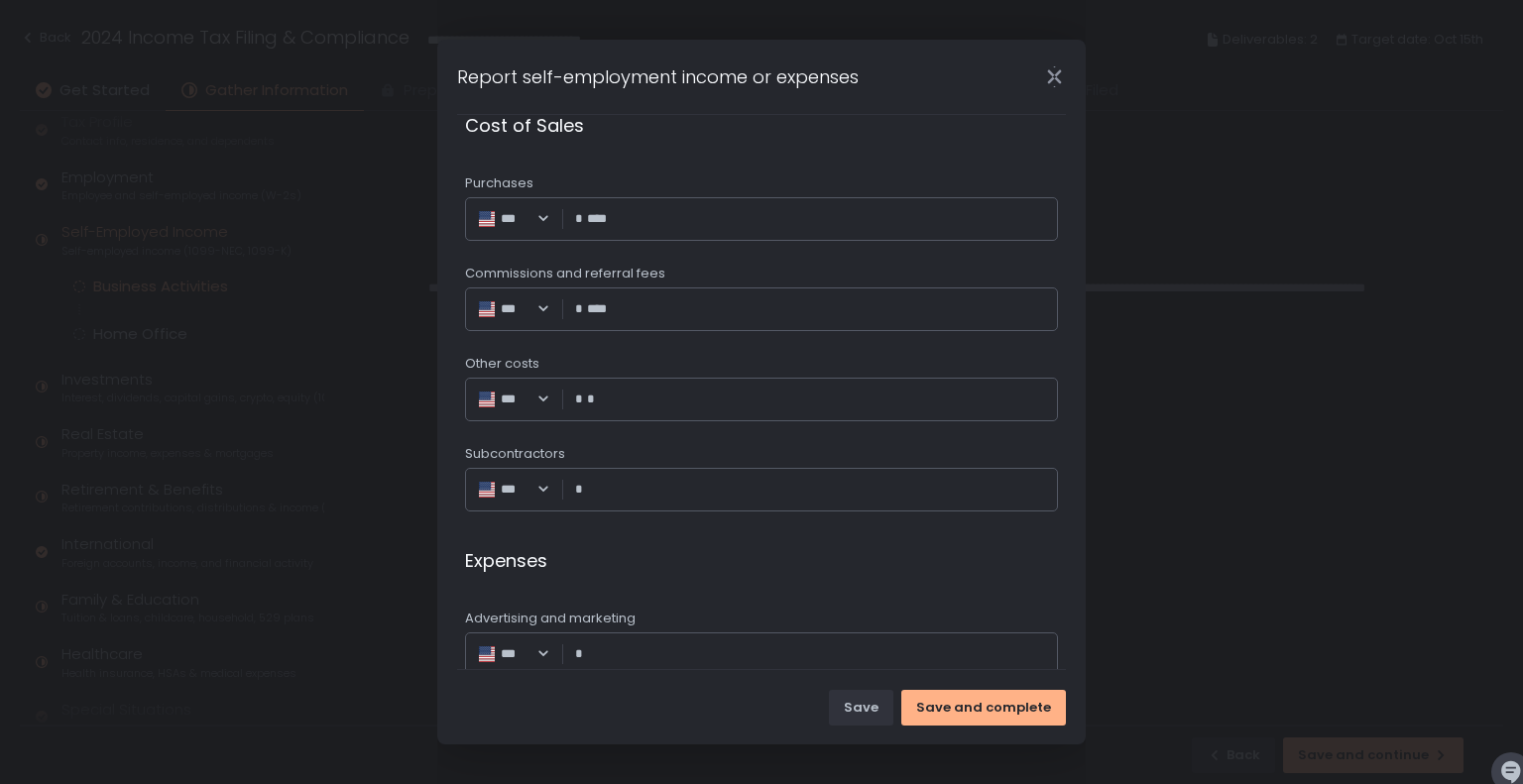 type on "****" 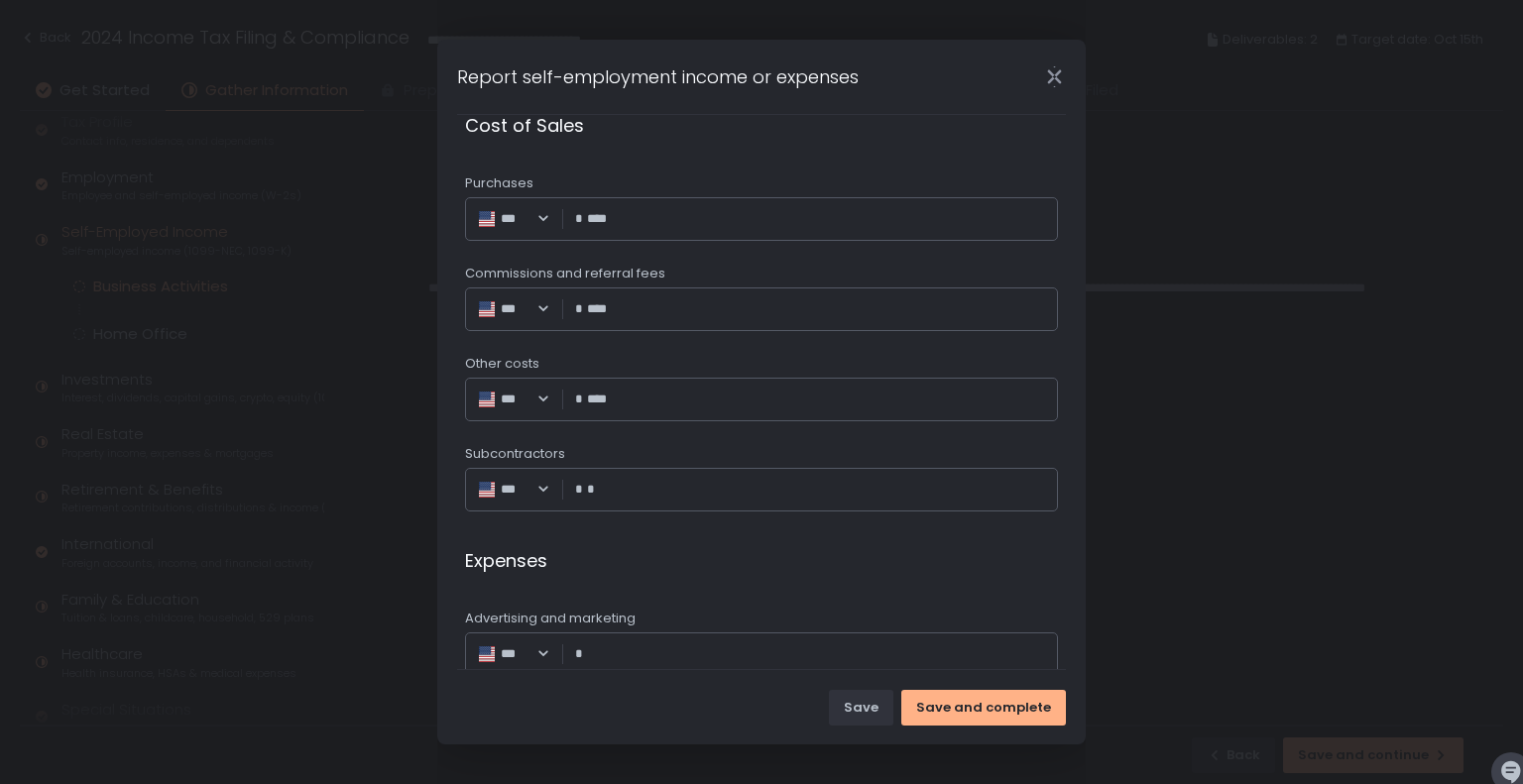 type on "****" 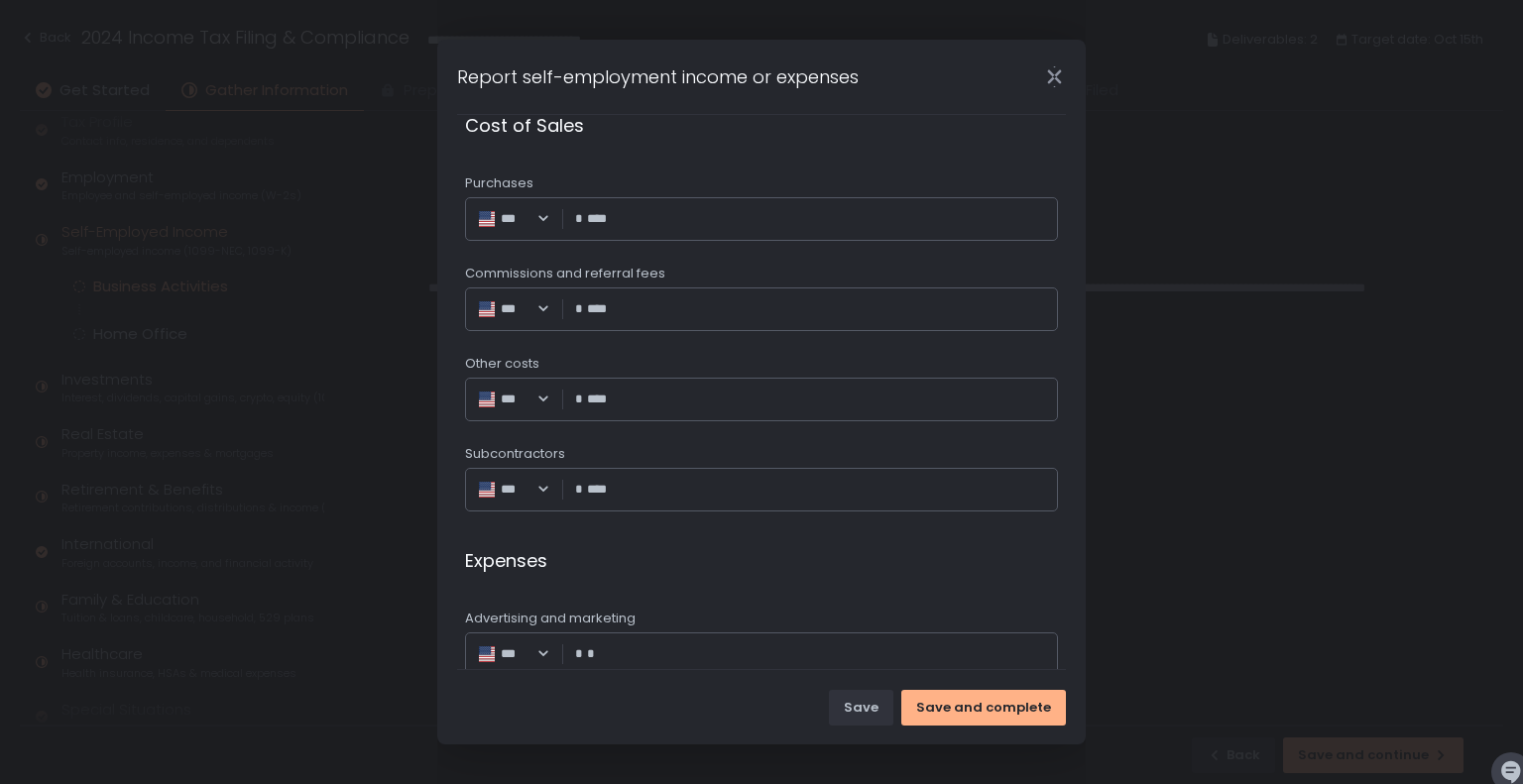 type on "****" 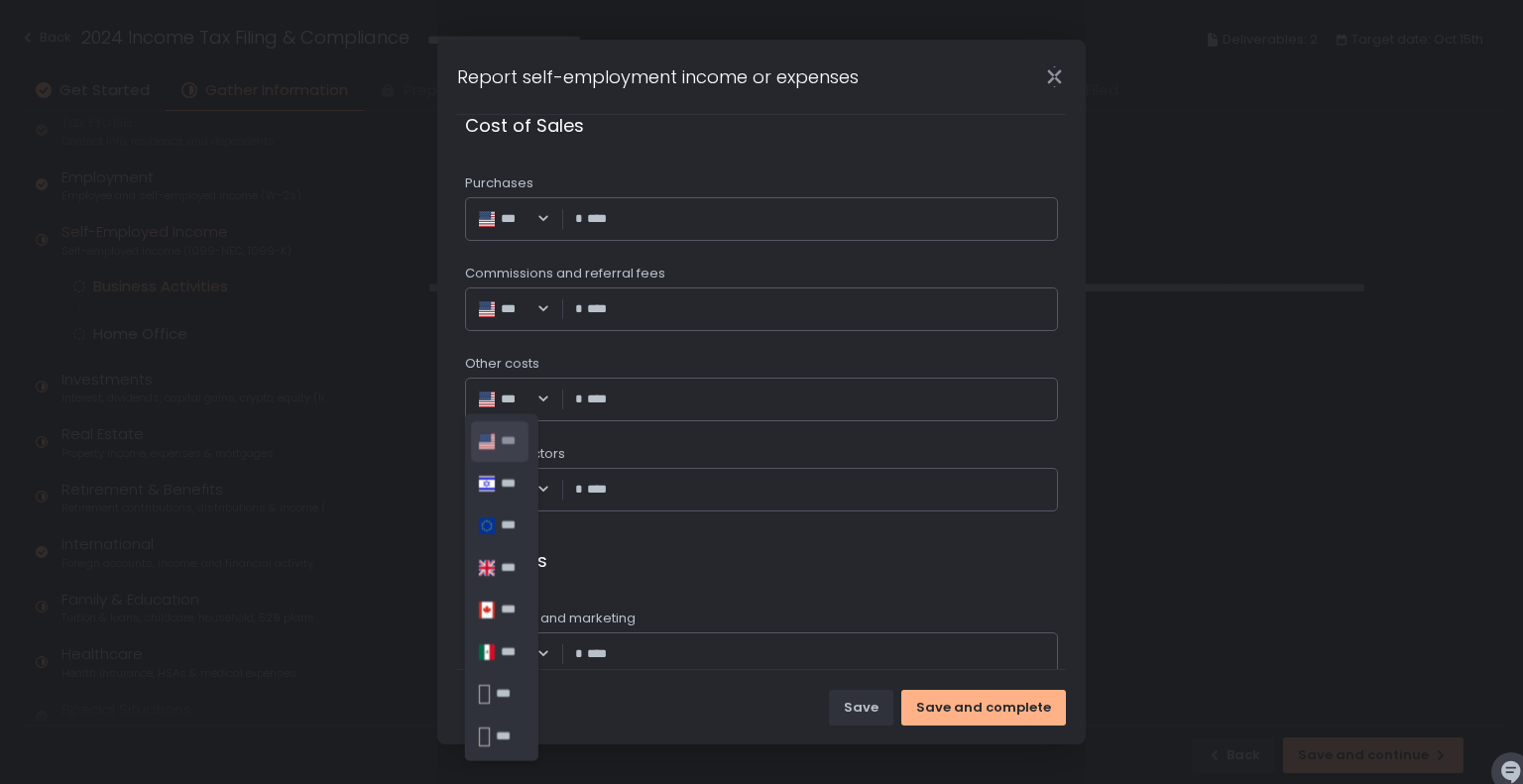 scroll, scrollTop: 1430, scrollLeft: 0, axis: vertical 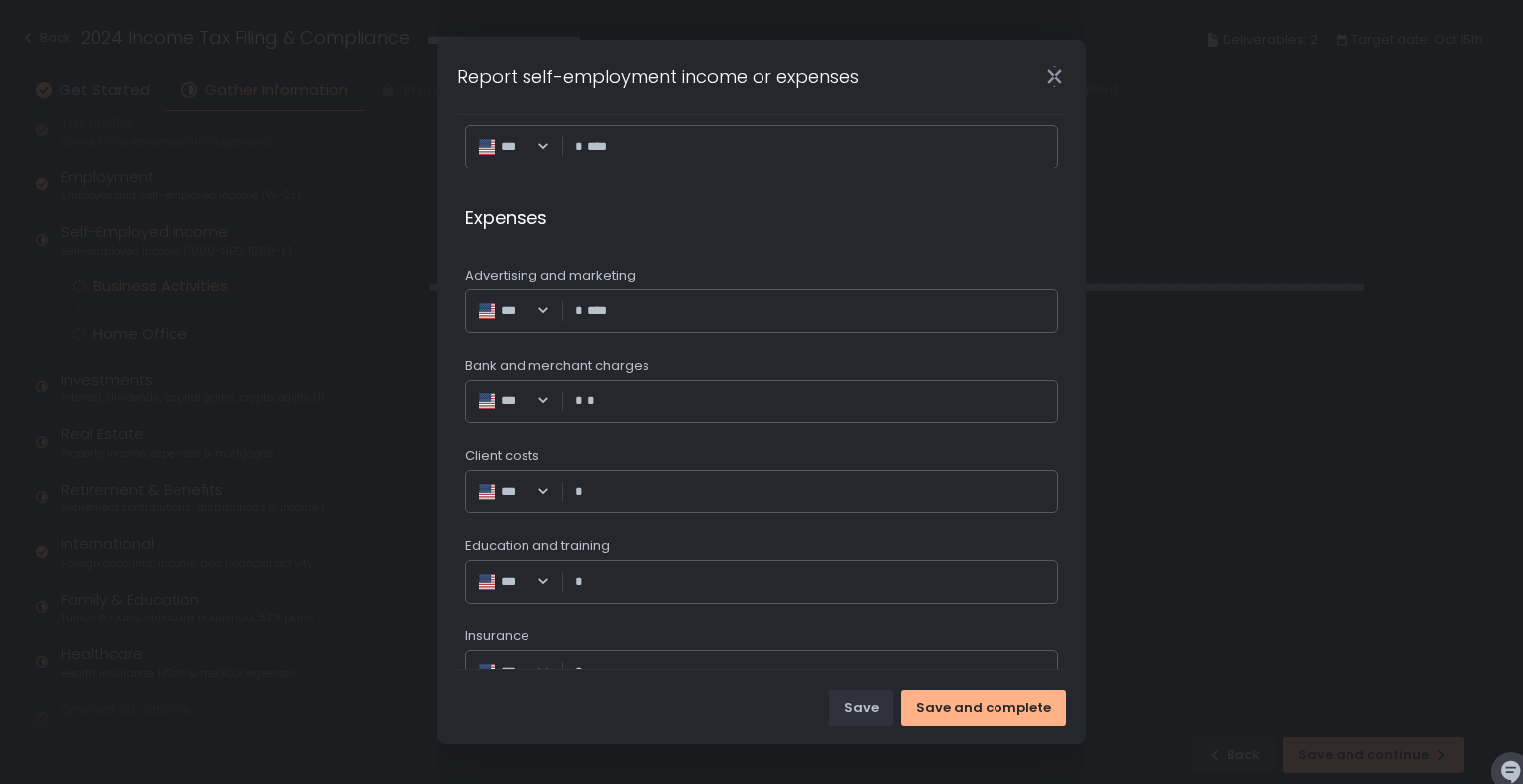 type on "****" 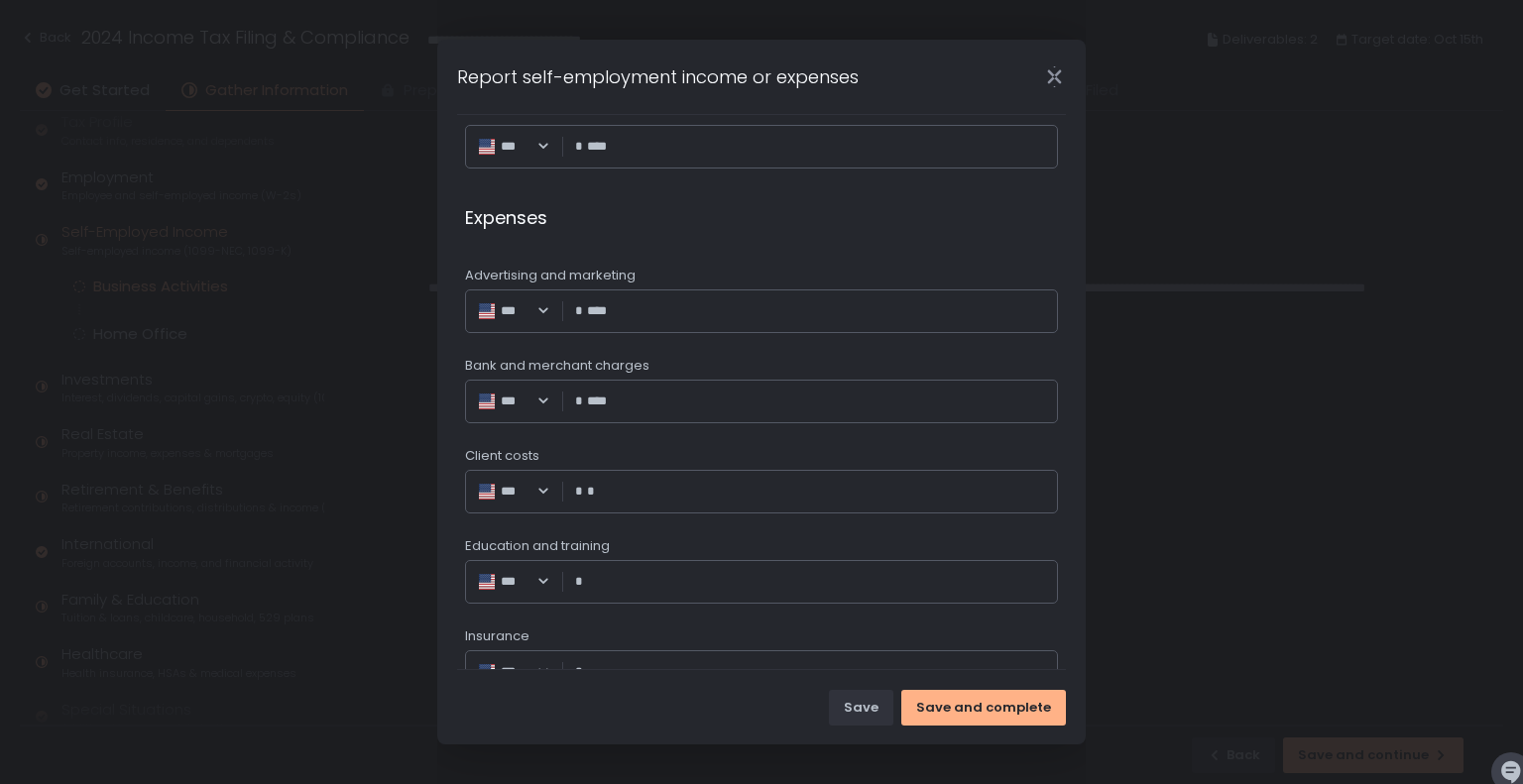 type on "****" 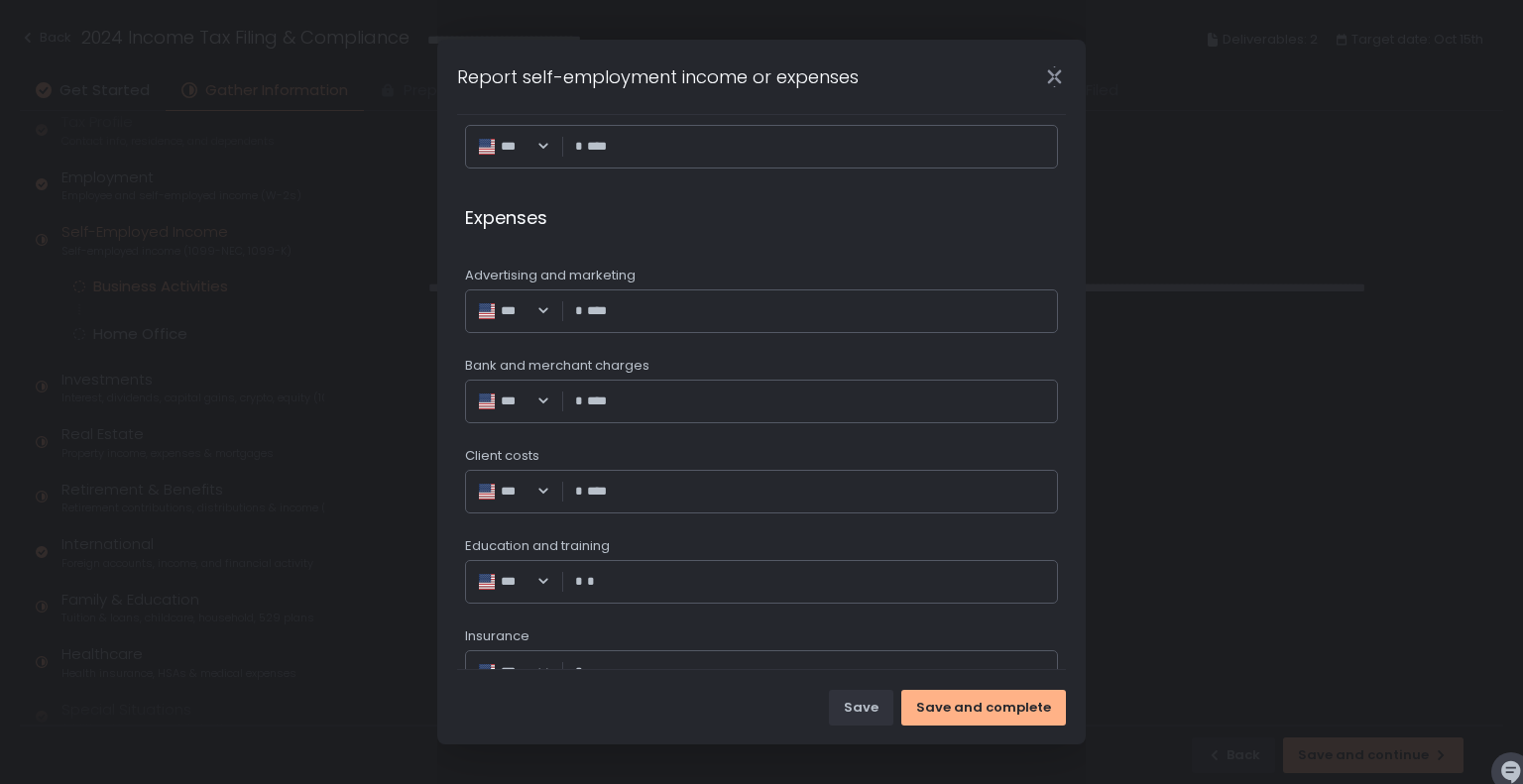 type on "****" 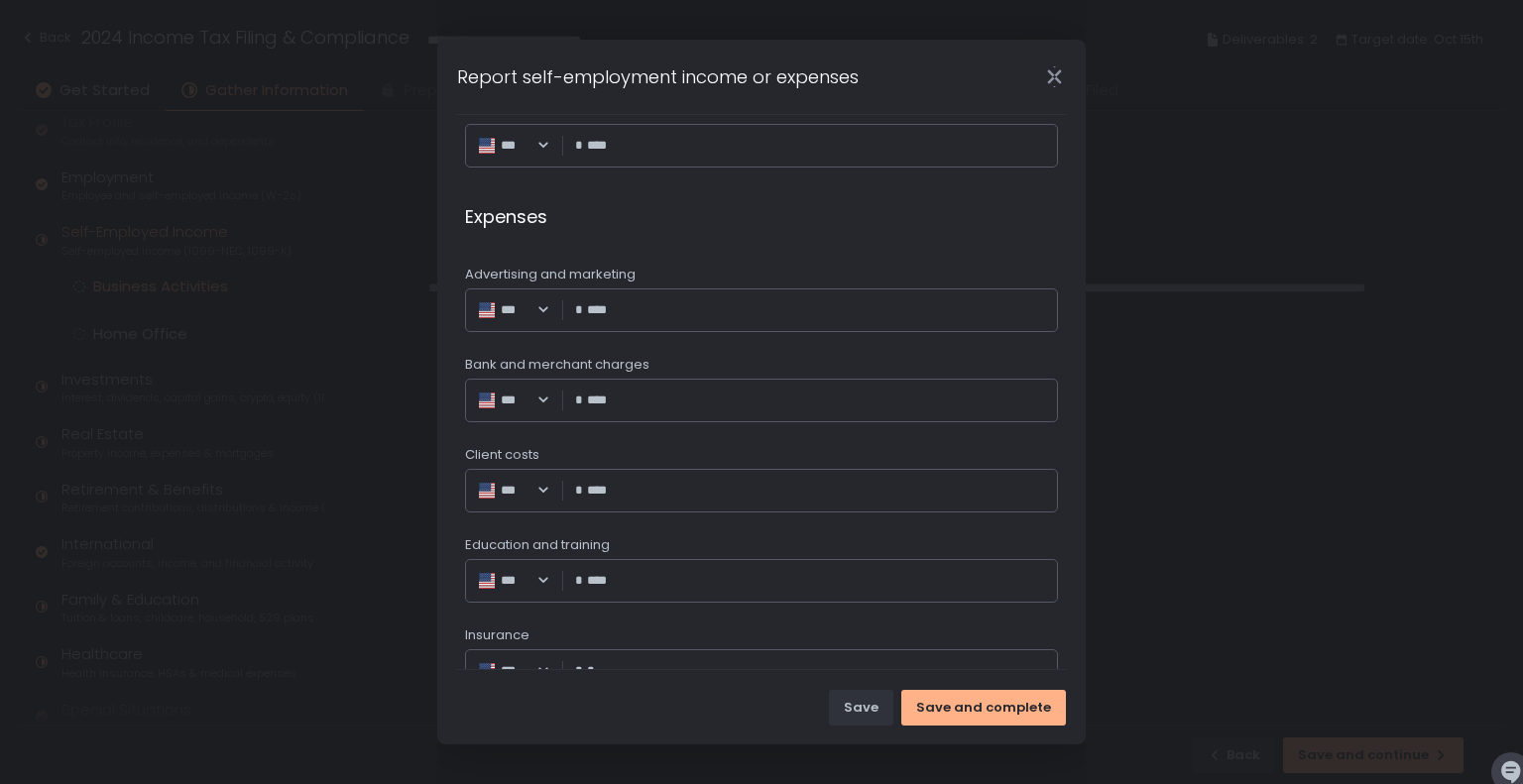 type on "****" 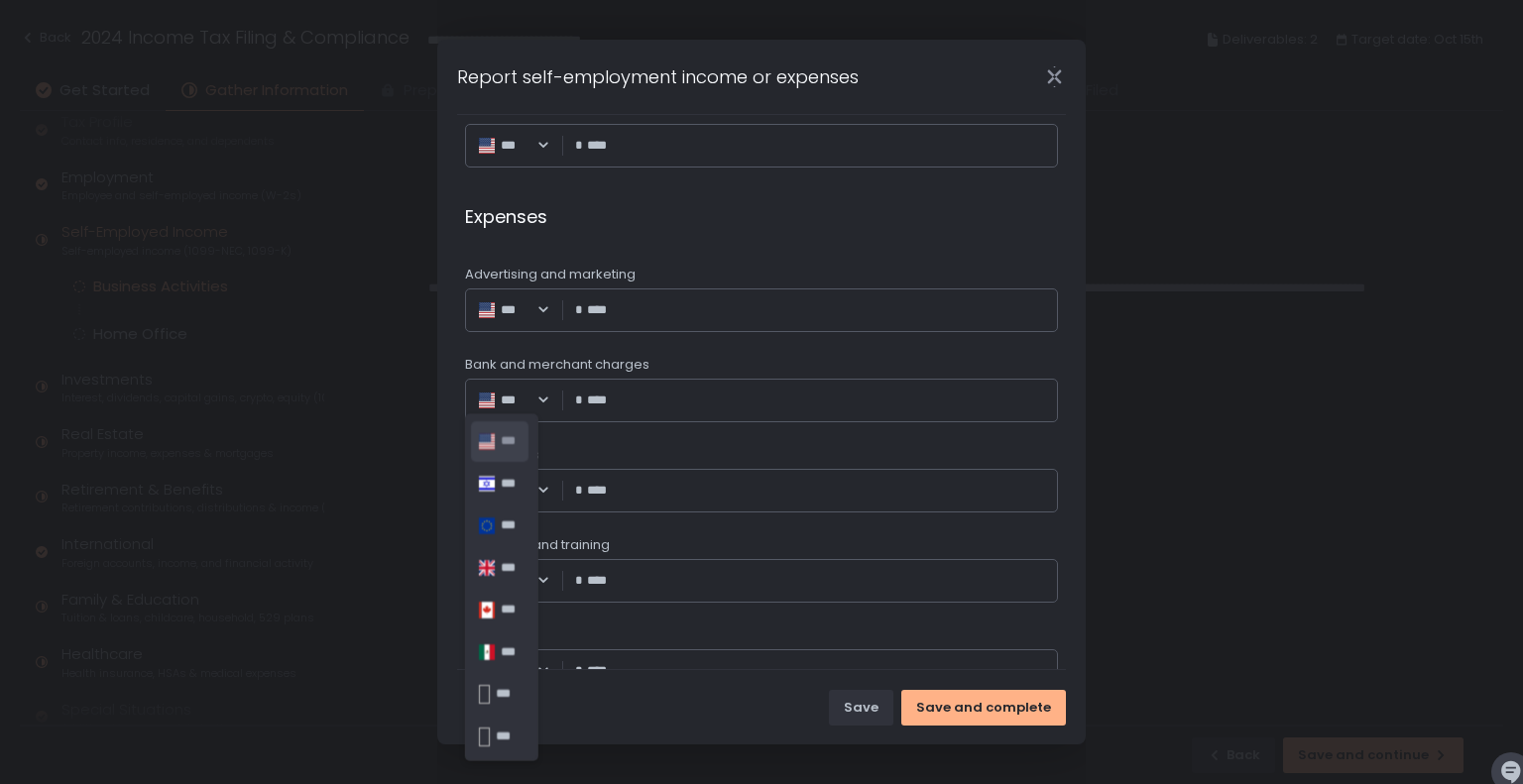 scroll, scrollTop: 1788, scrollLeft: 0, axis: vertical 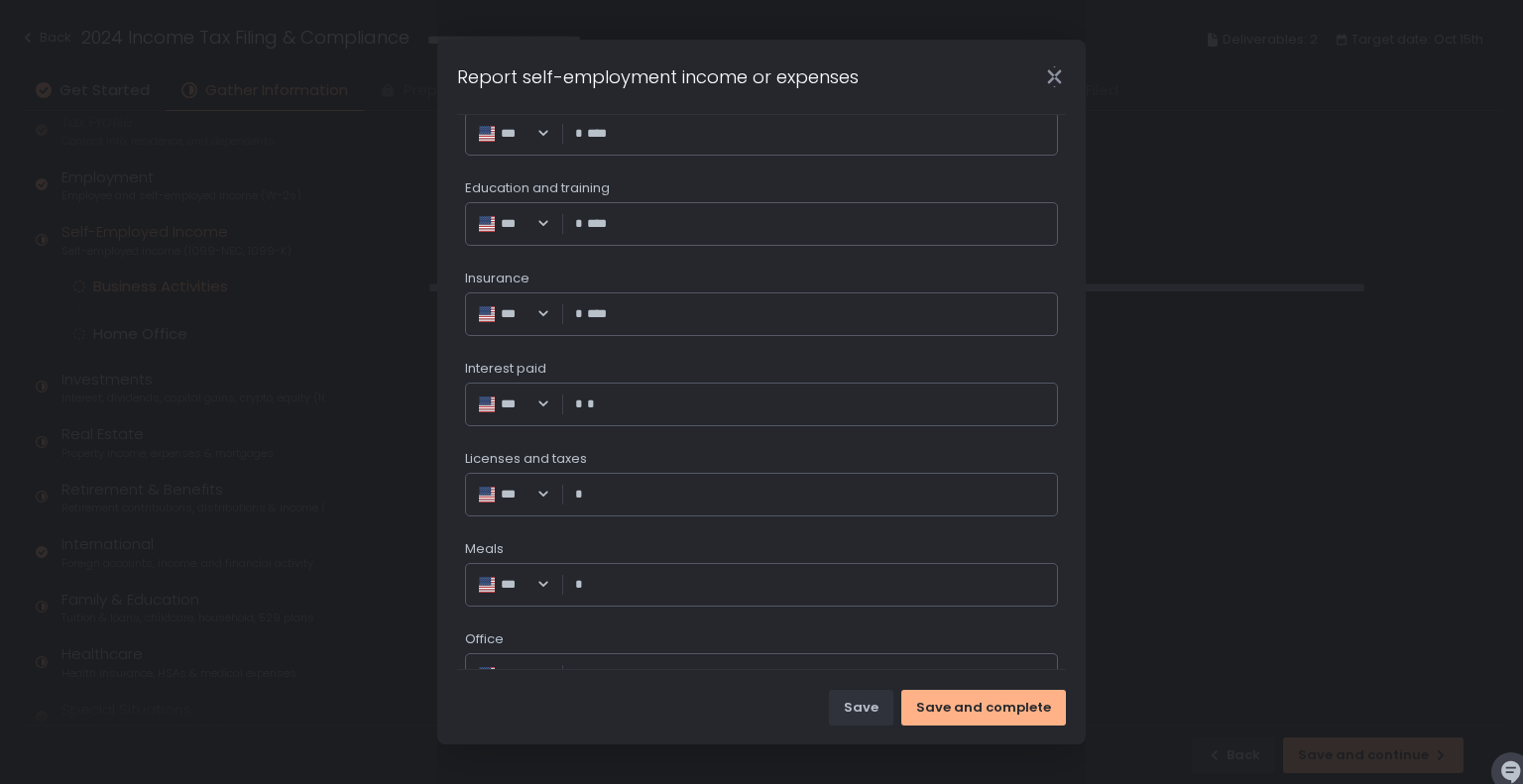 type on "****" 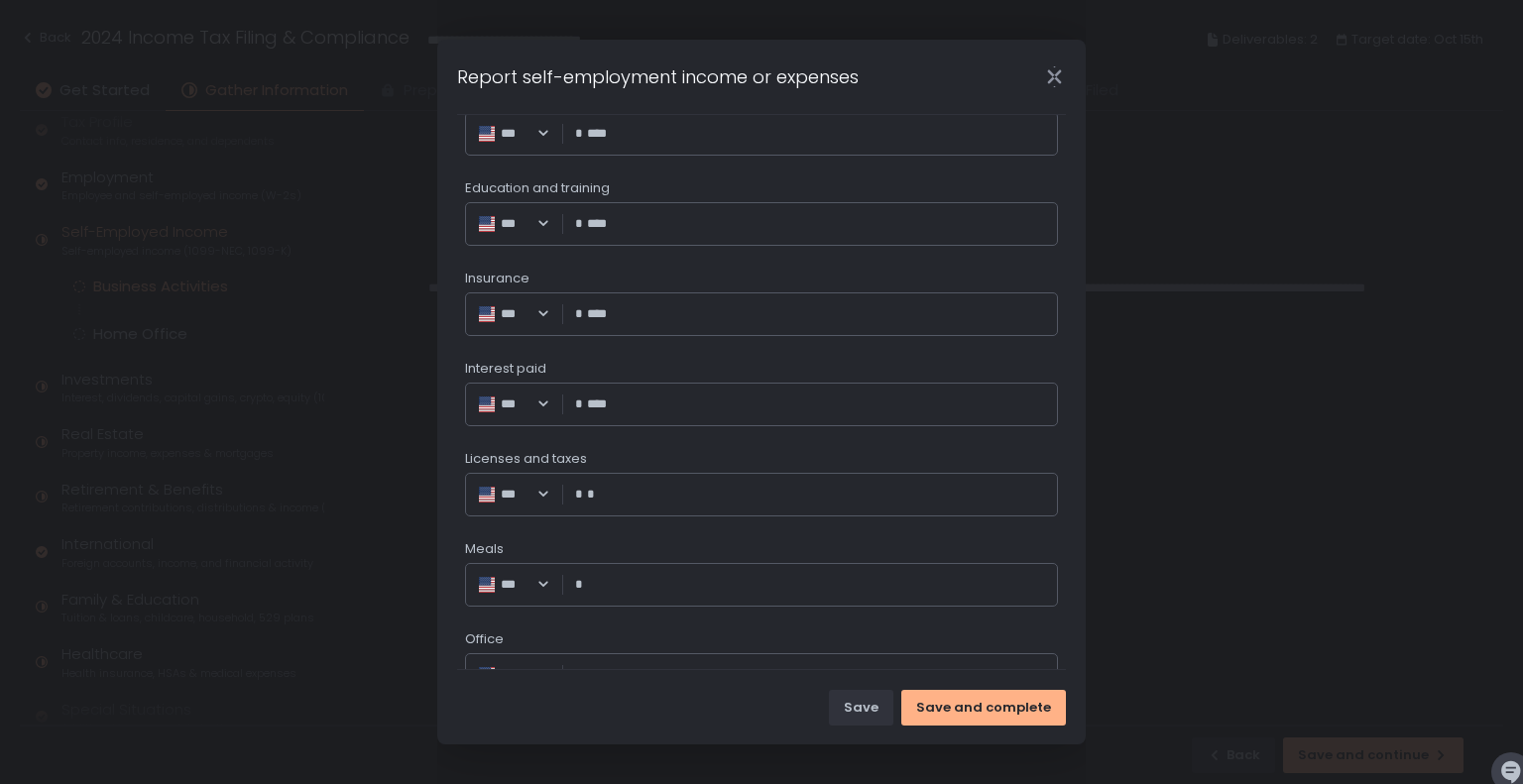 type on "****" 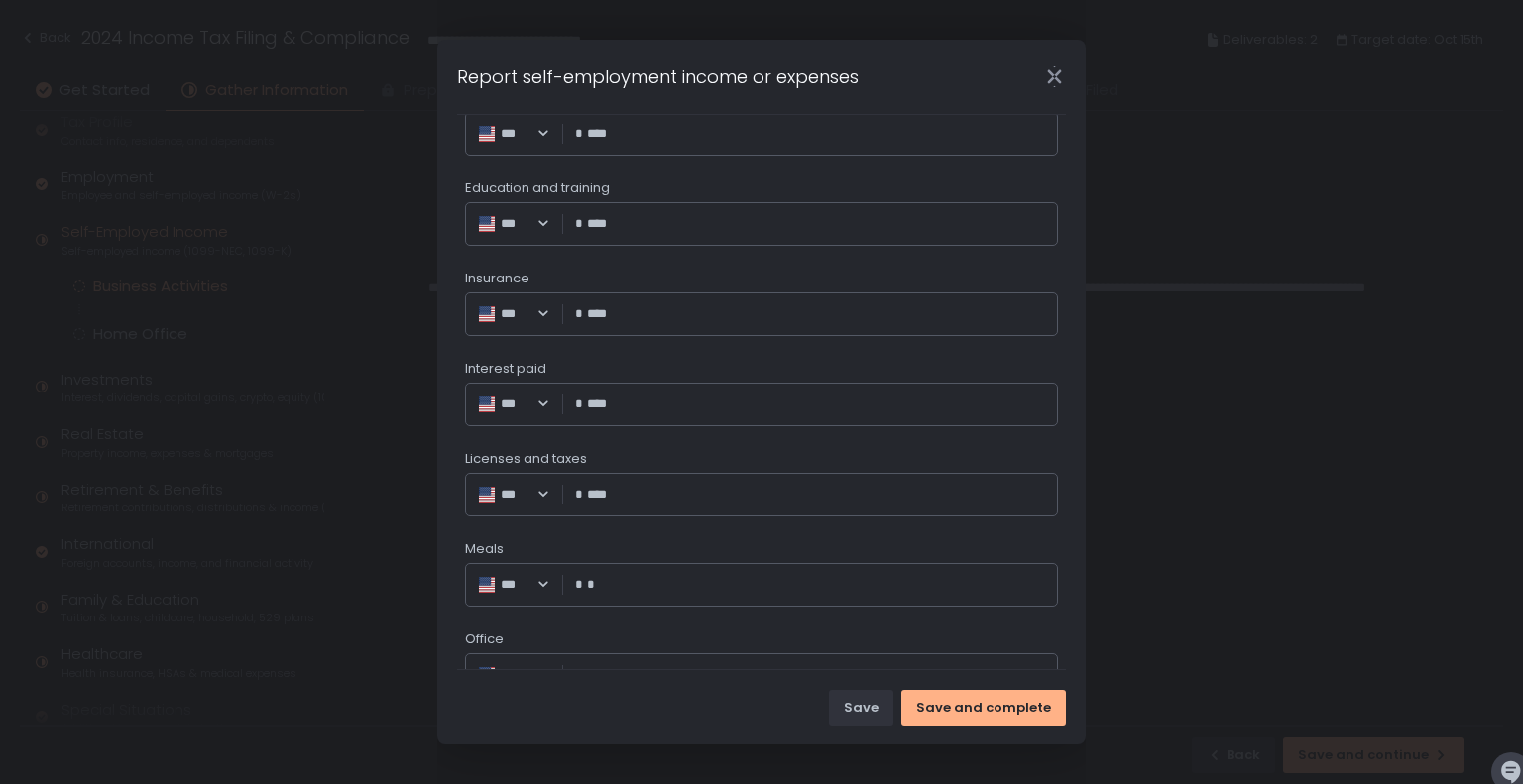 type on "****" 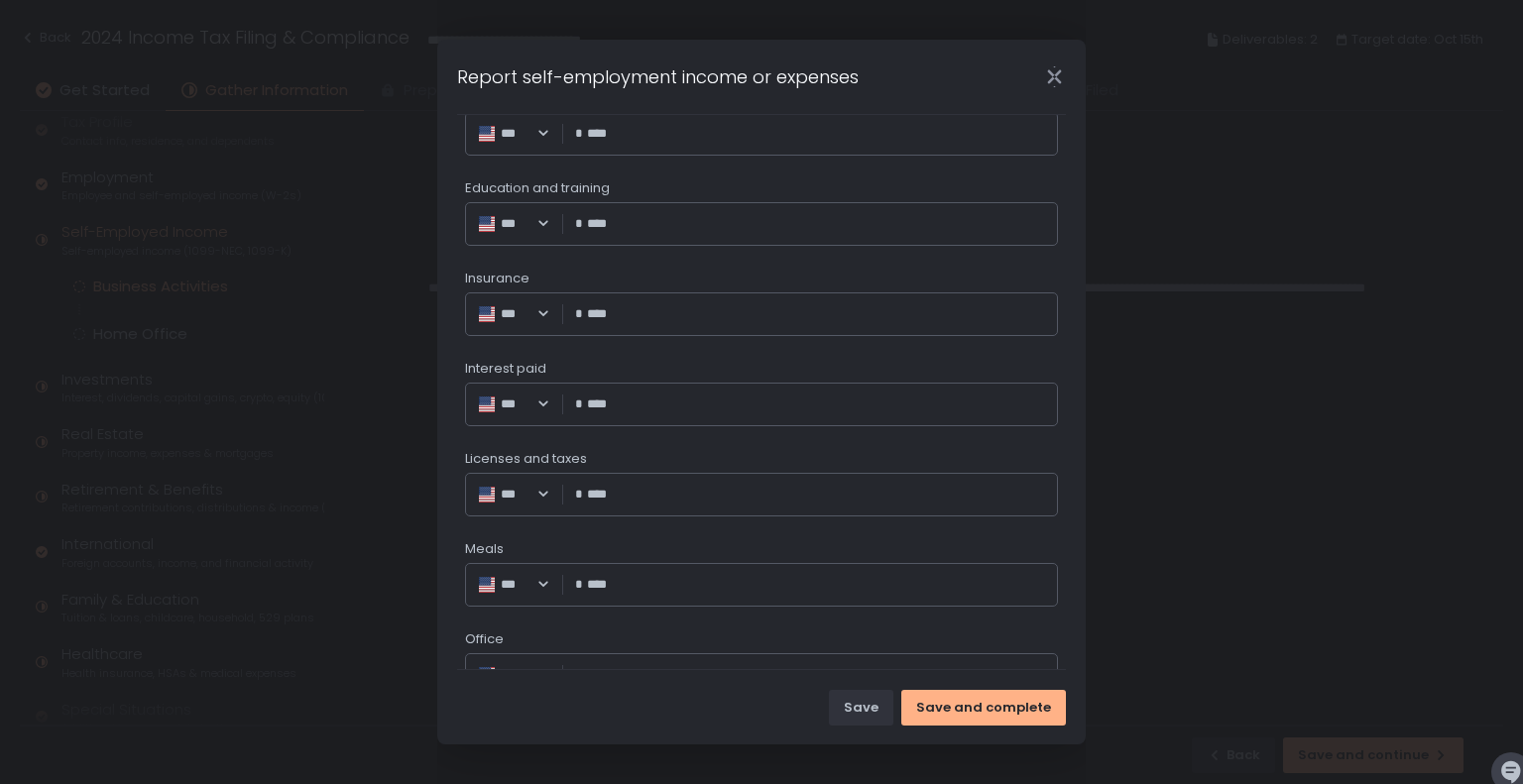 type on "****" 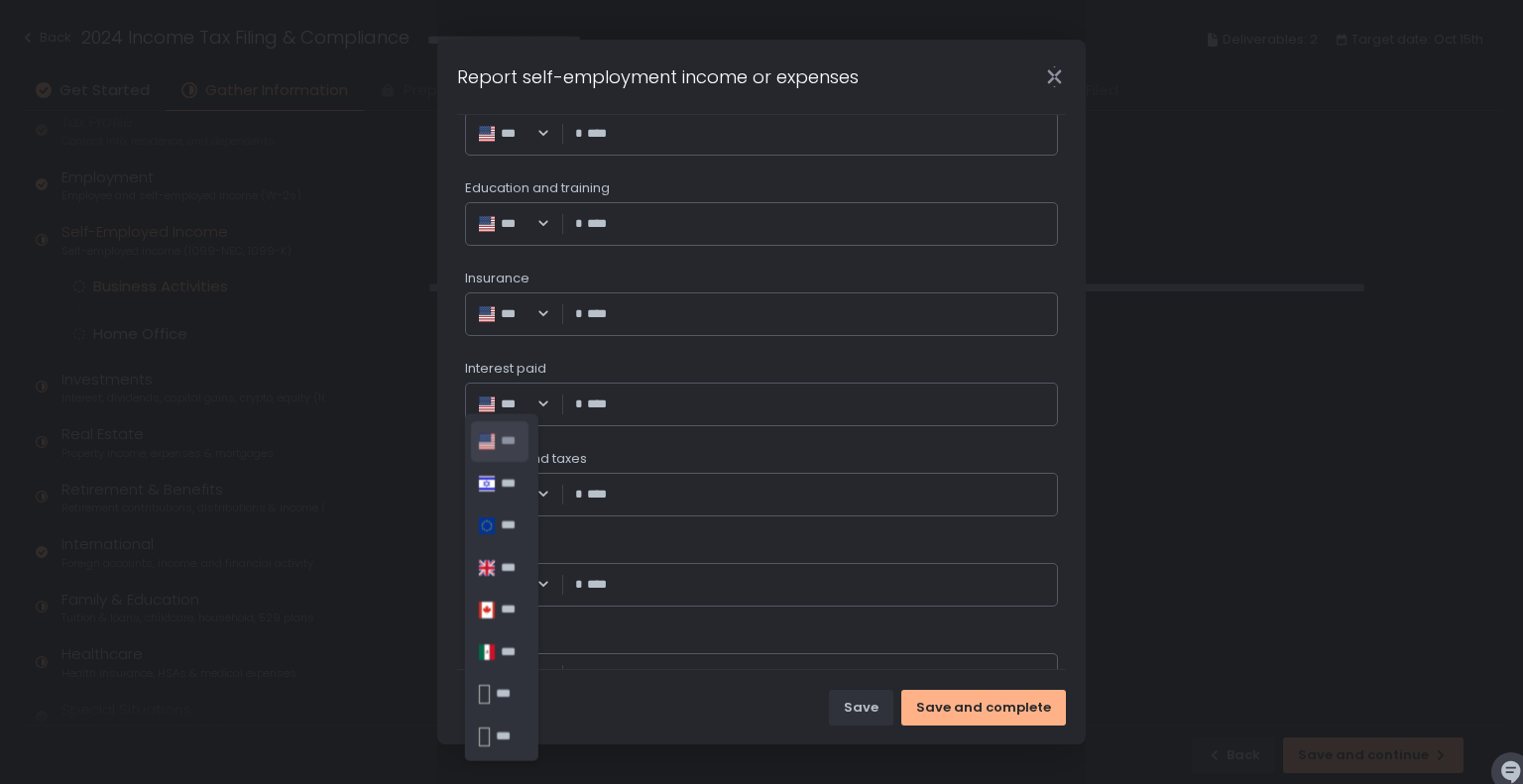 scroll, scrollTop: 2145, scrollLeft: 0, axis: vertical 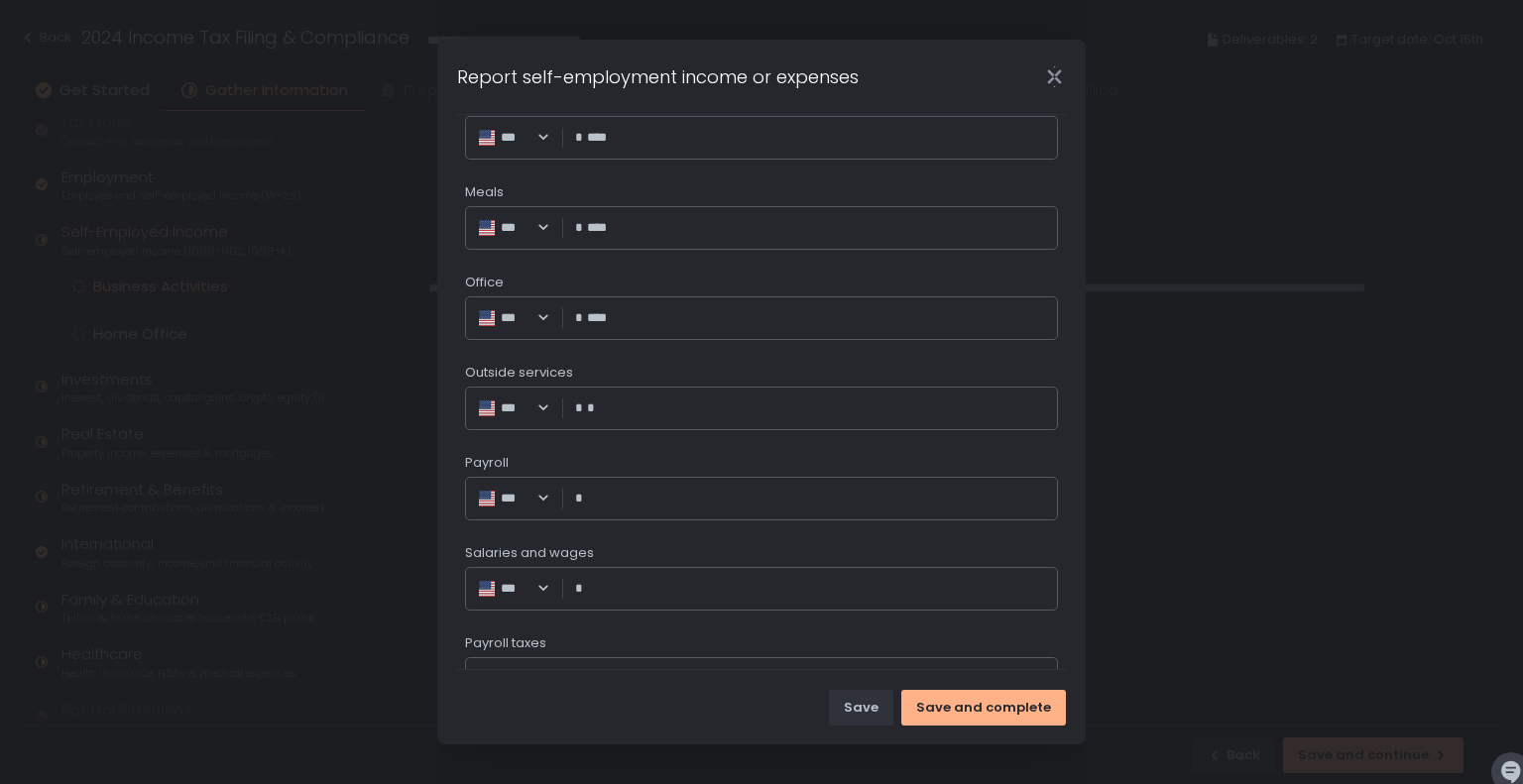 type on "****" 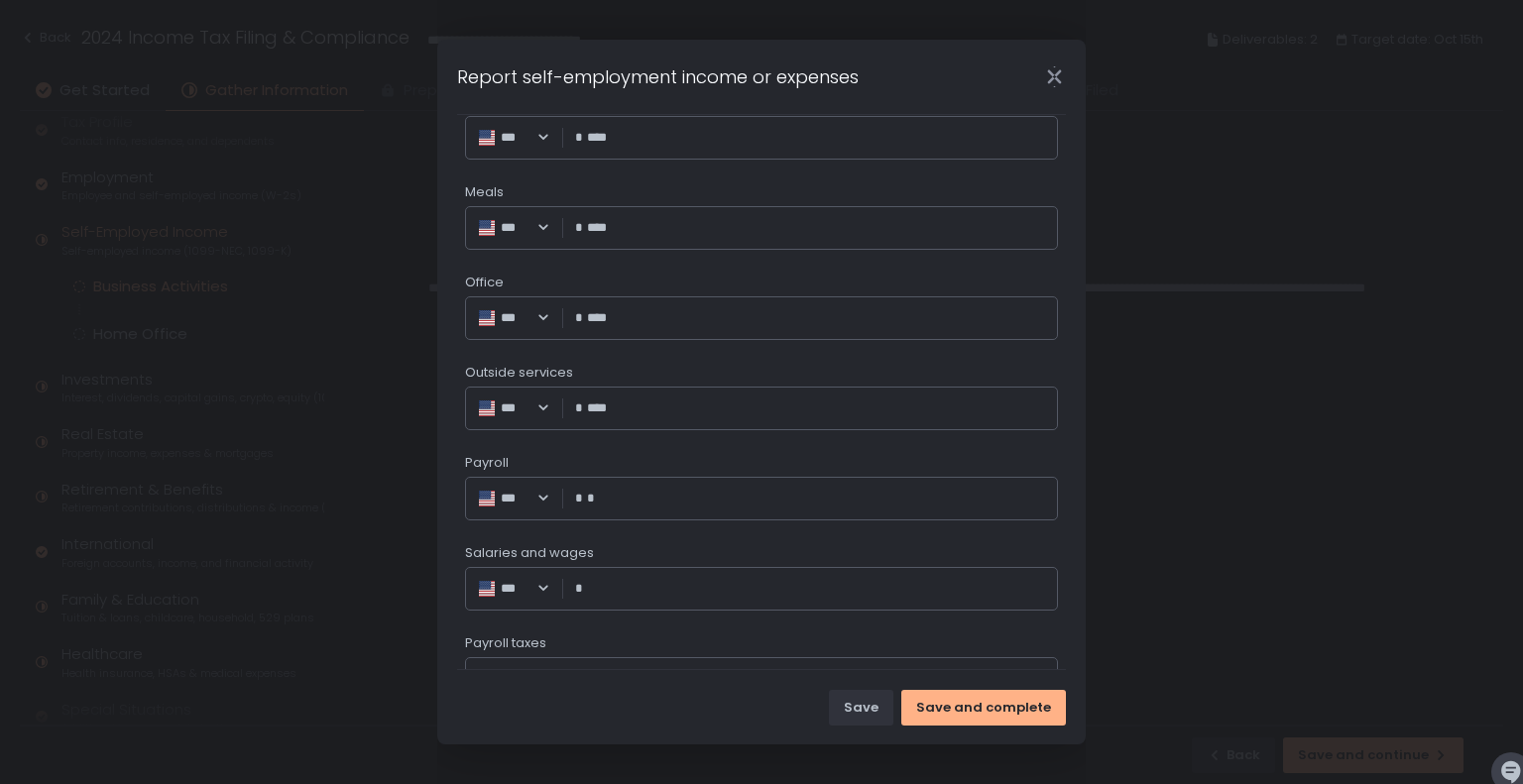 type on "****" 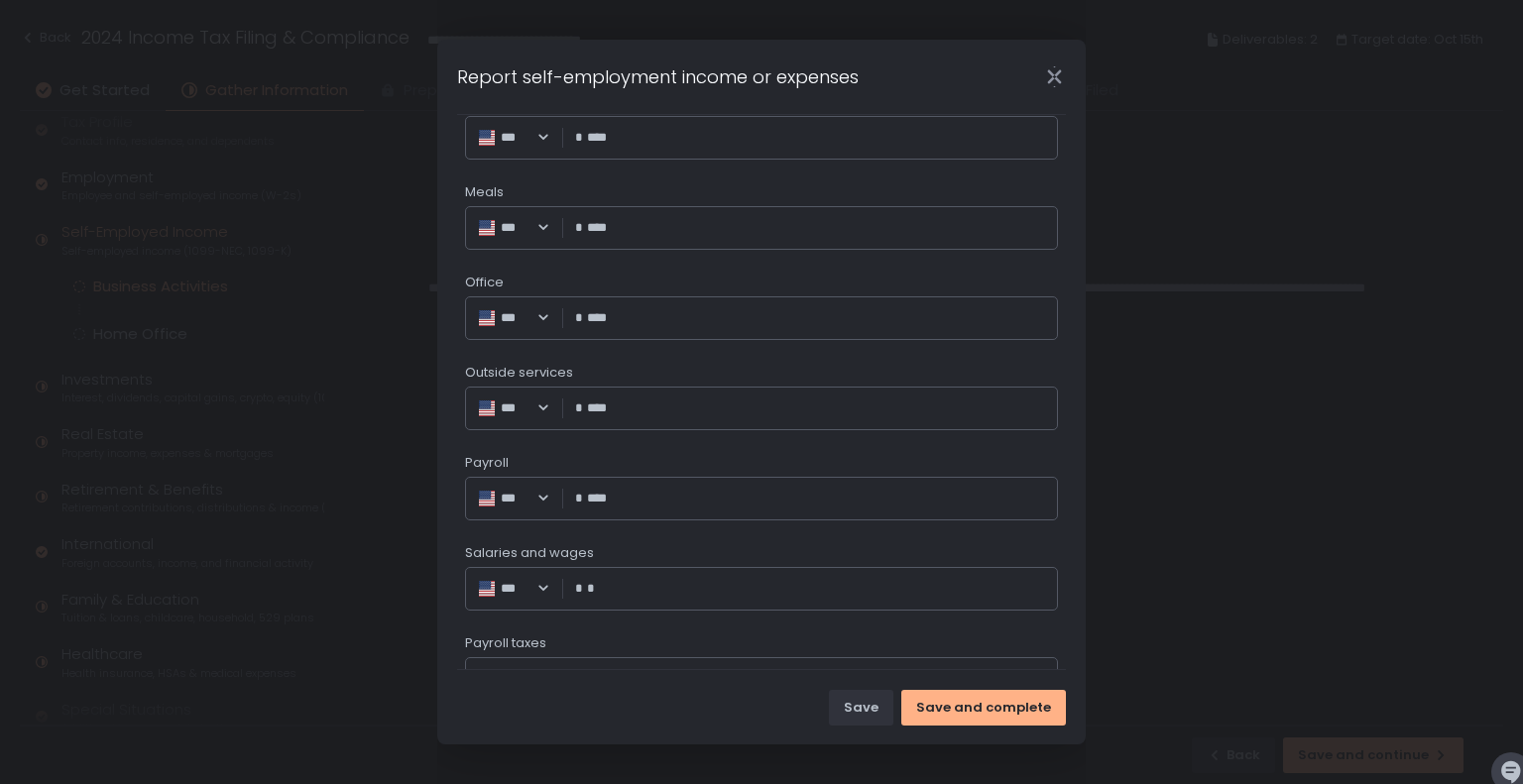 type on "****" 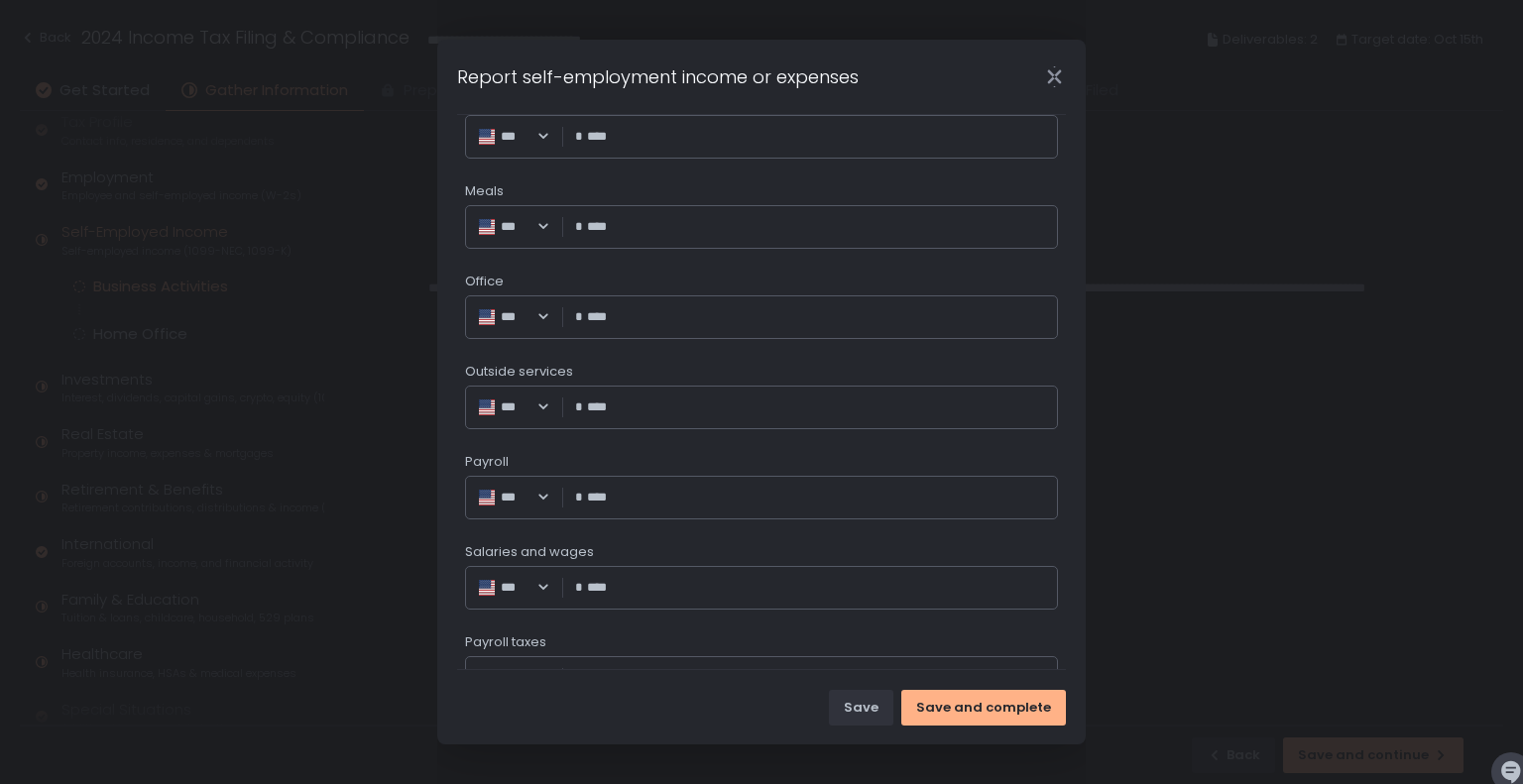 type on "****" 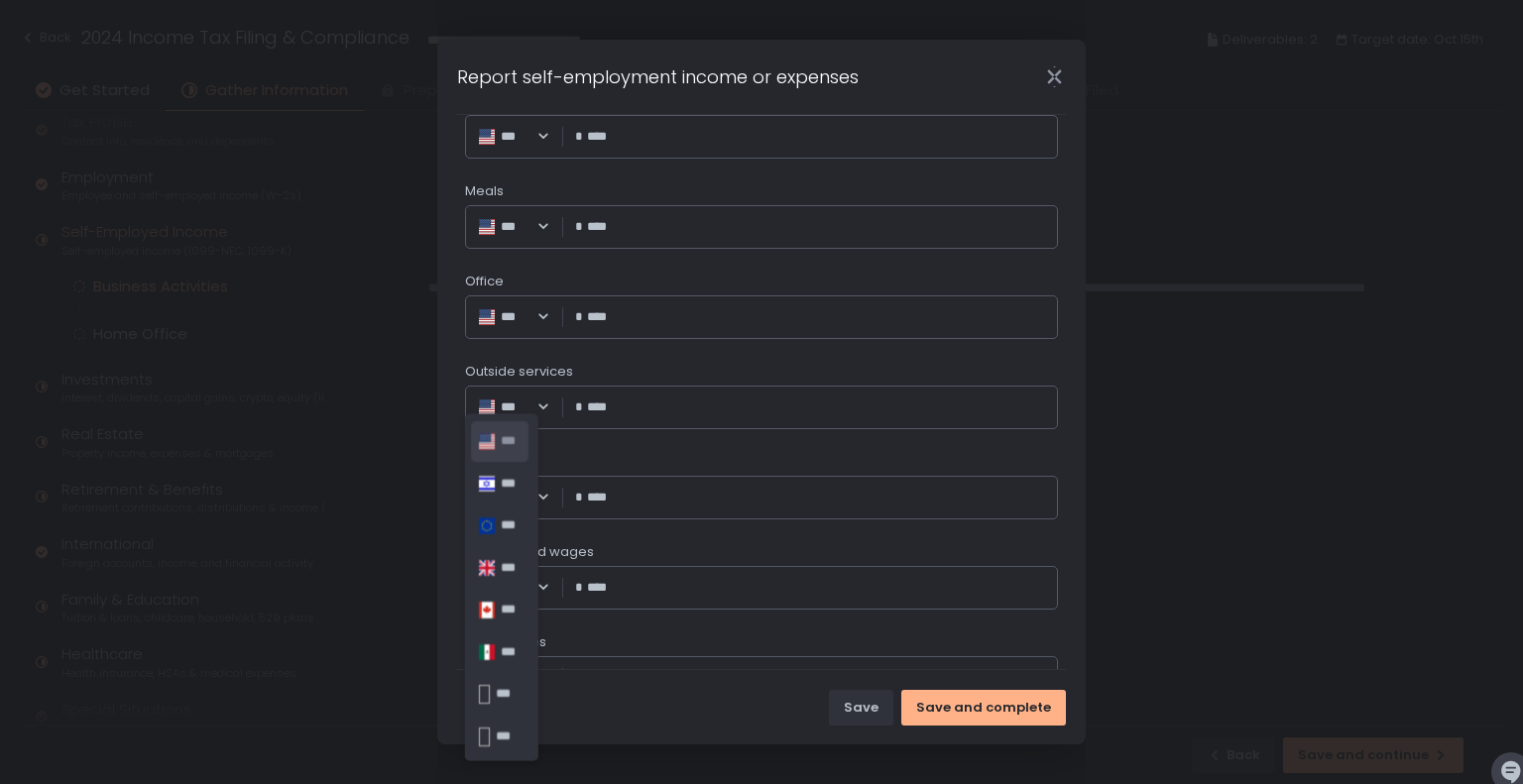 scroll, scrollTop: 2503, scrollLeft: 0, axis: vertical 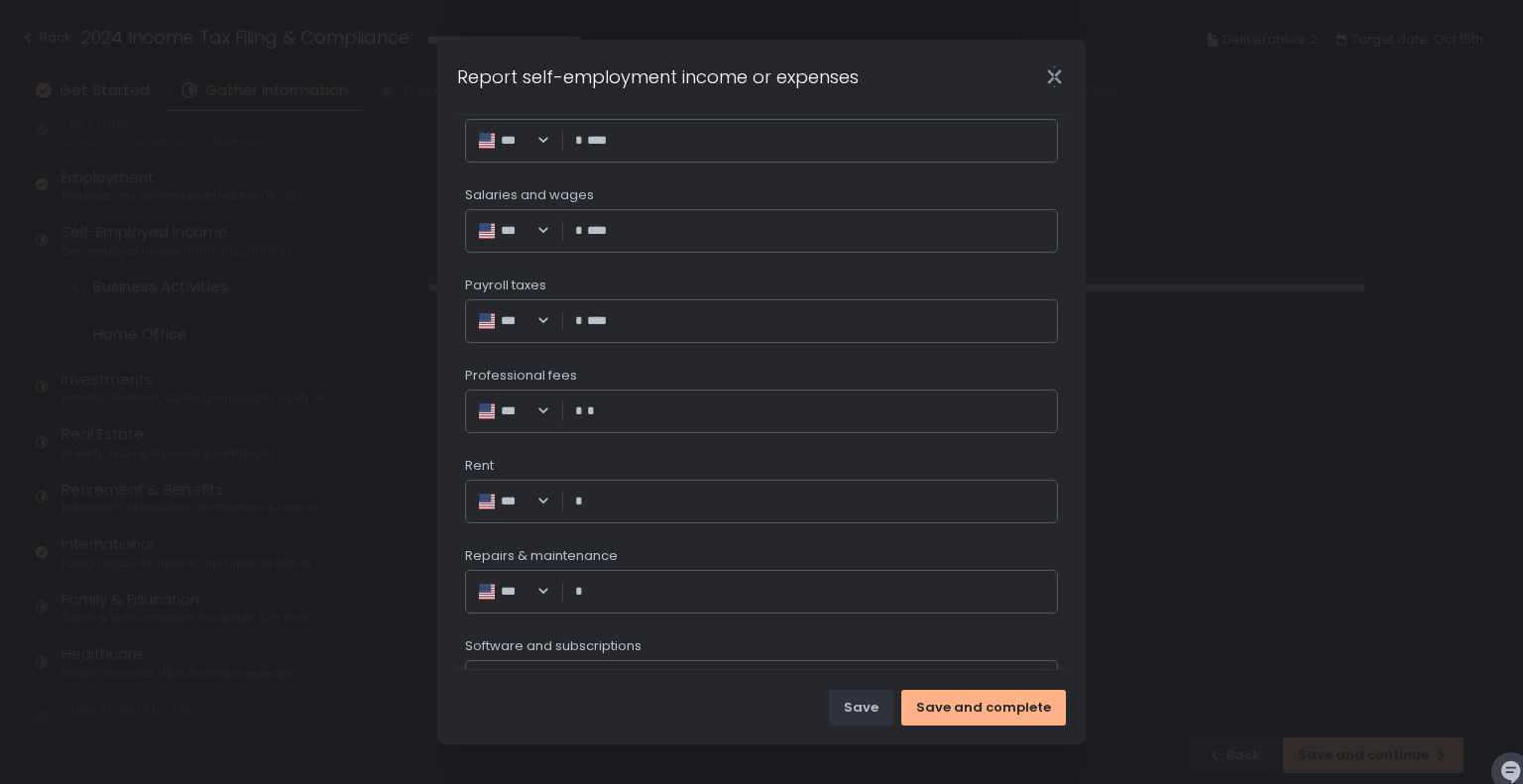 type on "****" 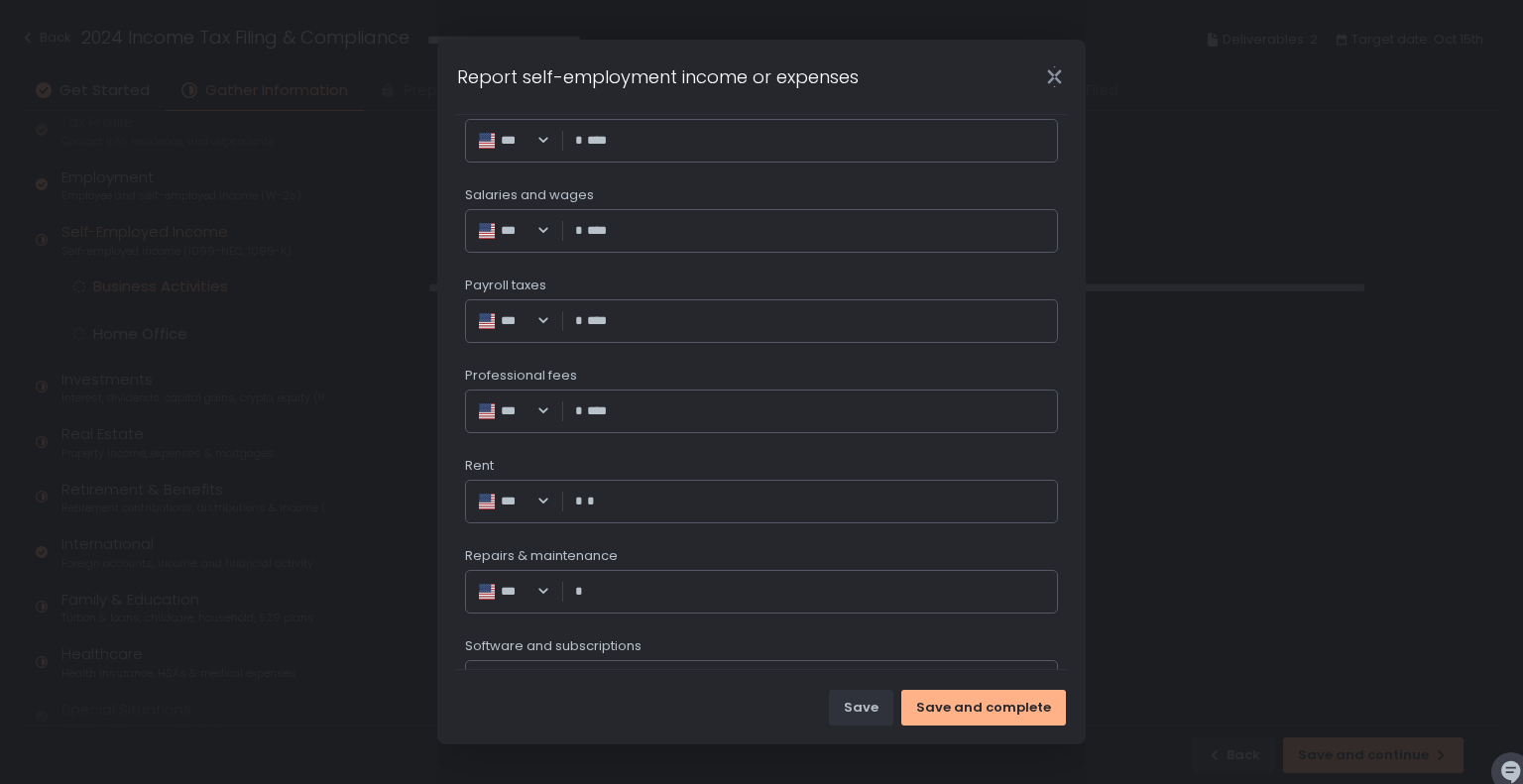 type on "****" 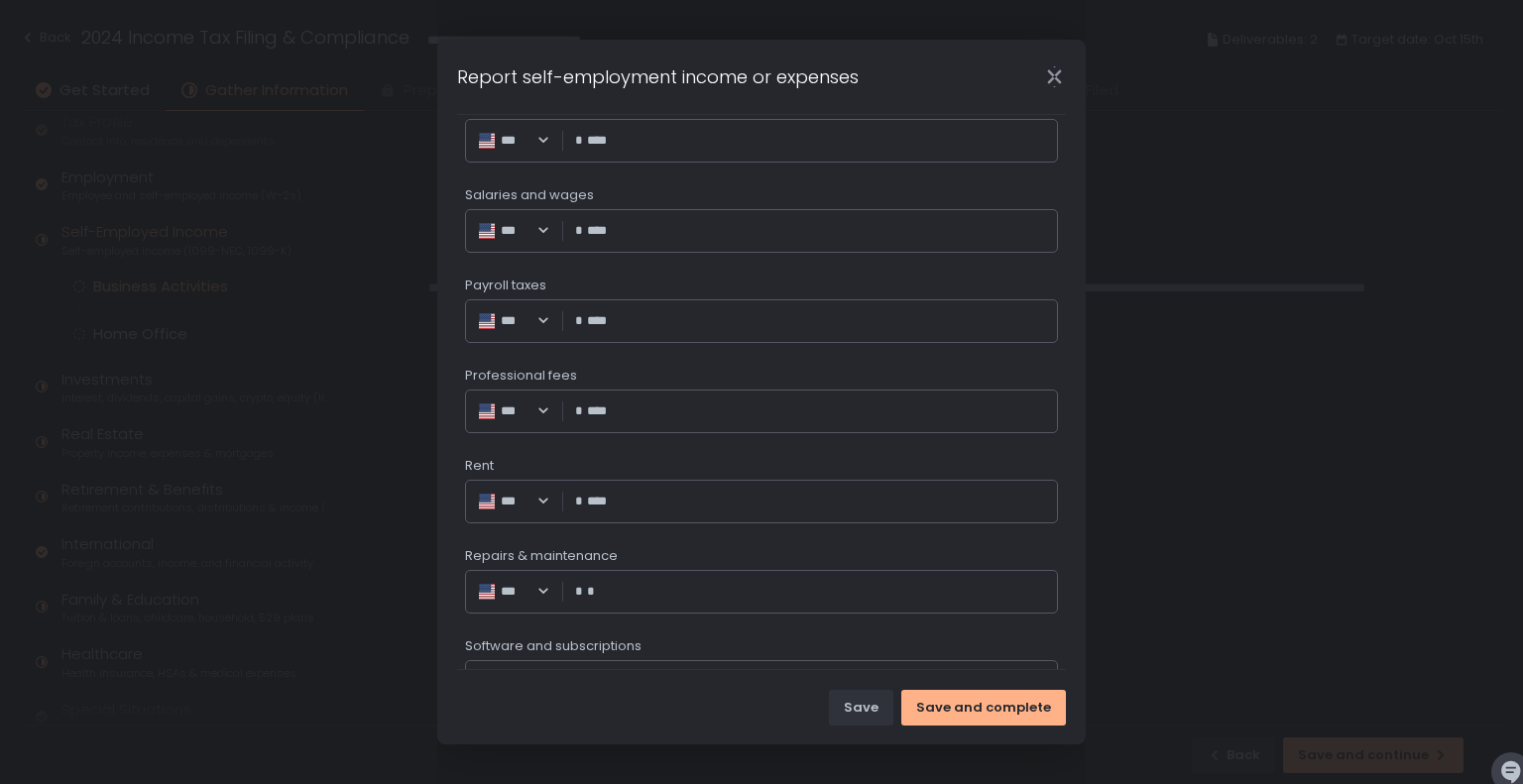 type on "****" 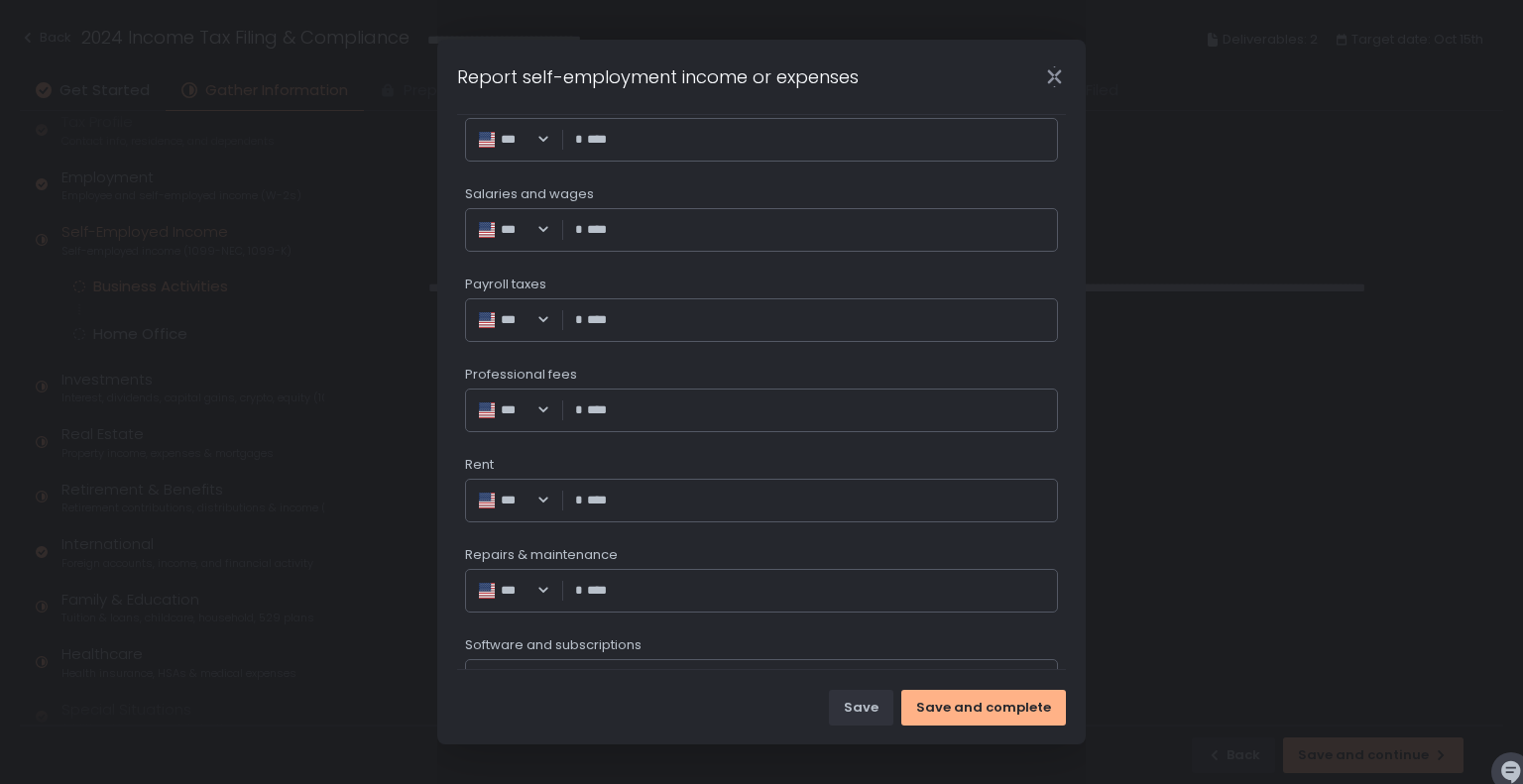type on "****" 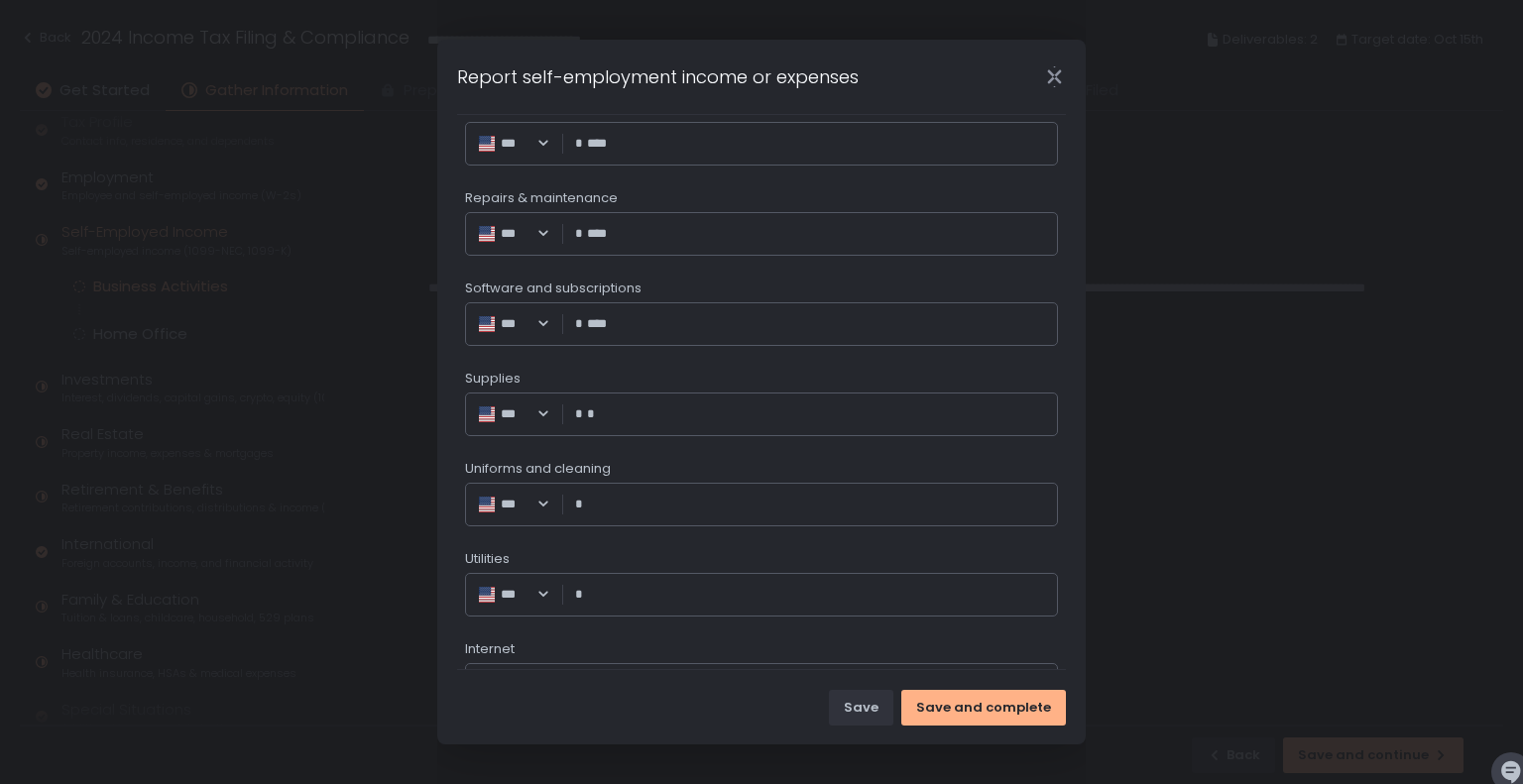 type on "****" 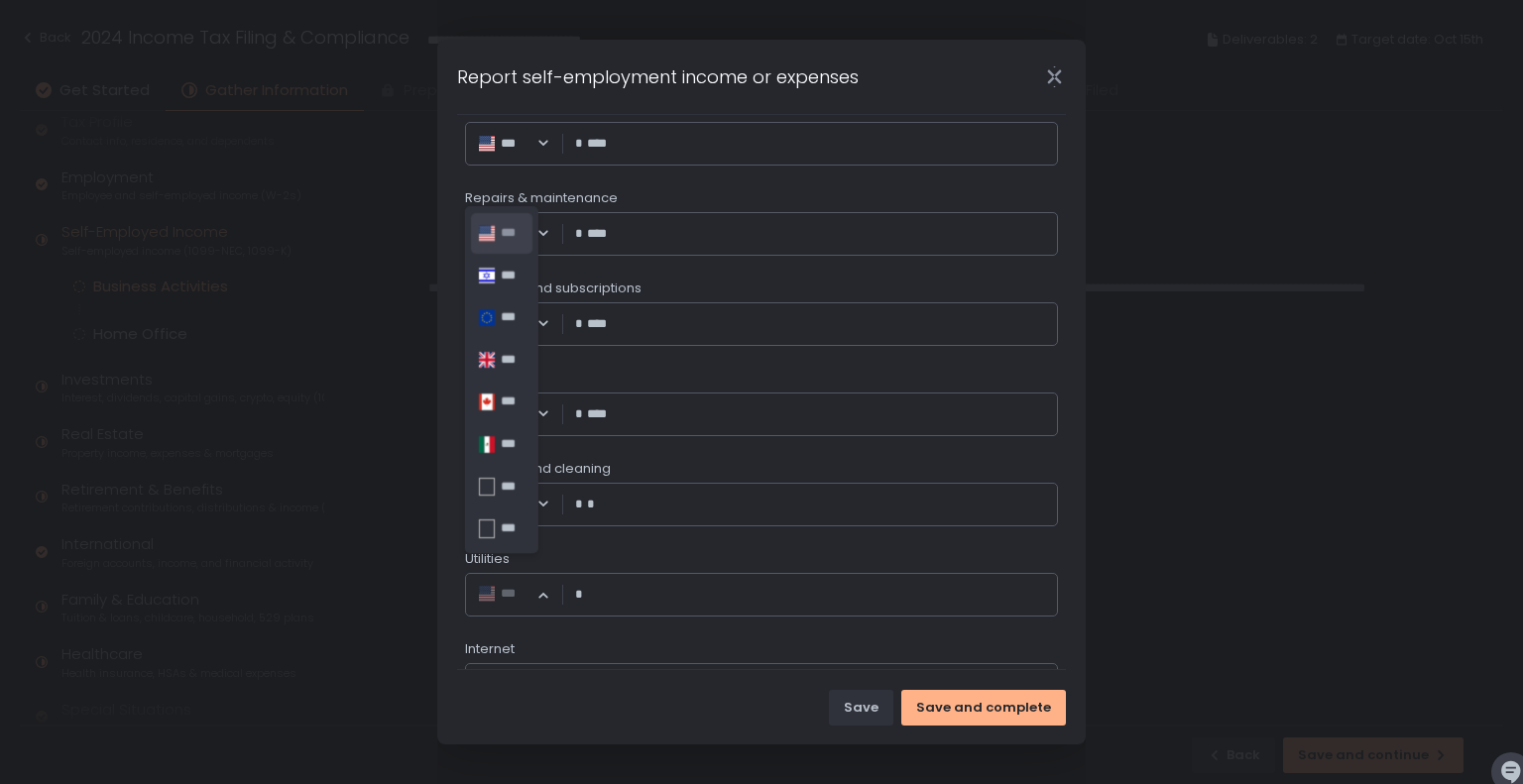type on "****" 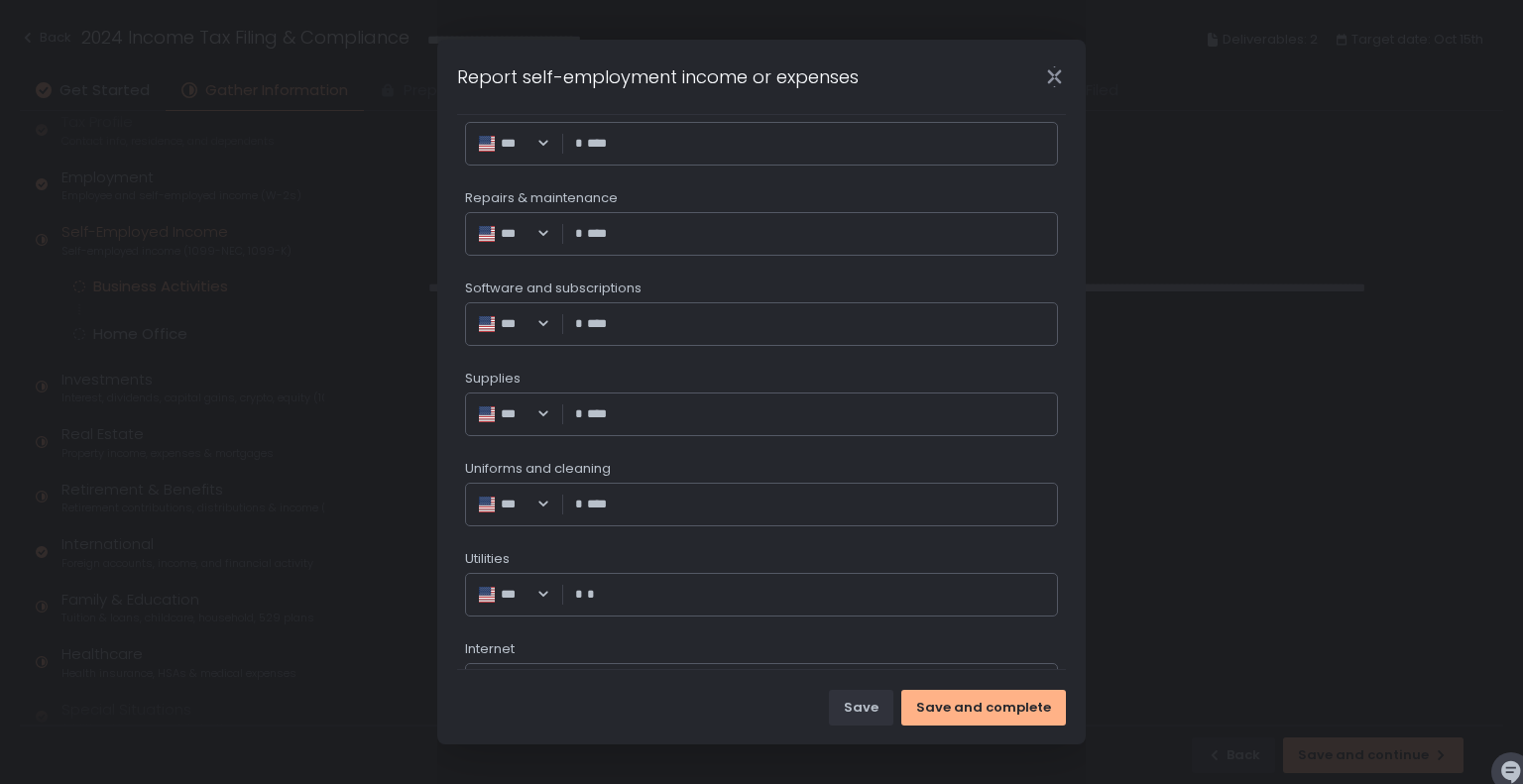 type on "****" 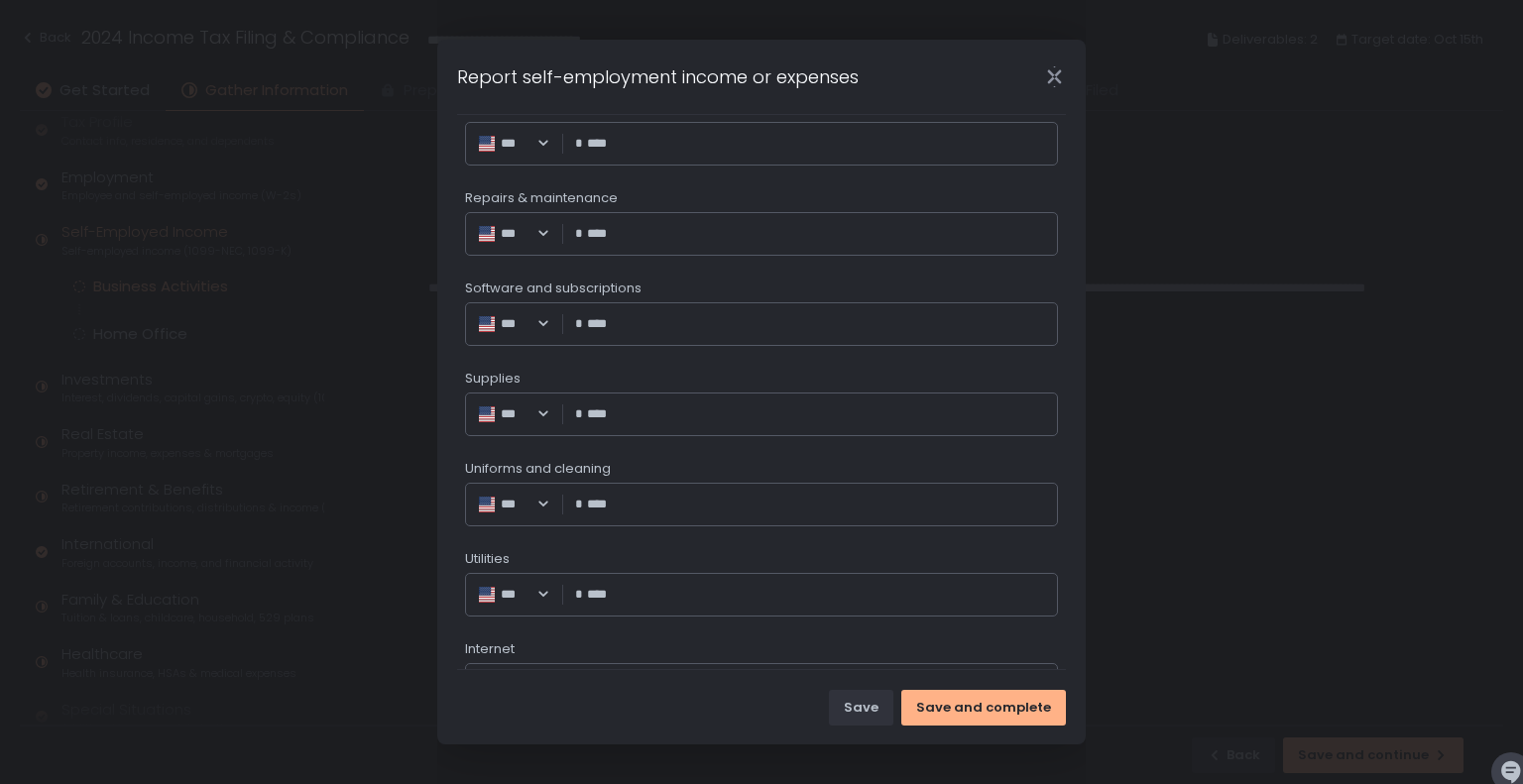 scroll, scrollTop: 2861, scrollLeft: 0, axis: vertical 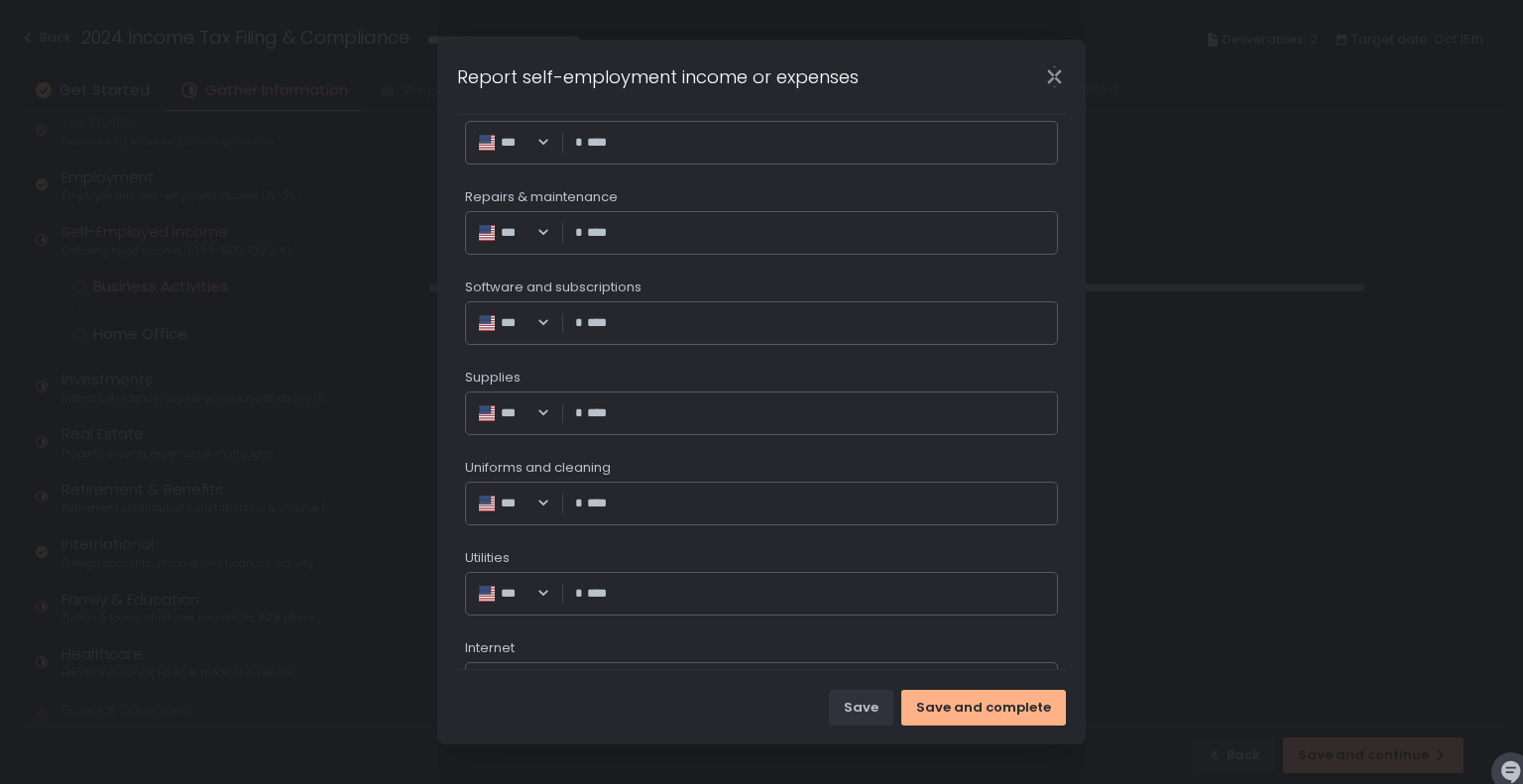type on "****" 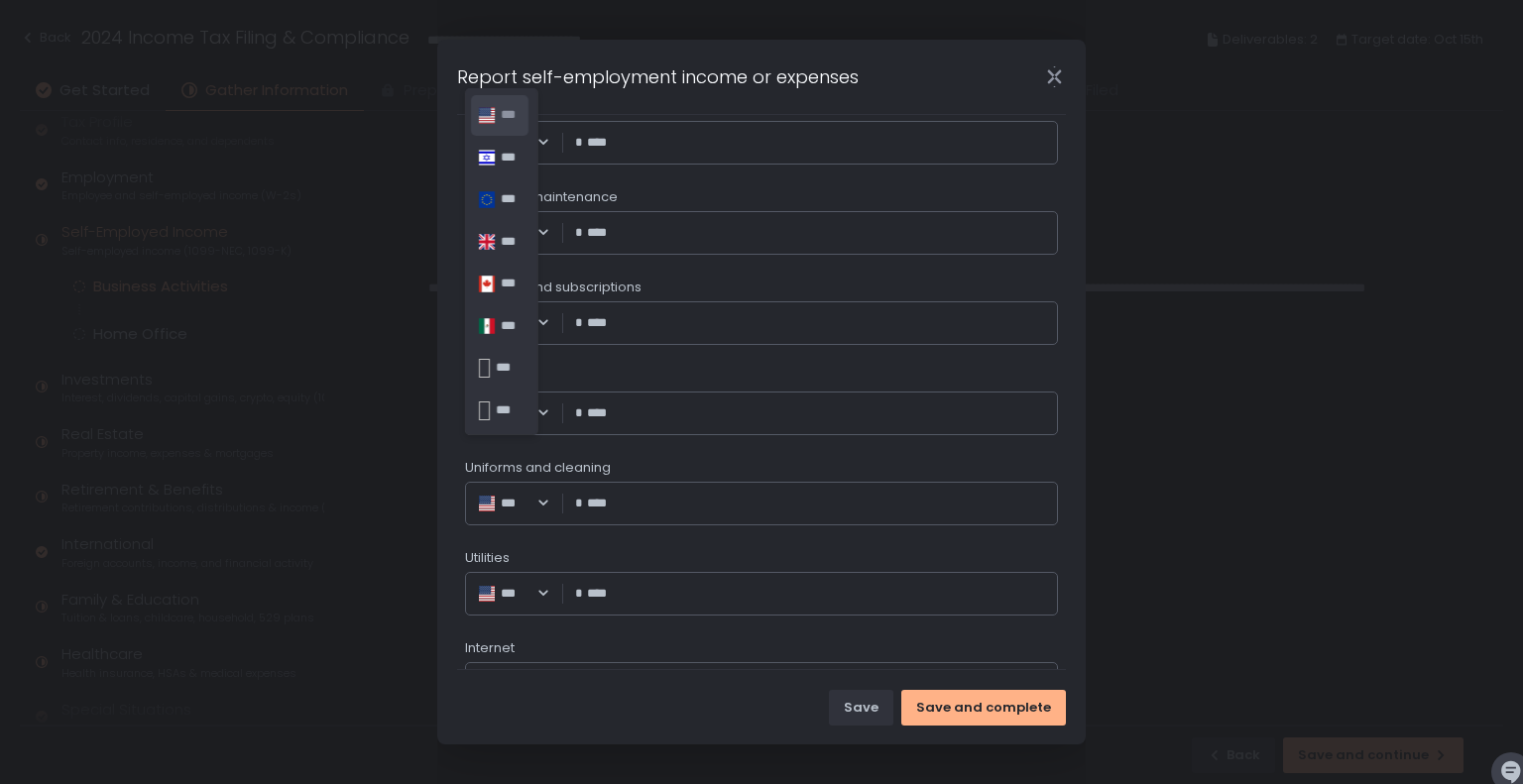 scroll, scrollTop: 3157, scrollLeft: 0, axis: vertical 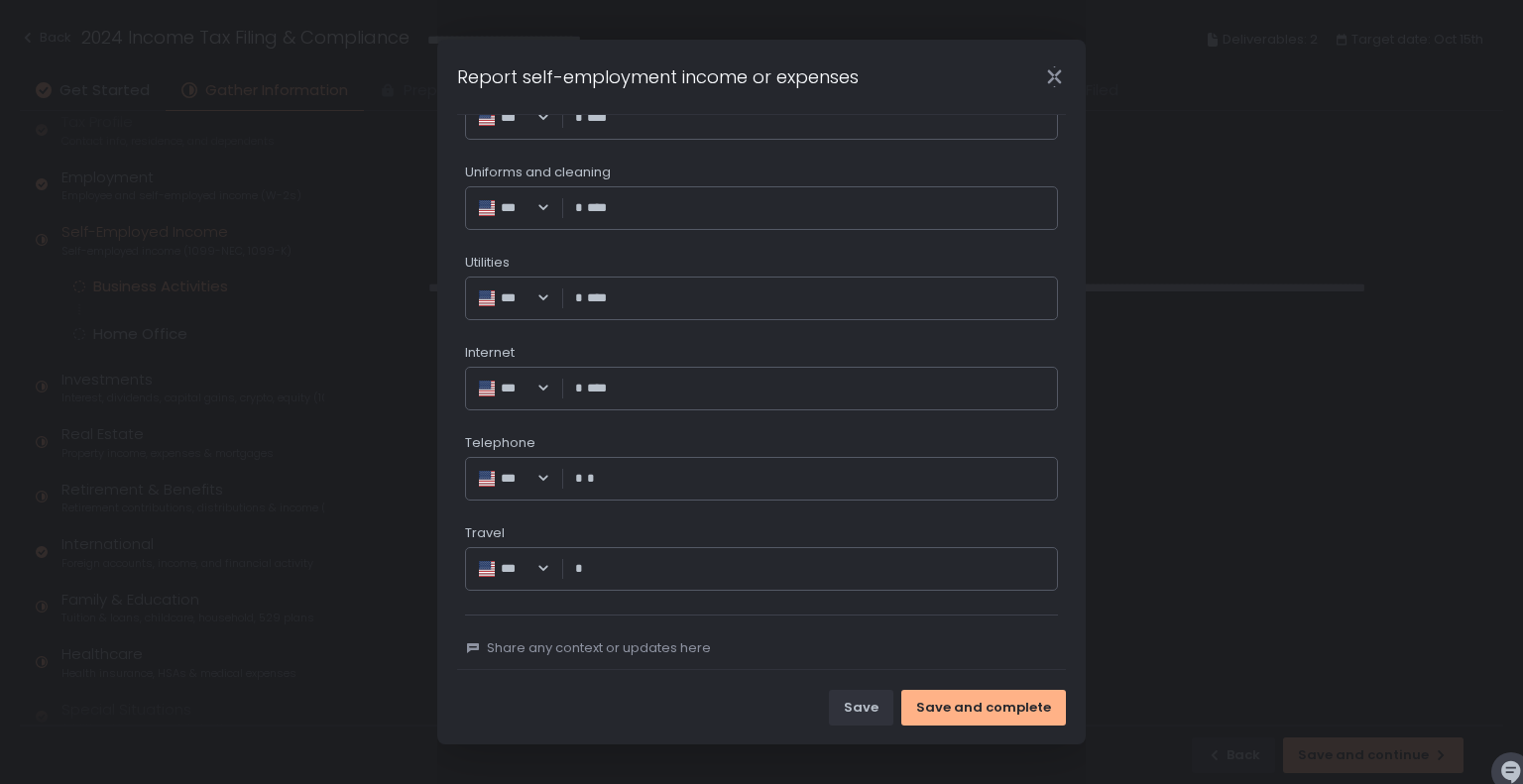 type on "****" 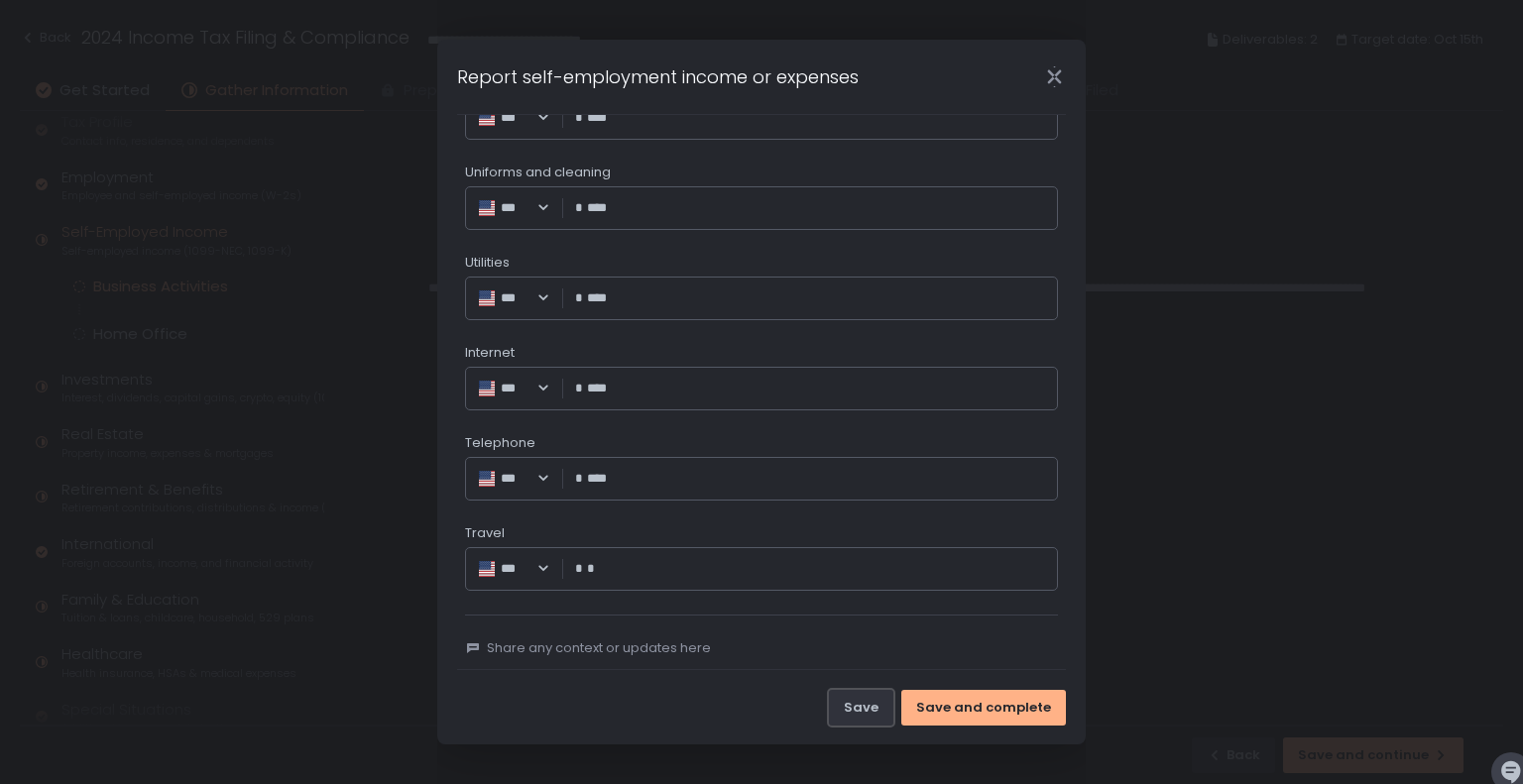 type on "****" 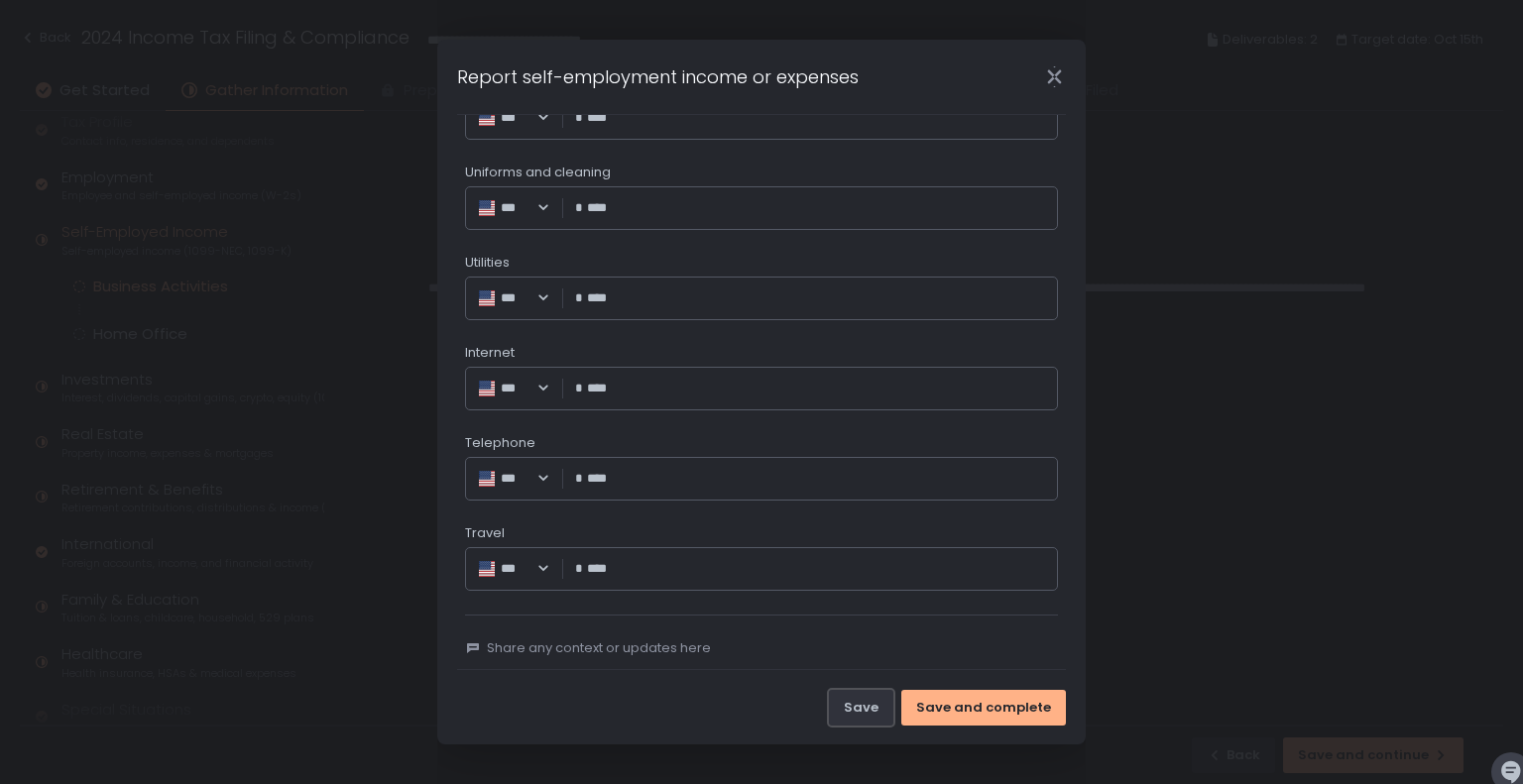 type 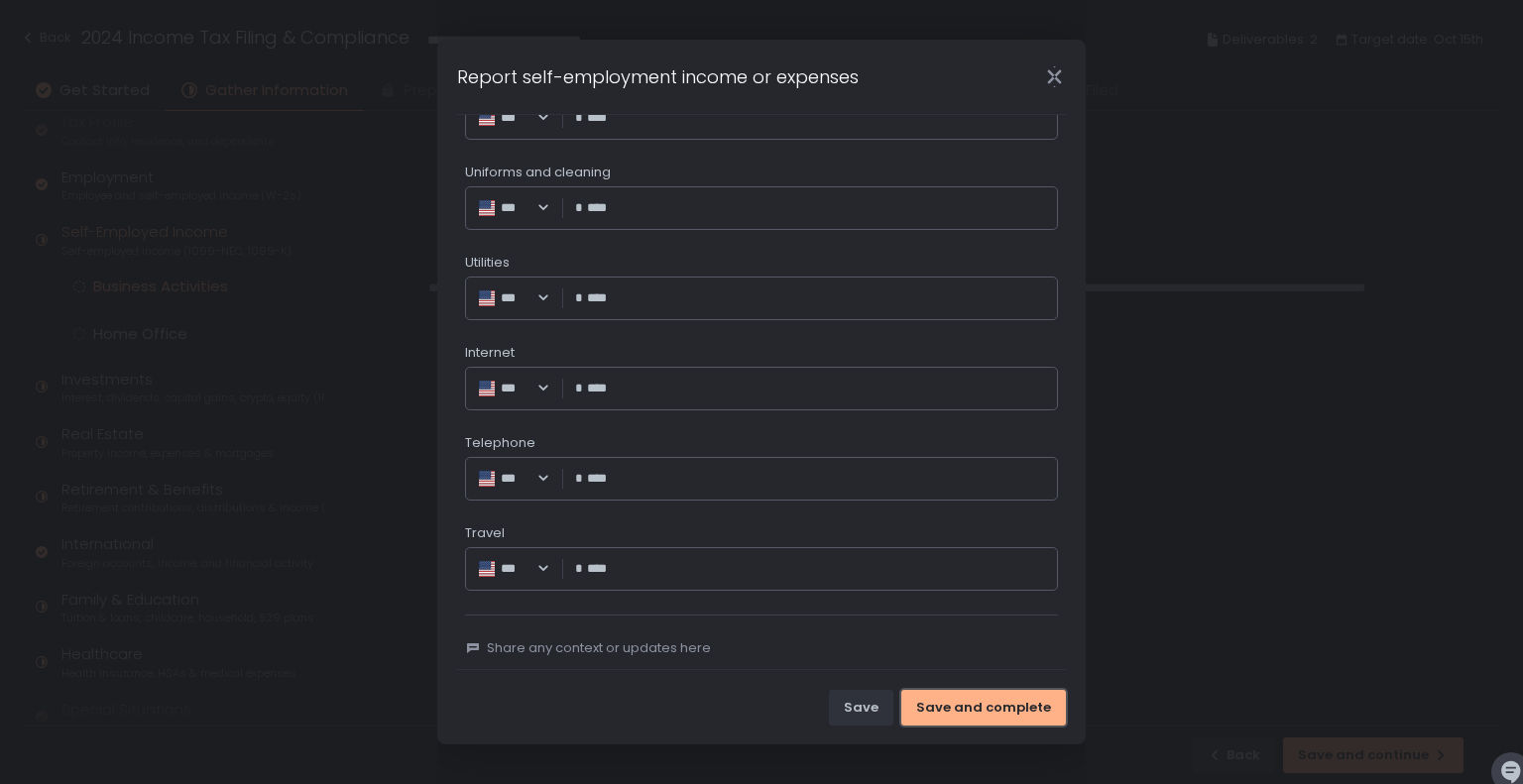 type 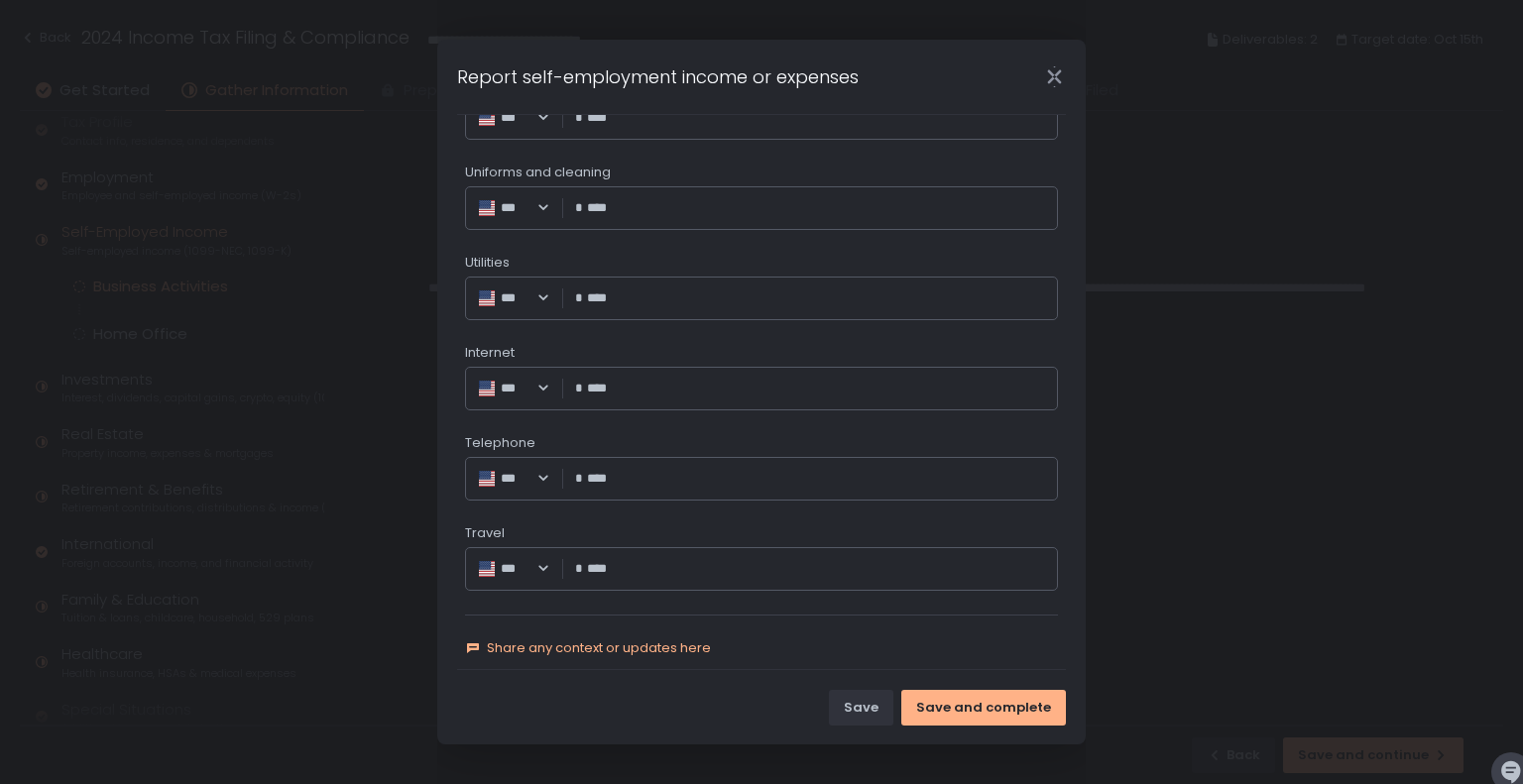 click on "Share any context or updates here" 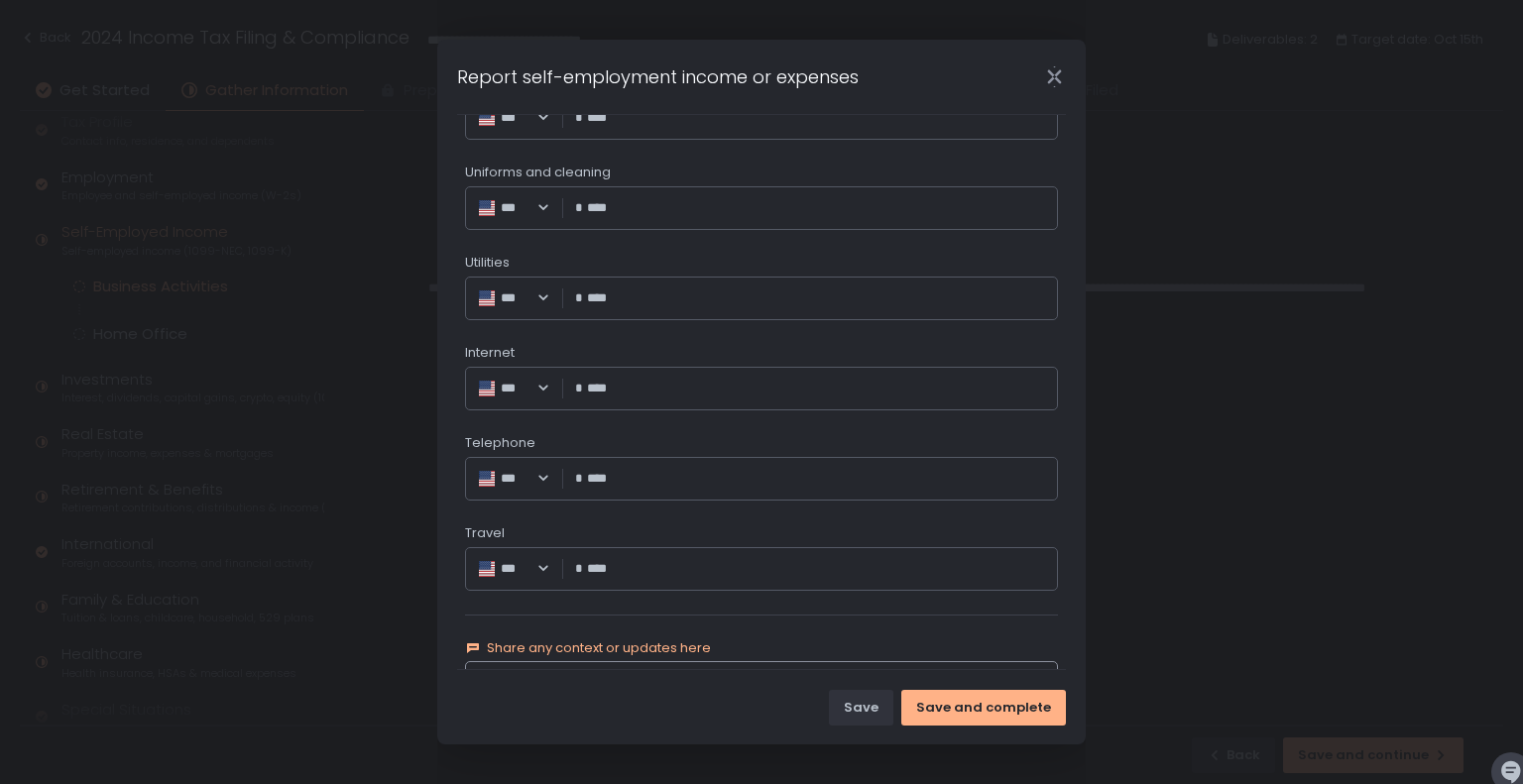 scroll, scrollTop: 3272, scrollLeft: 0, axis: vertical 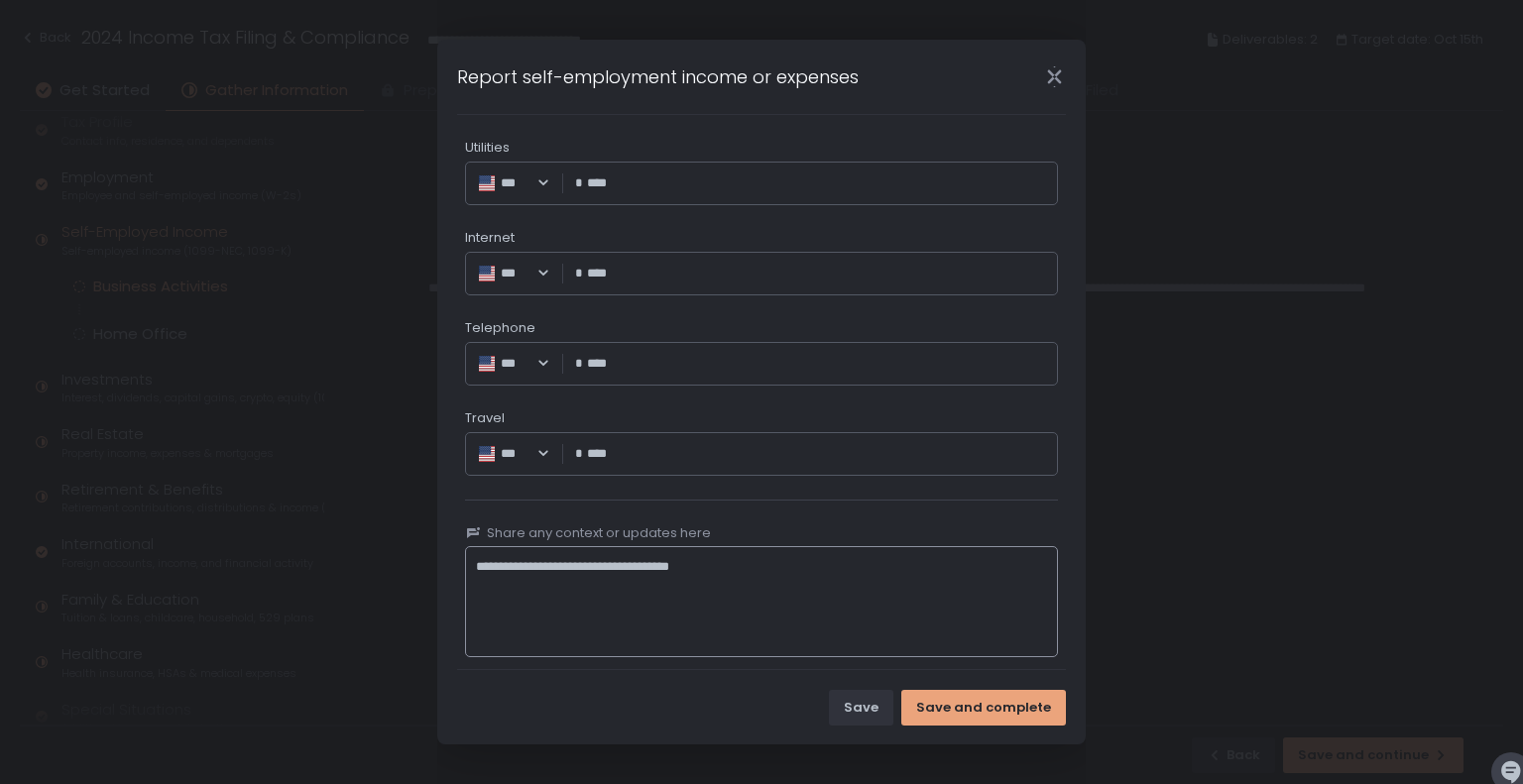 type on "**********" 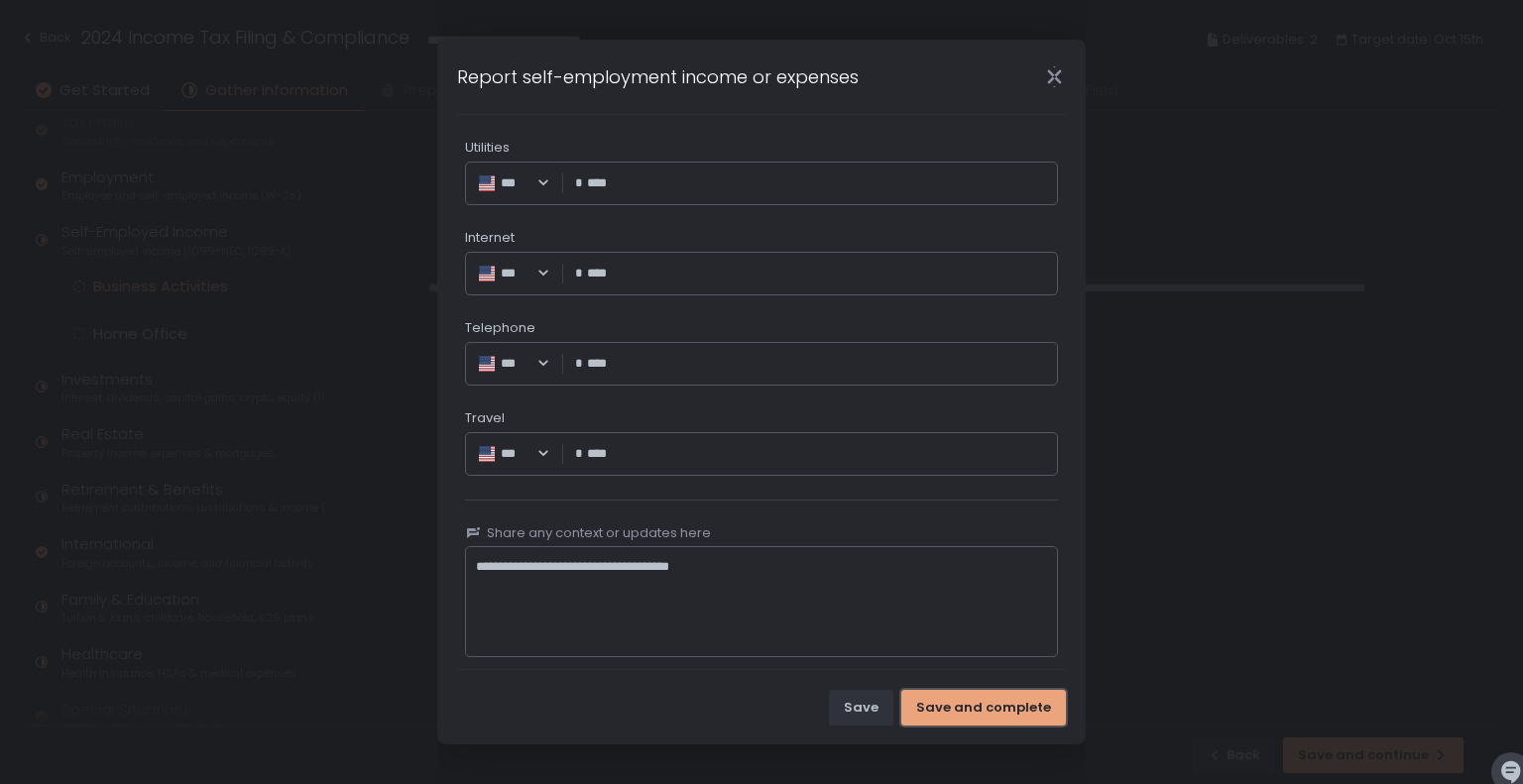 click on "Save and complete" at bounding box center (984, 708) 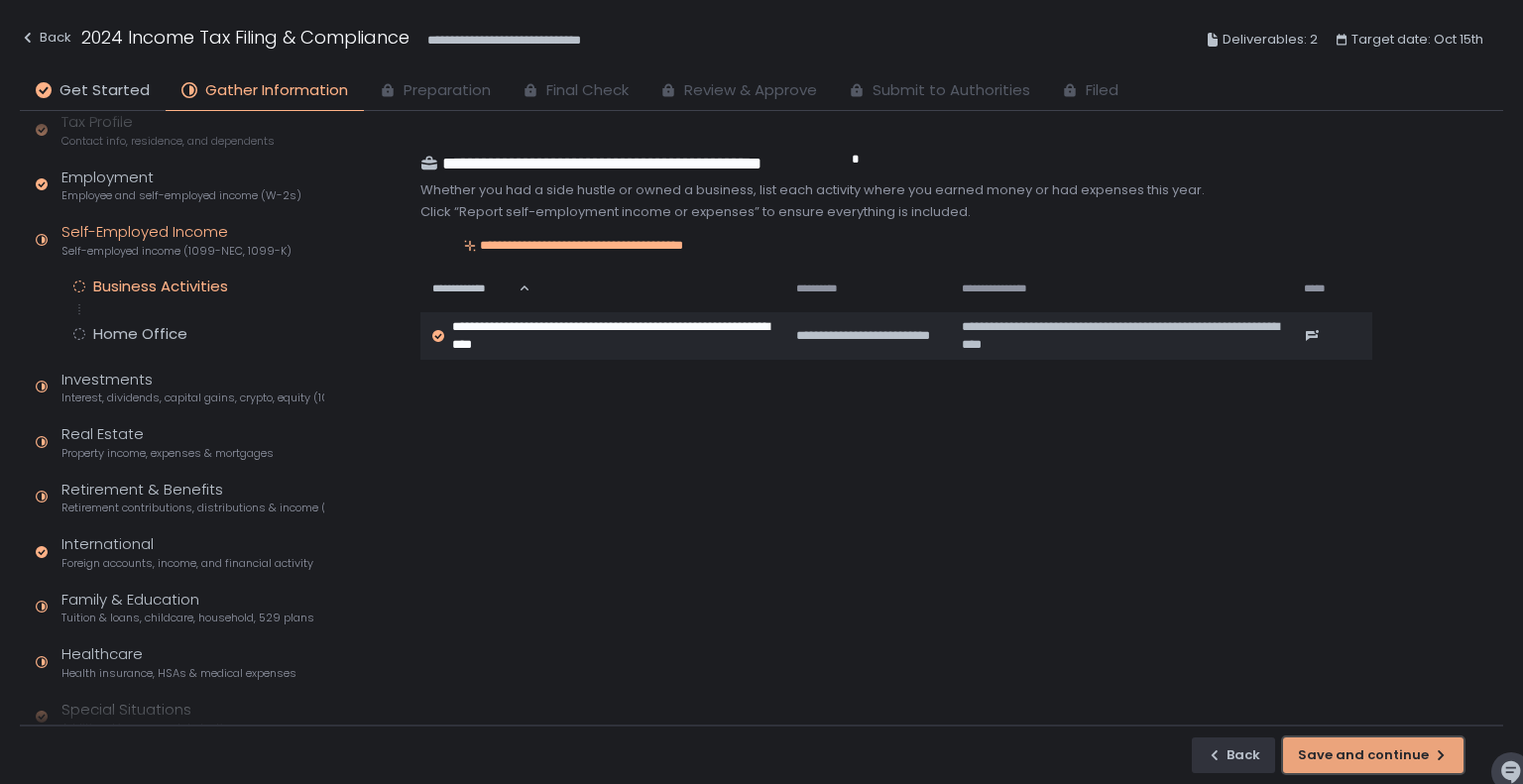 click on "Save and continue" 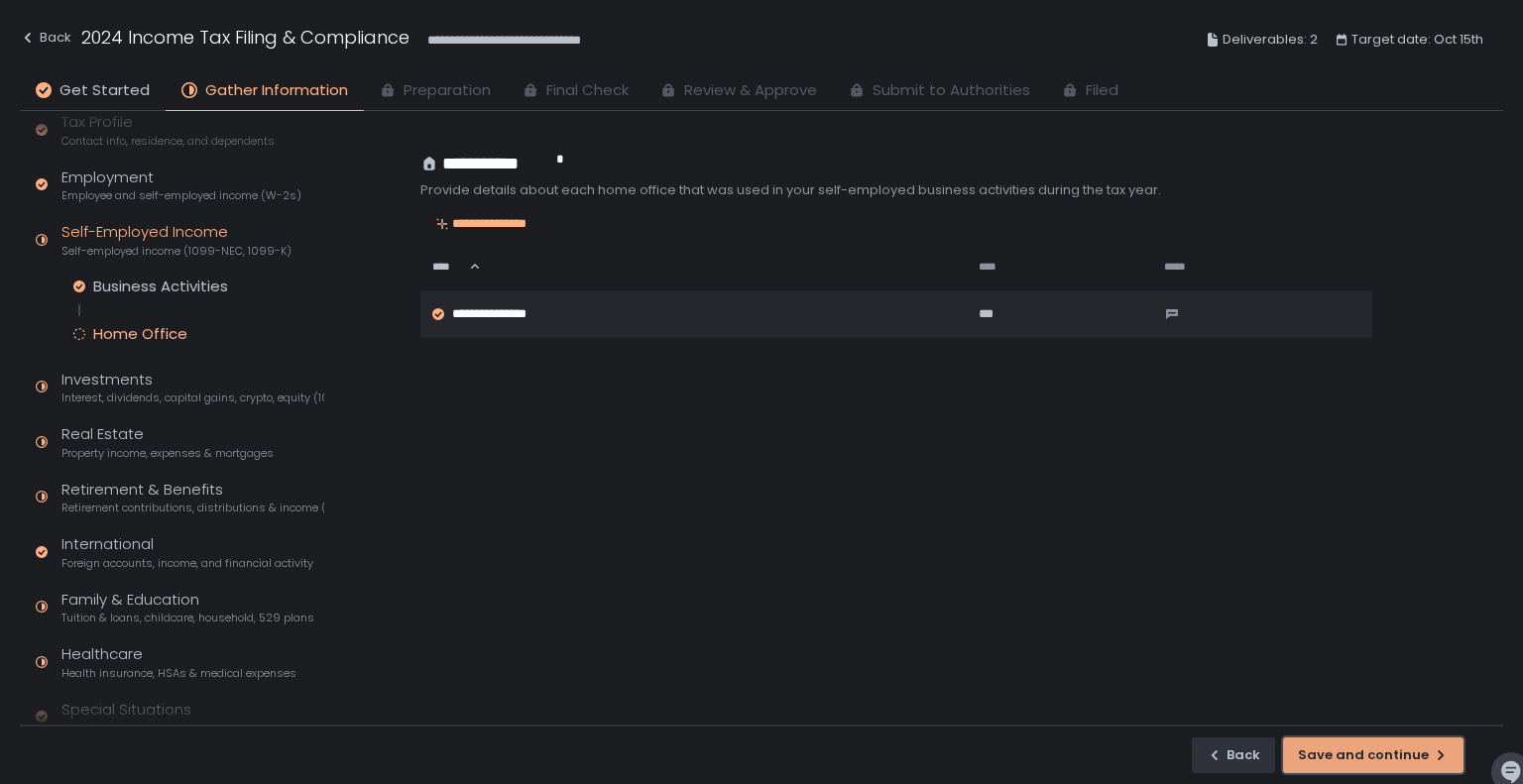click on "Save and continue" 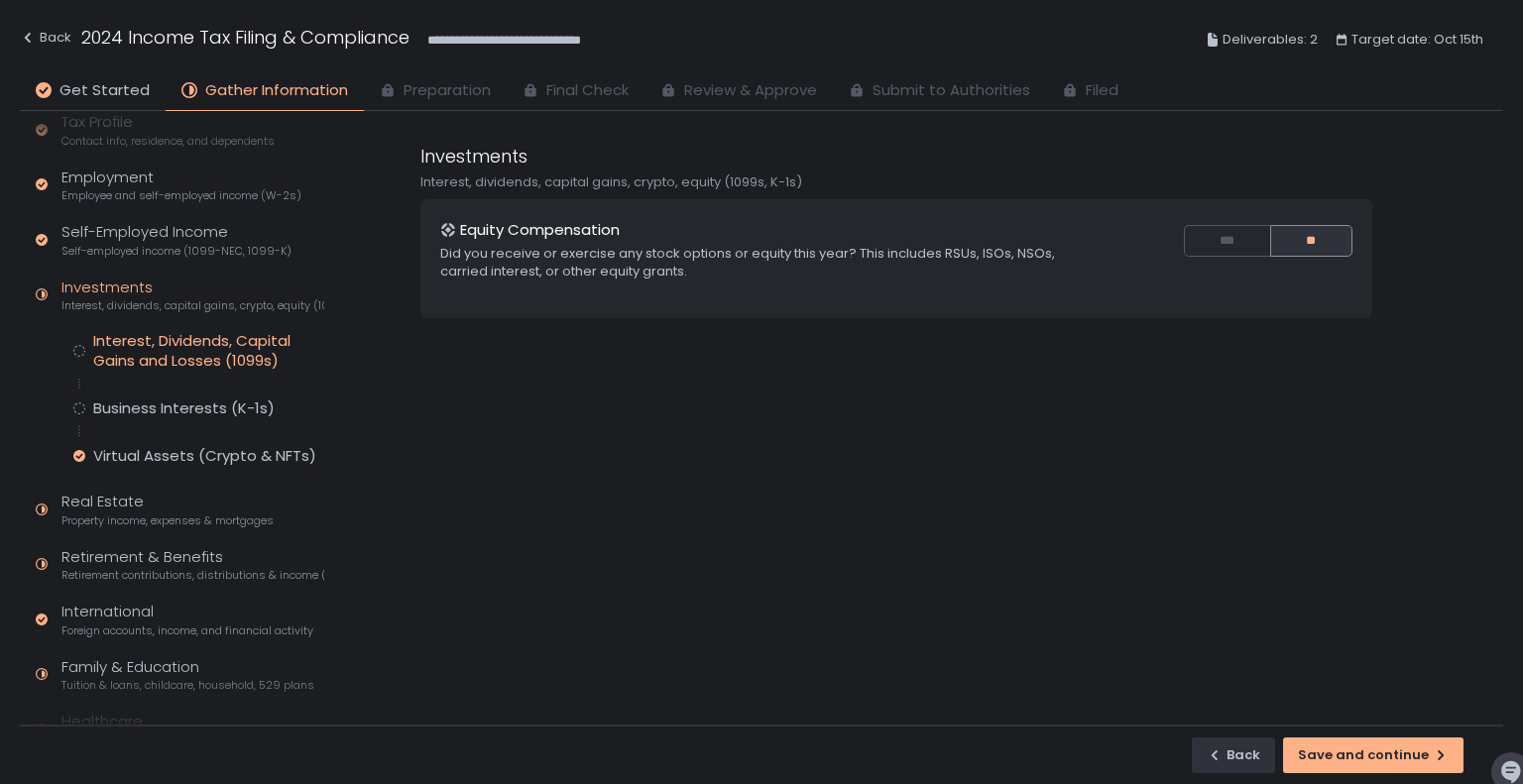 click on "Interest, Dividends, Capital Gains and Losses (1099s)" 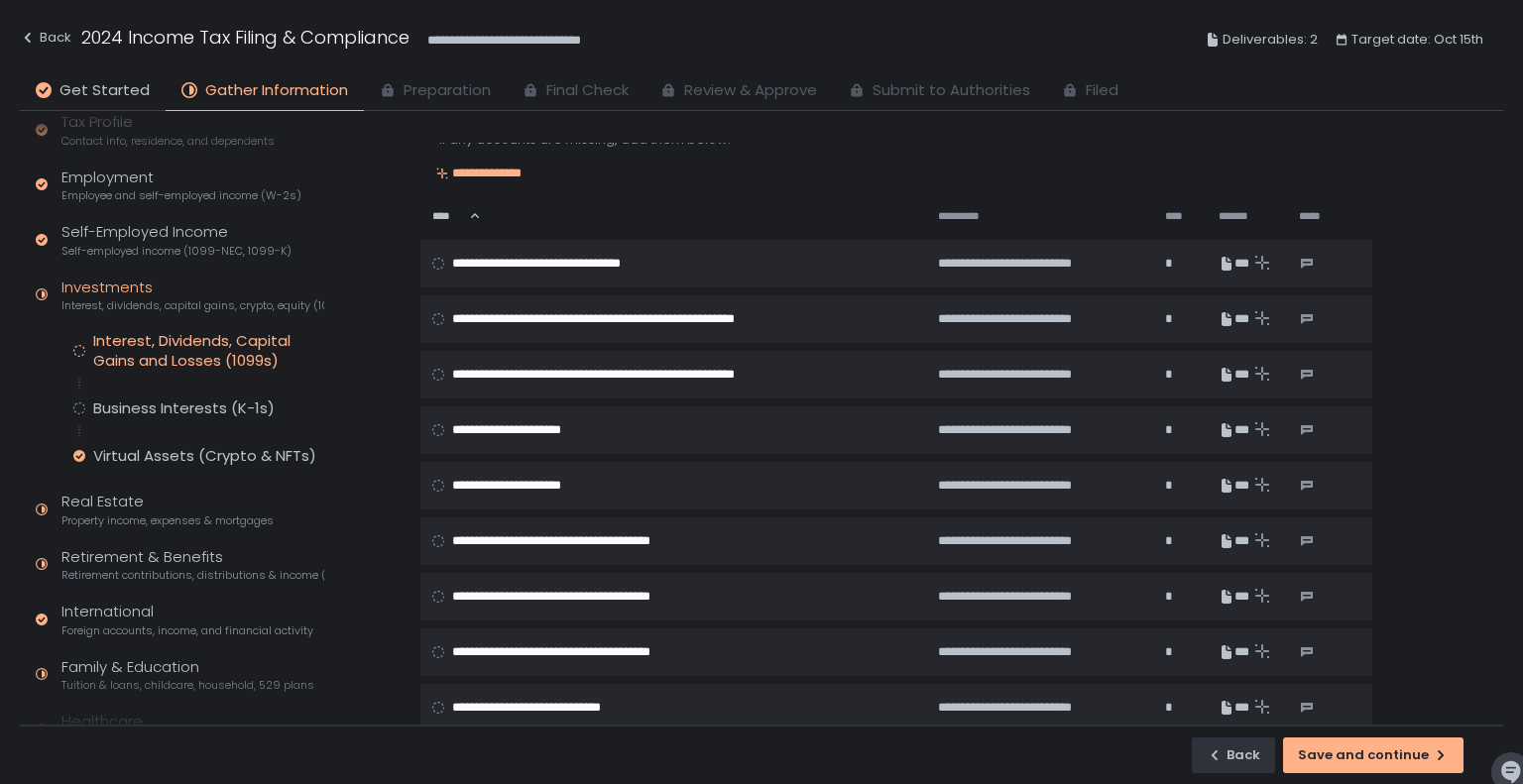 scroll, scrollTop: 74, scrollLeft: 0, axis: vertical 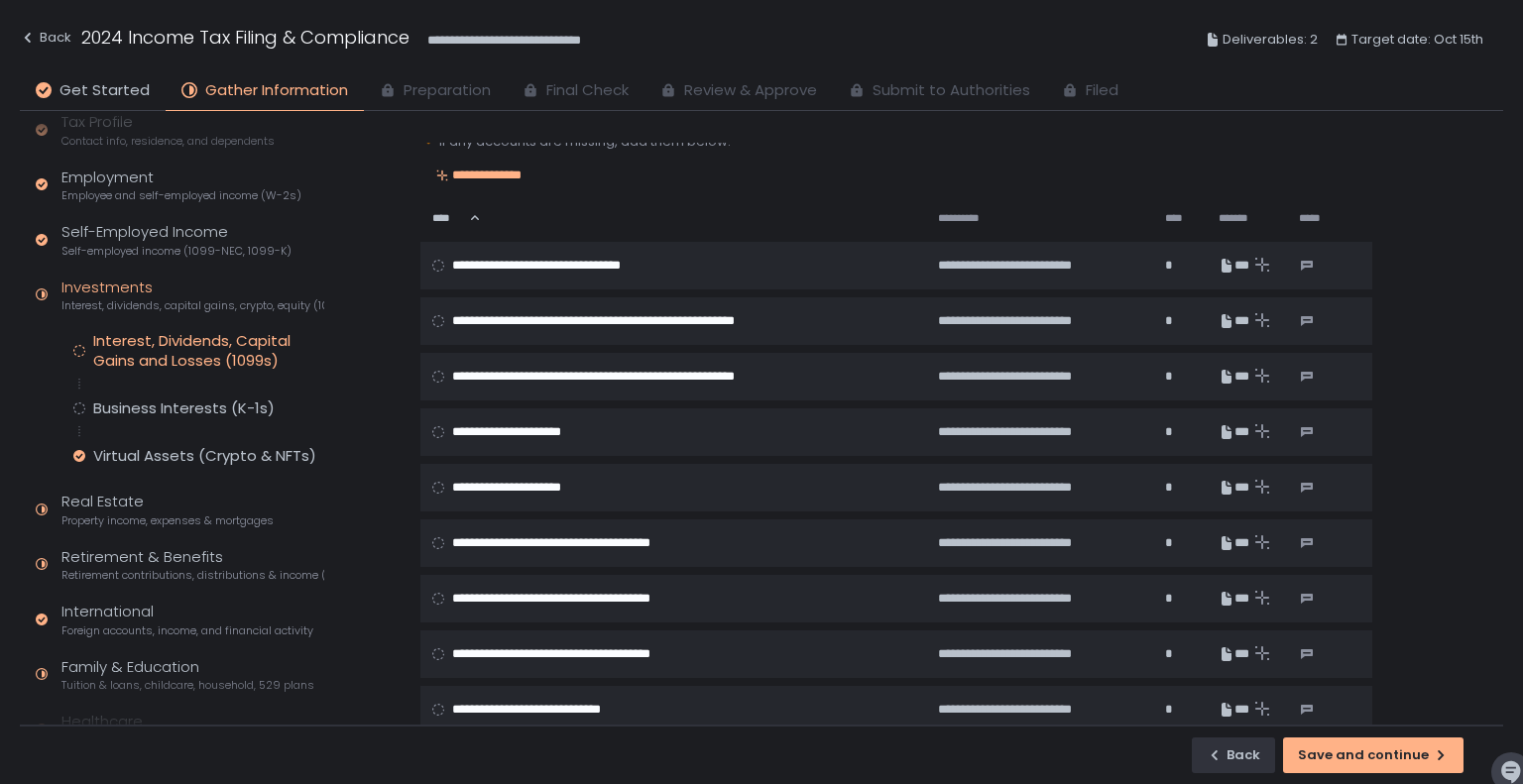 drag, startPoint x: 1497, startPoint y: 236, endPoint x: 1497, endPoint y: 180, distance: 56 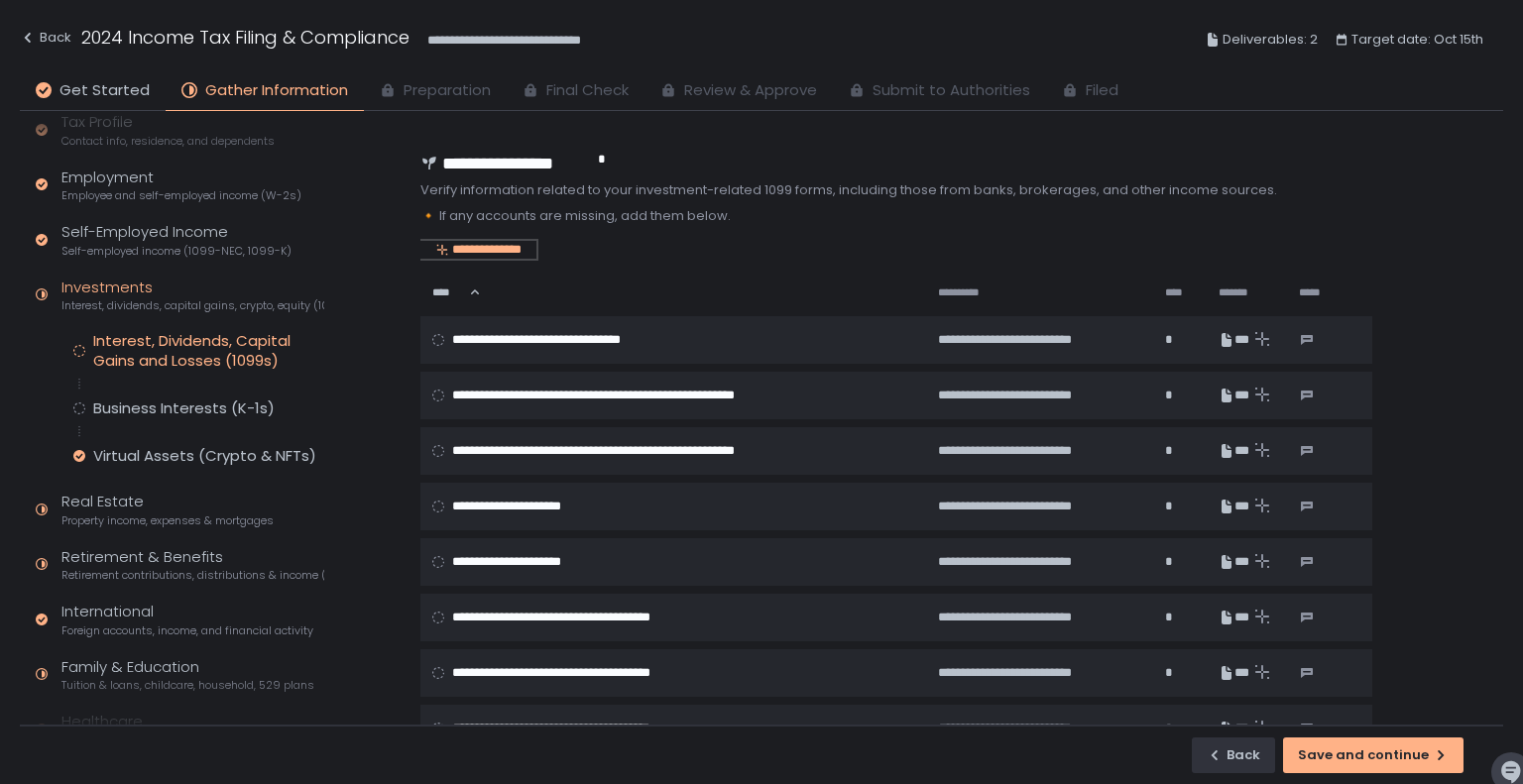 click on "**********" 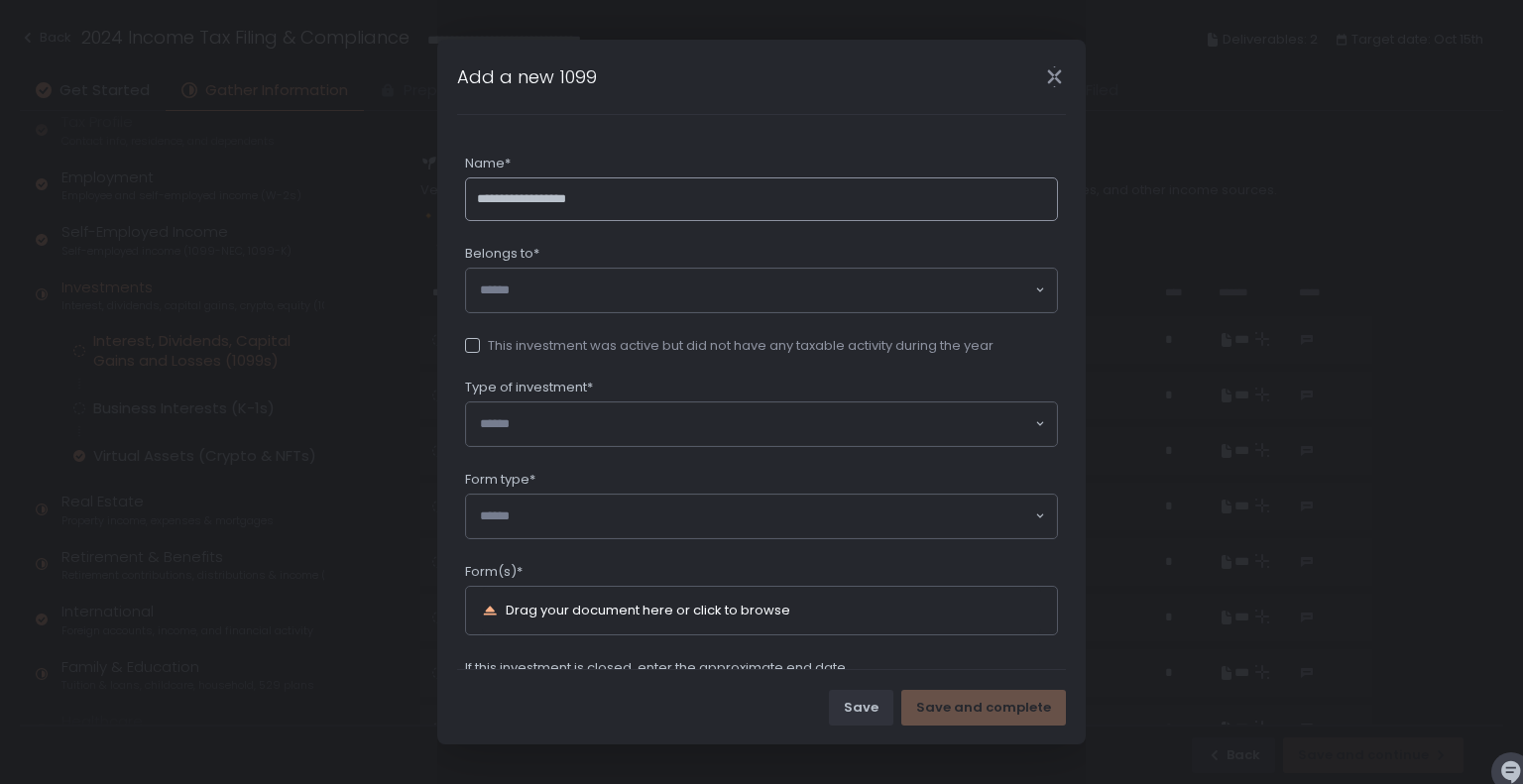 type on "**********" 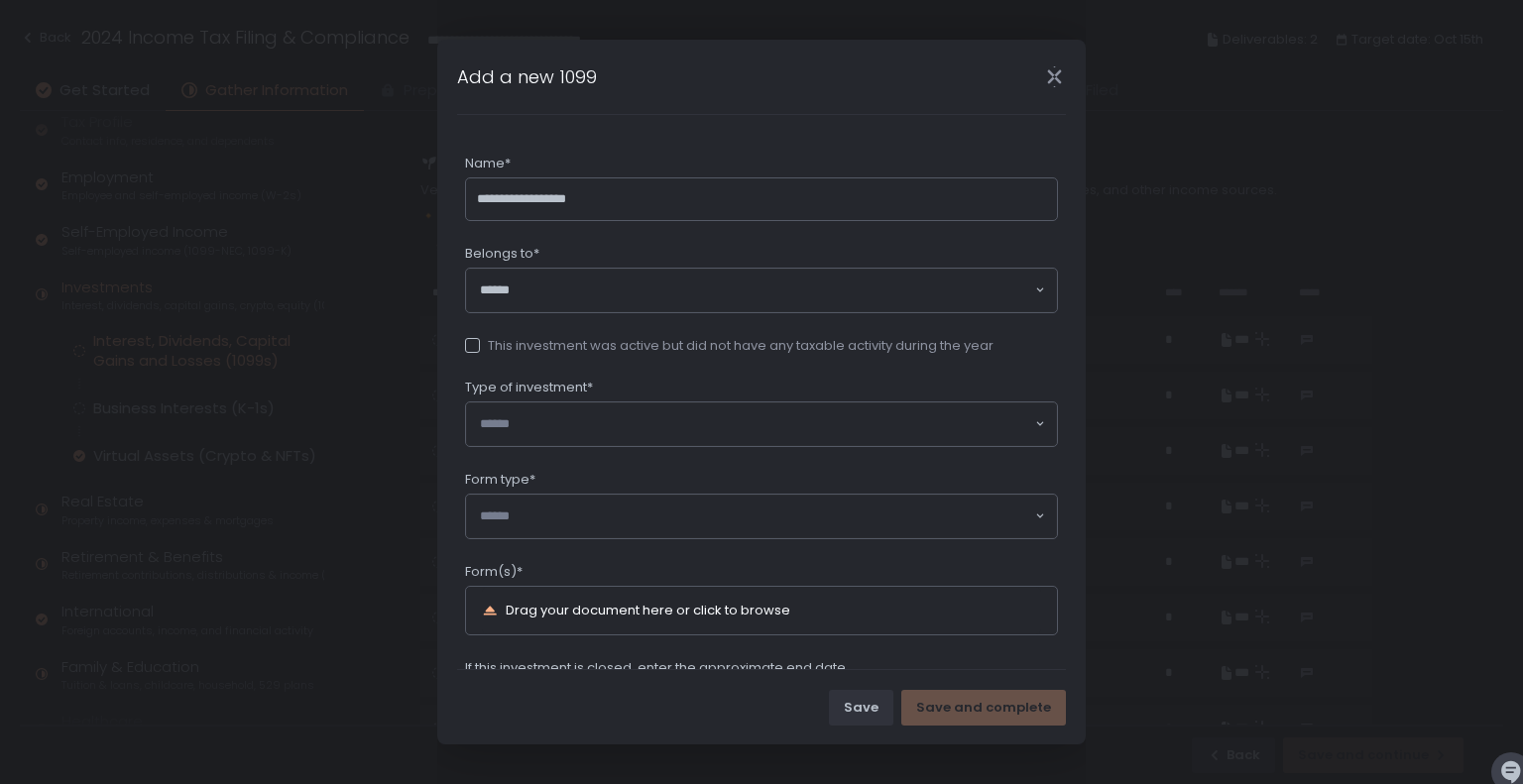 click 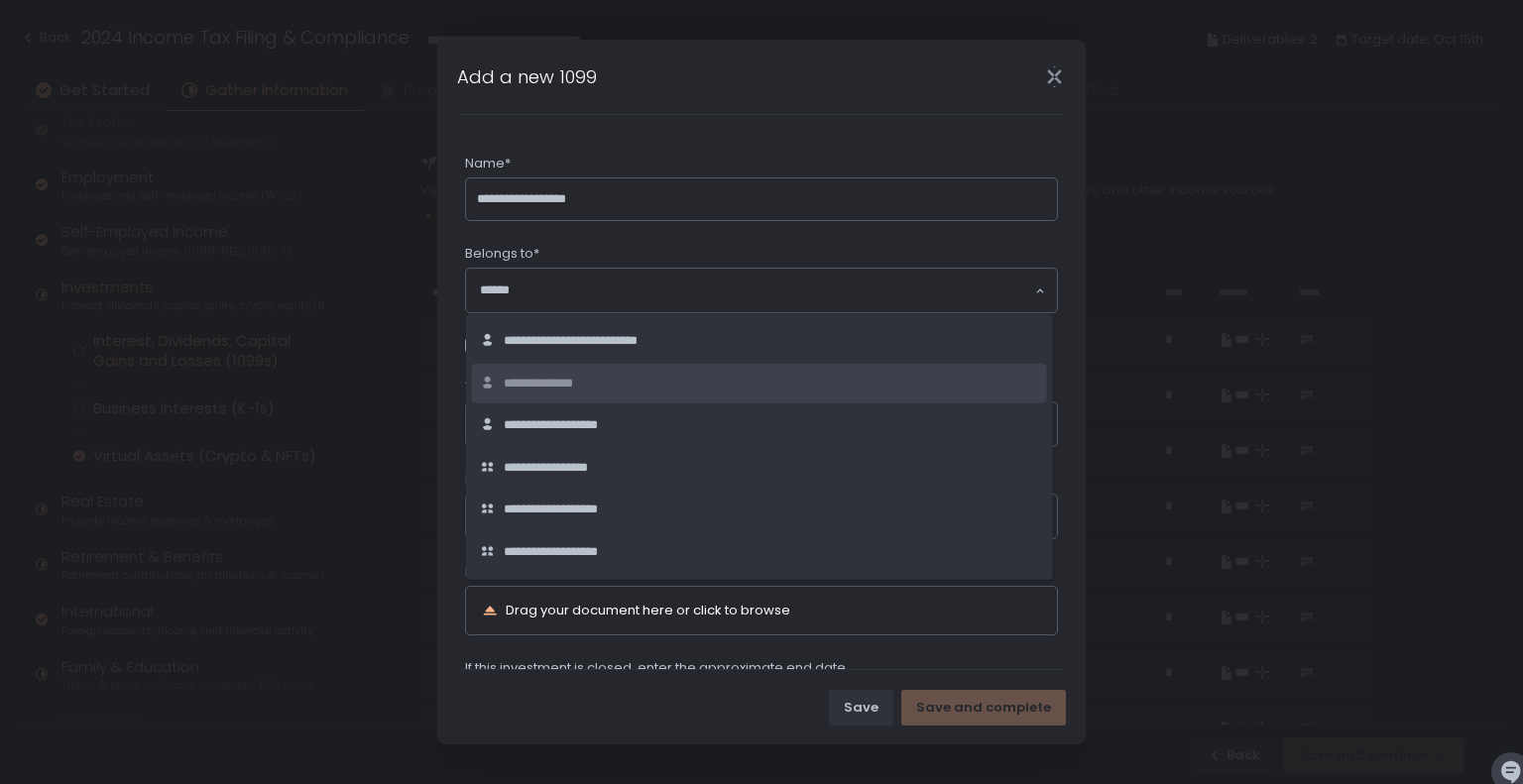 click on "**********" at bounding box center (558, 383) 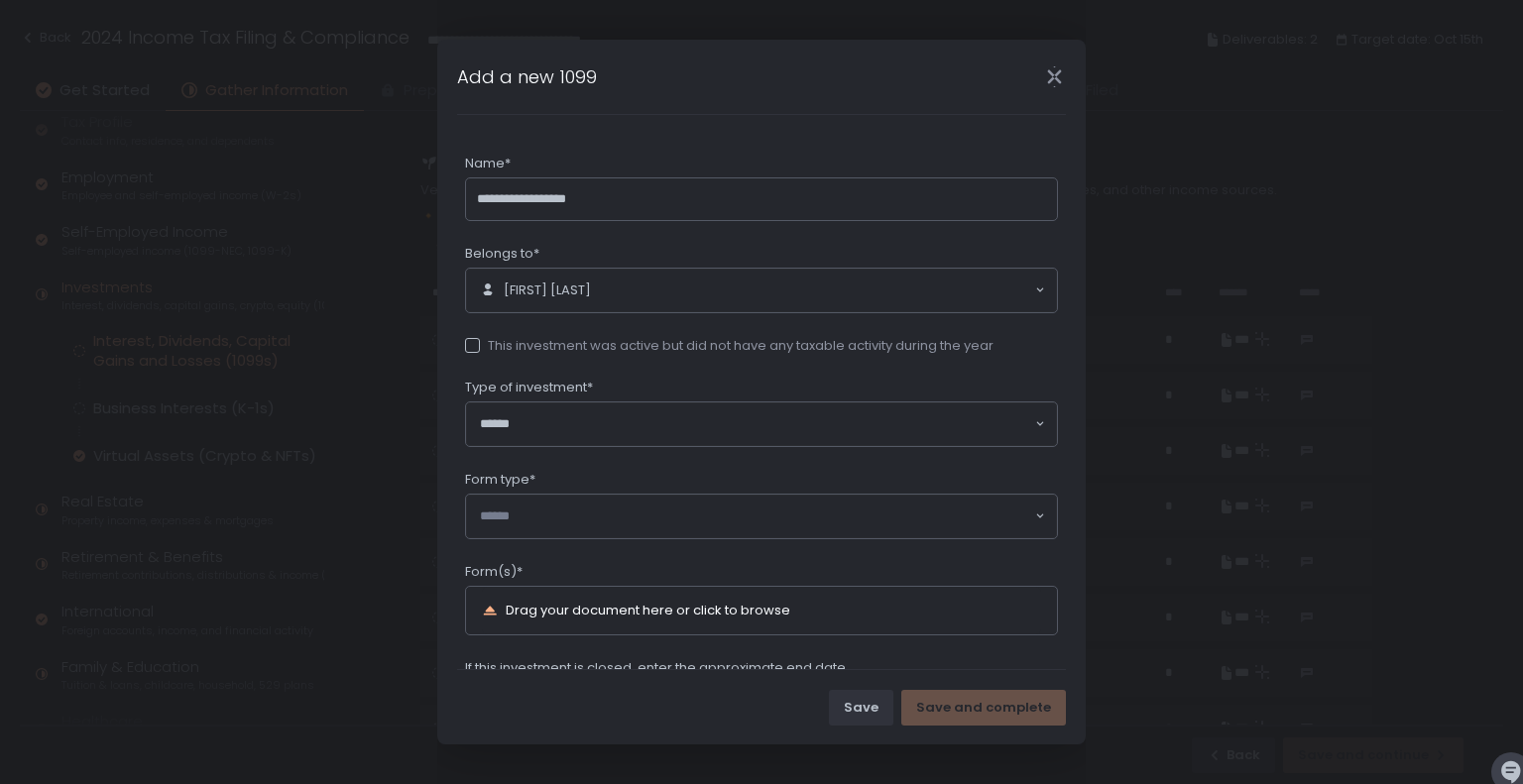 click 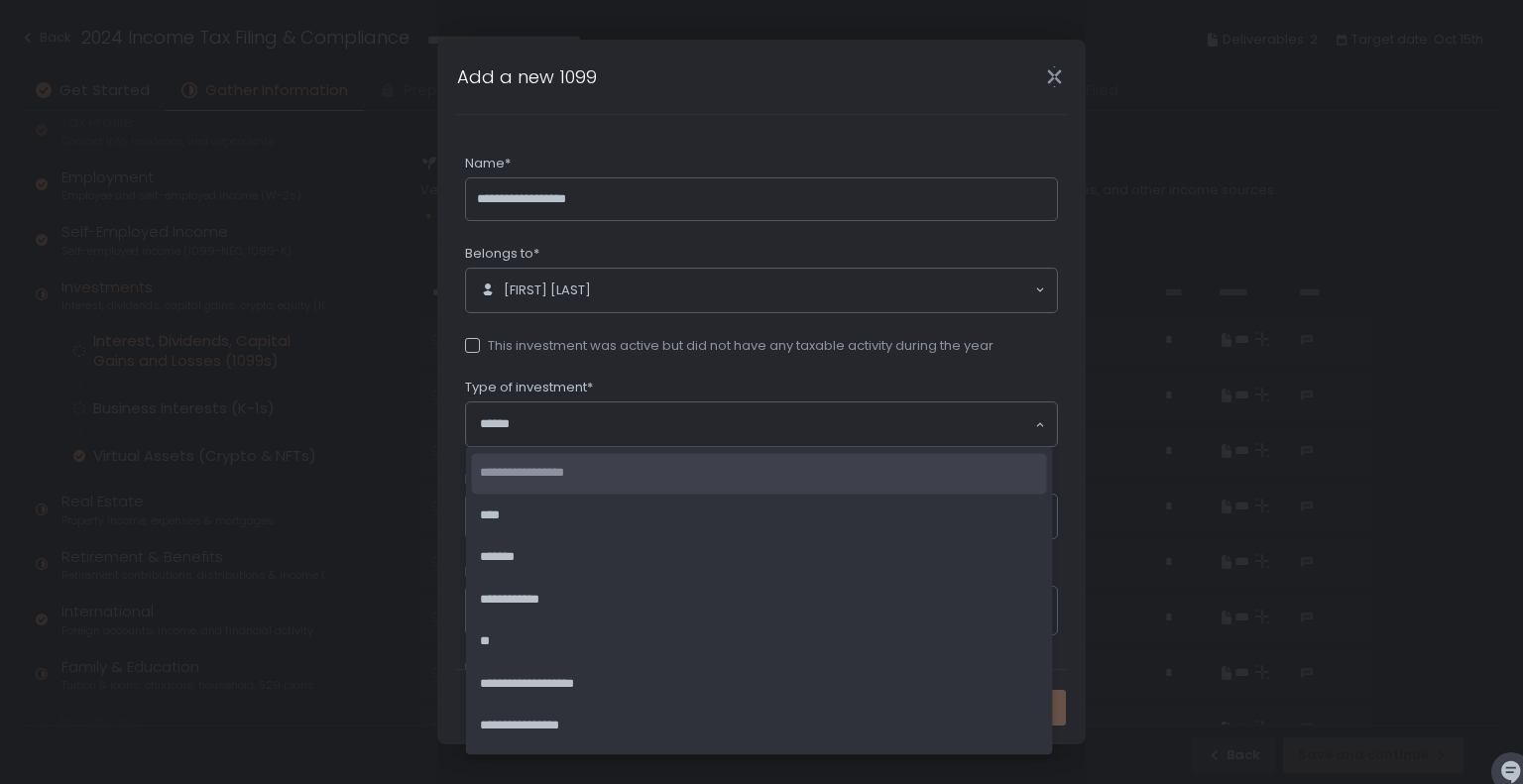 click on "**********" 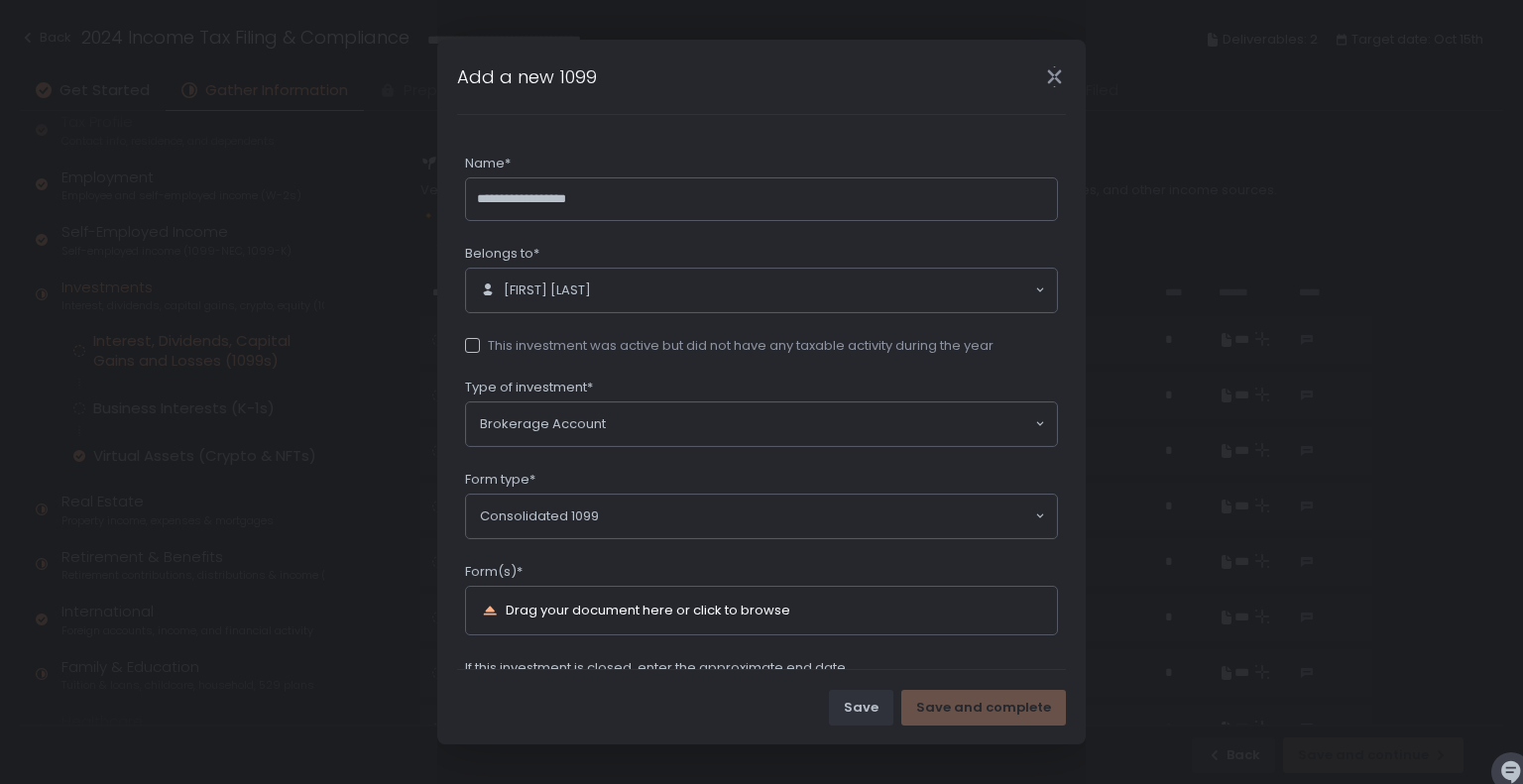 click on "Drag your document here or click to browse" at bounding box center (647, 610) 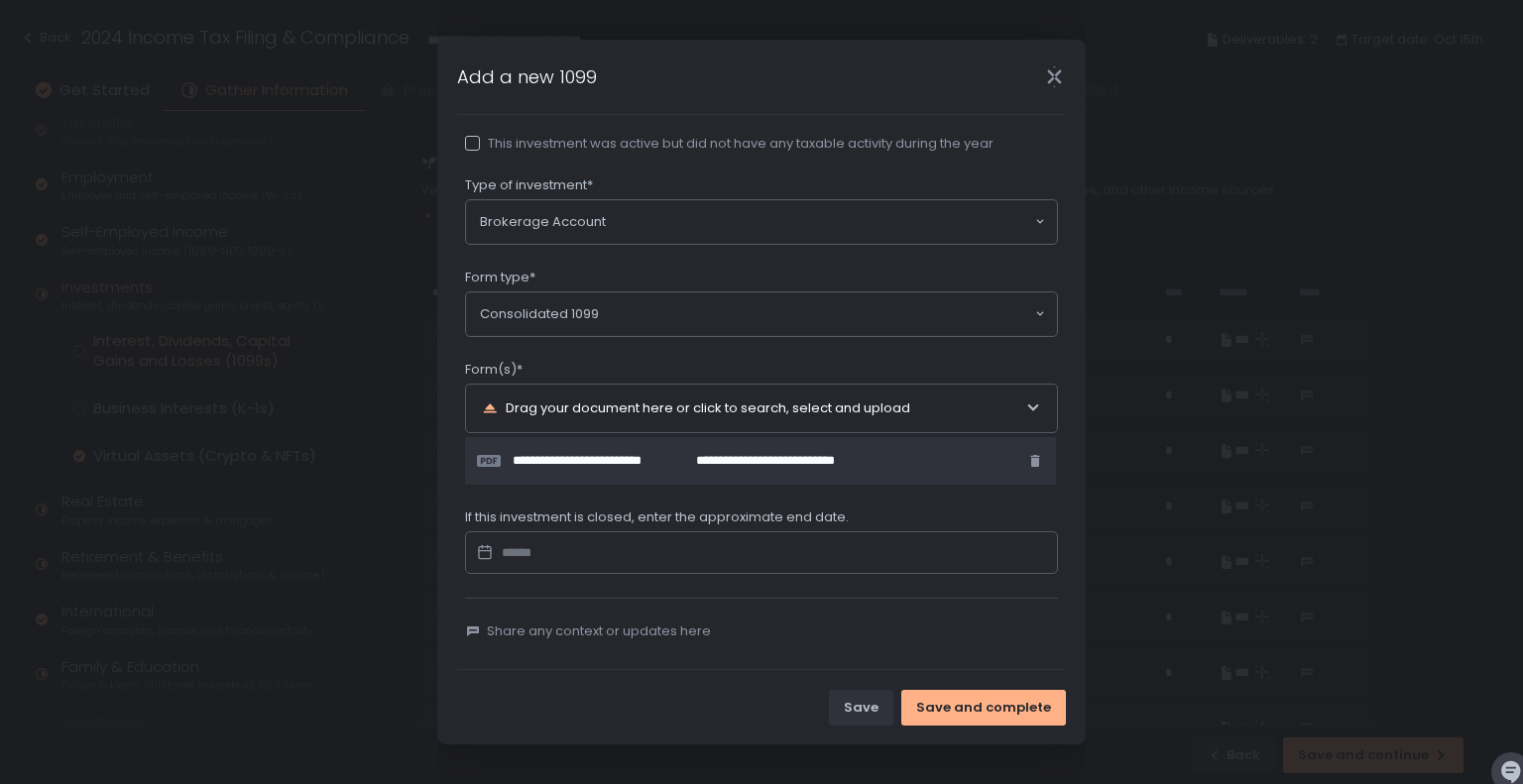 scroll, scrollTop: 206, scrollLeft: 0, axis: vertical 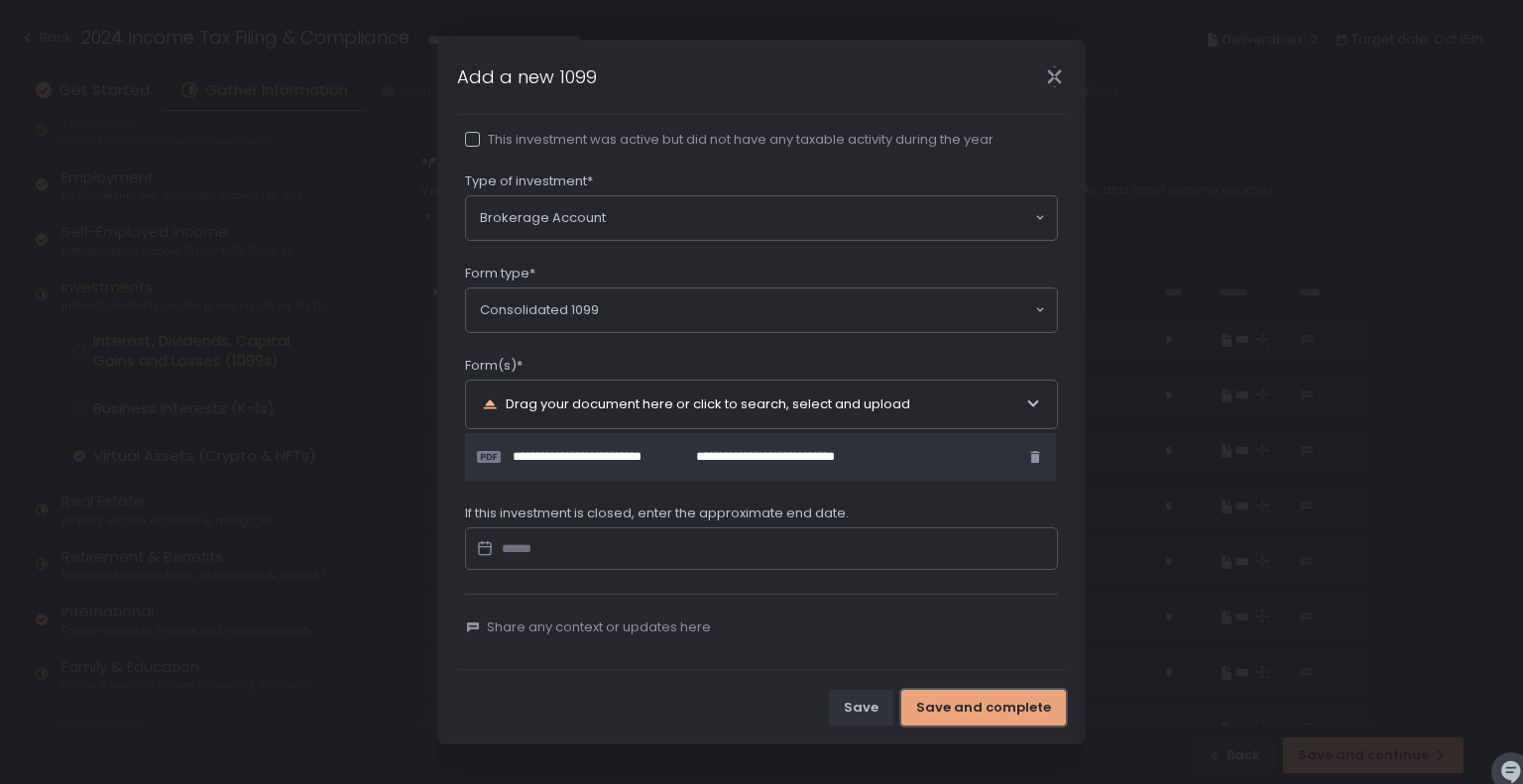 click on "Save and complete" at bounding box center (984, 708) 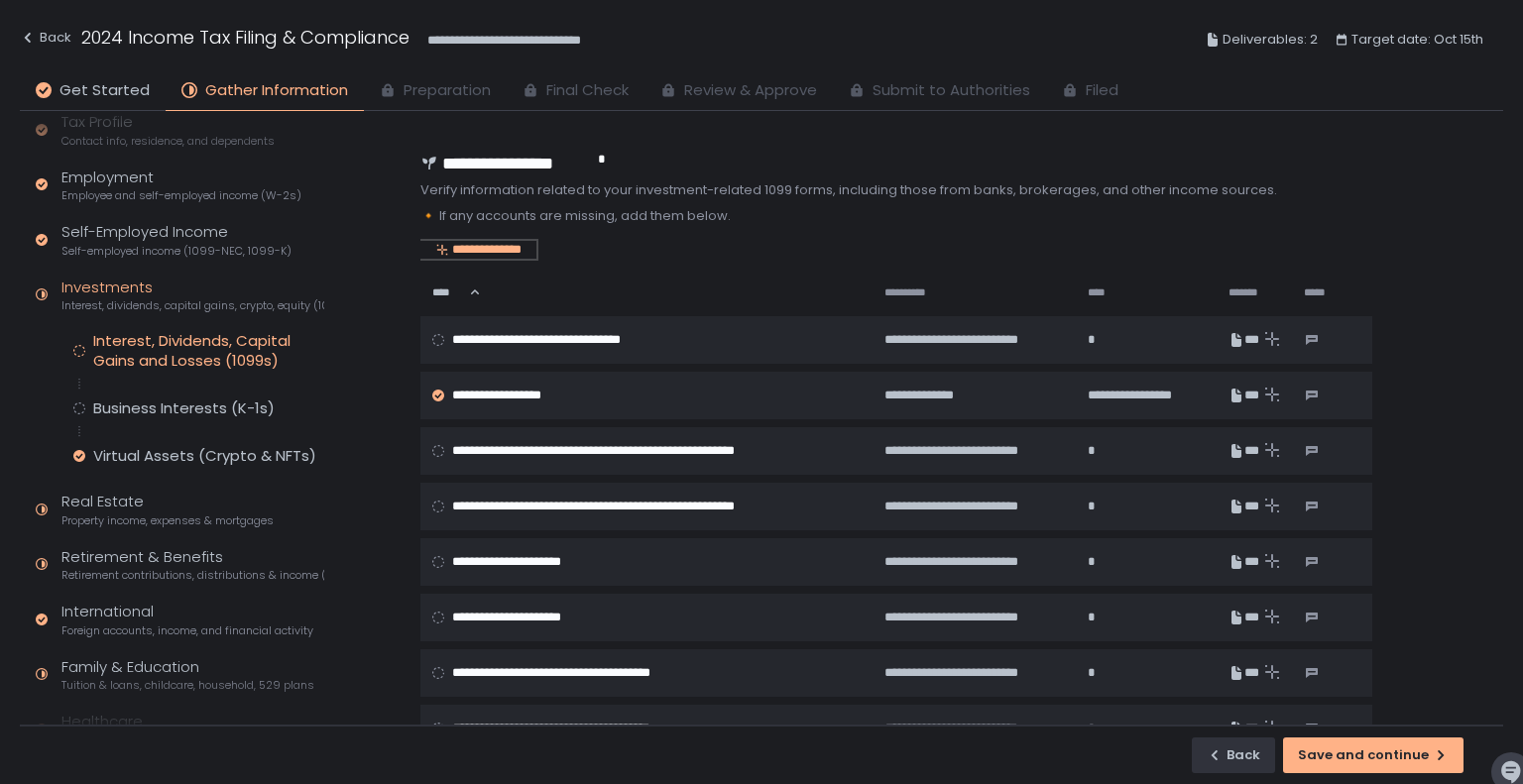 click on "**********" 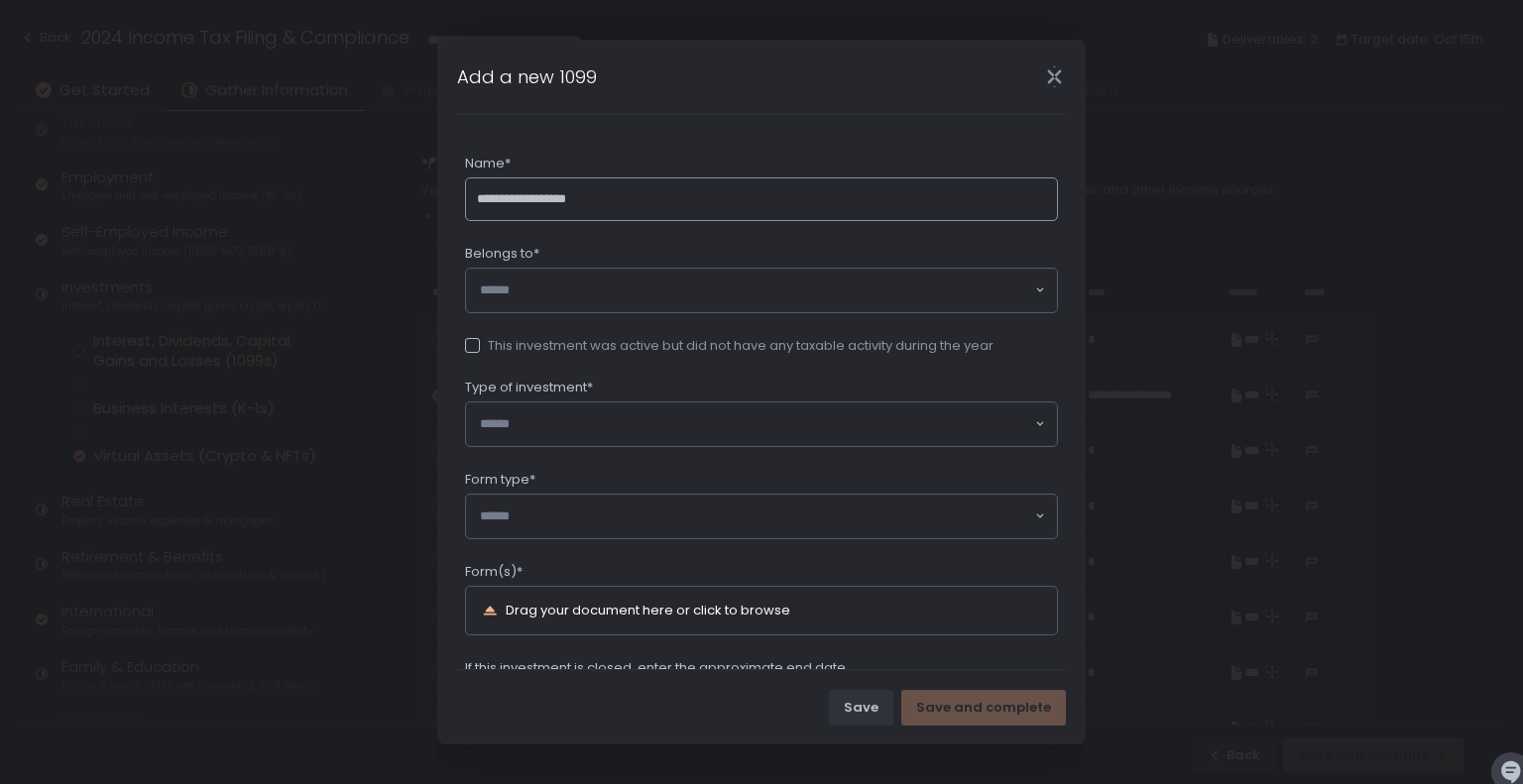 type on "**********" 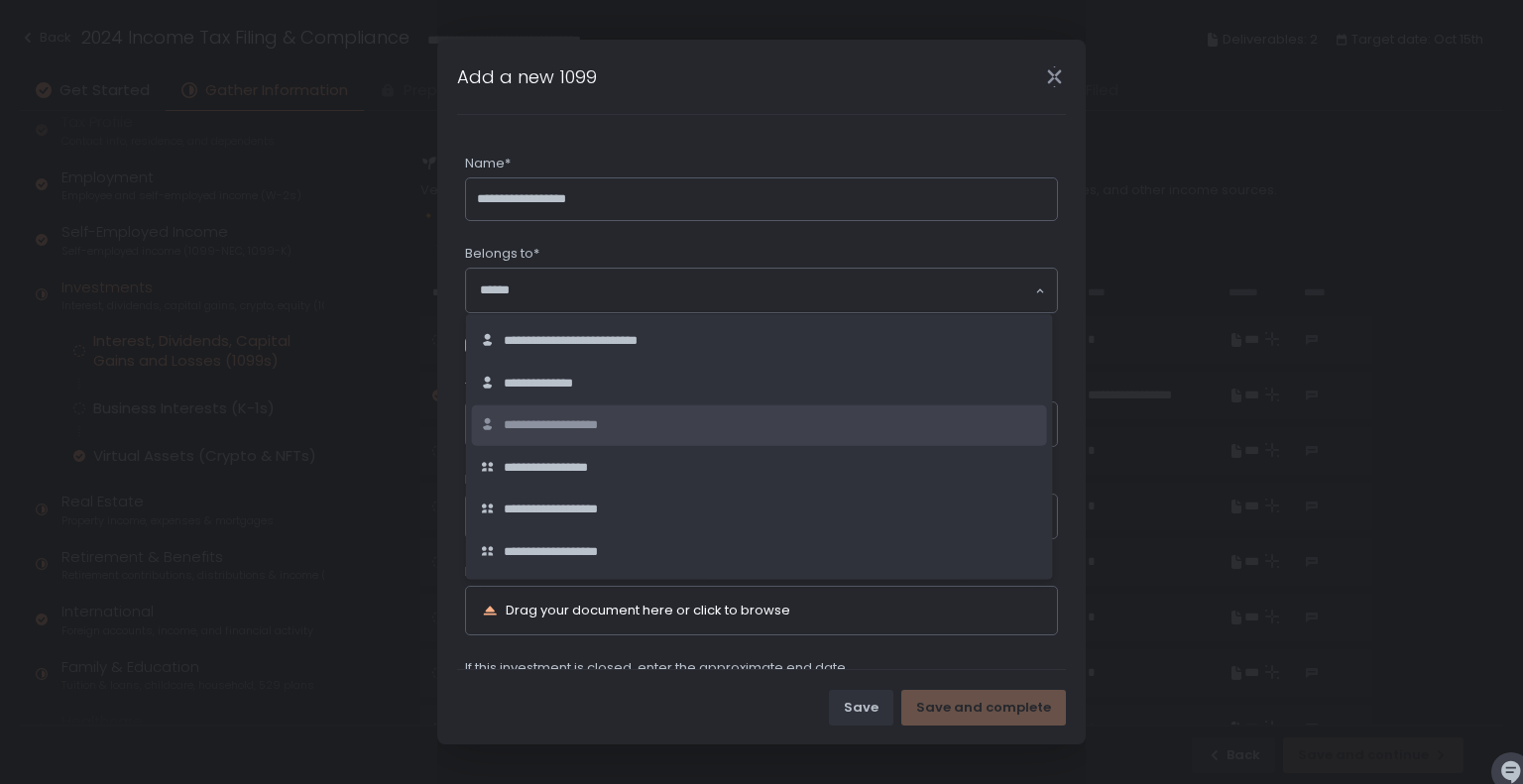 click on "**********" at bounding box center [570, 425] 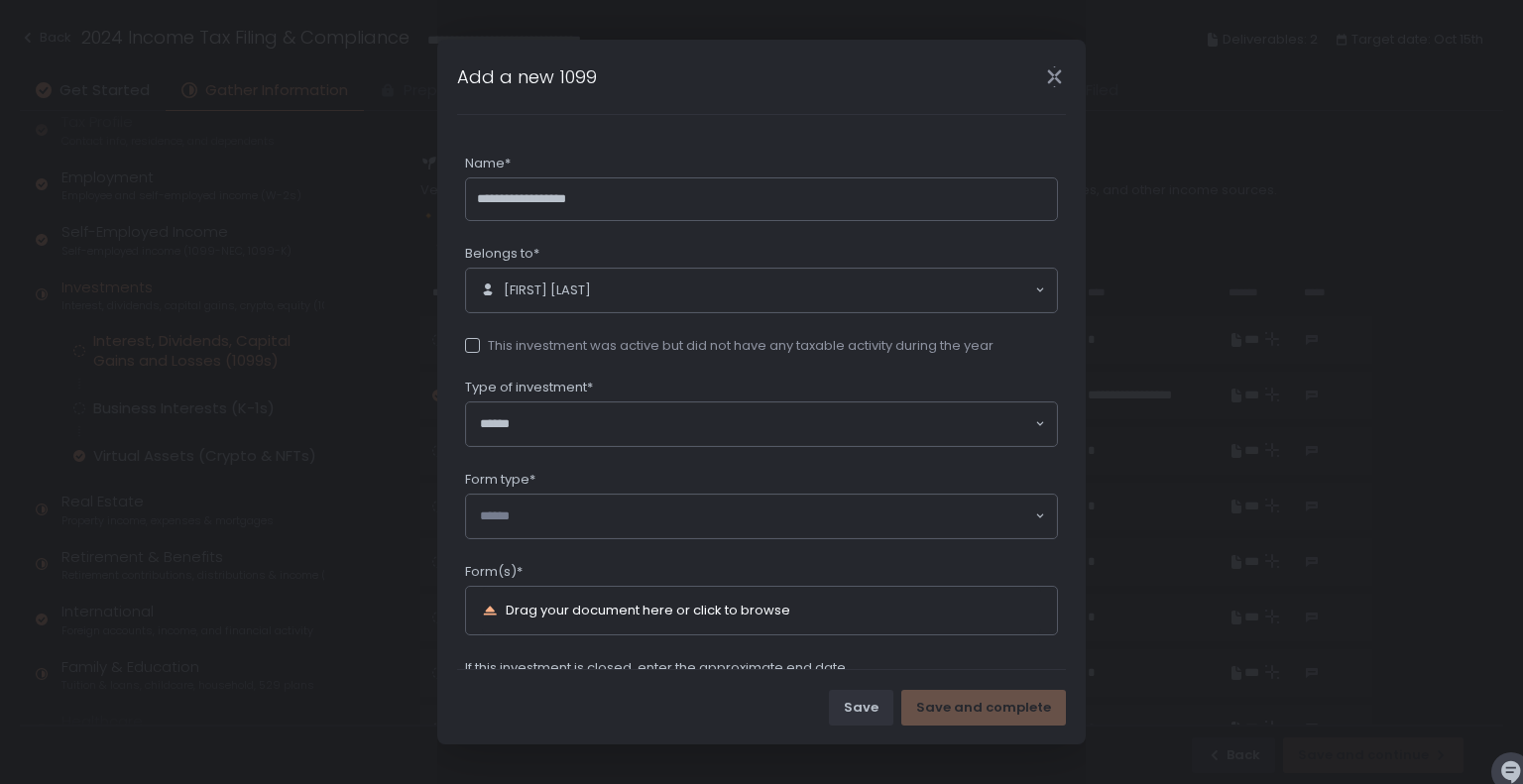 click 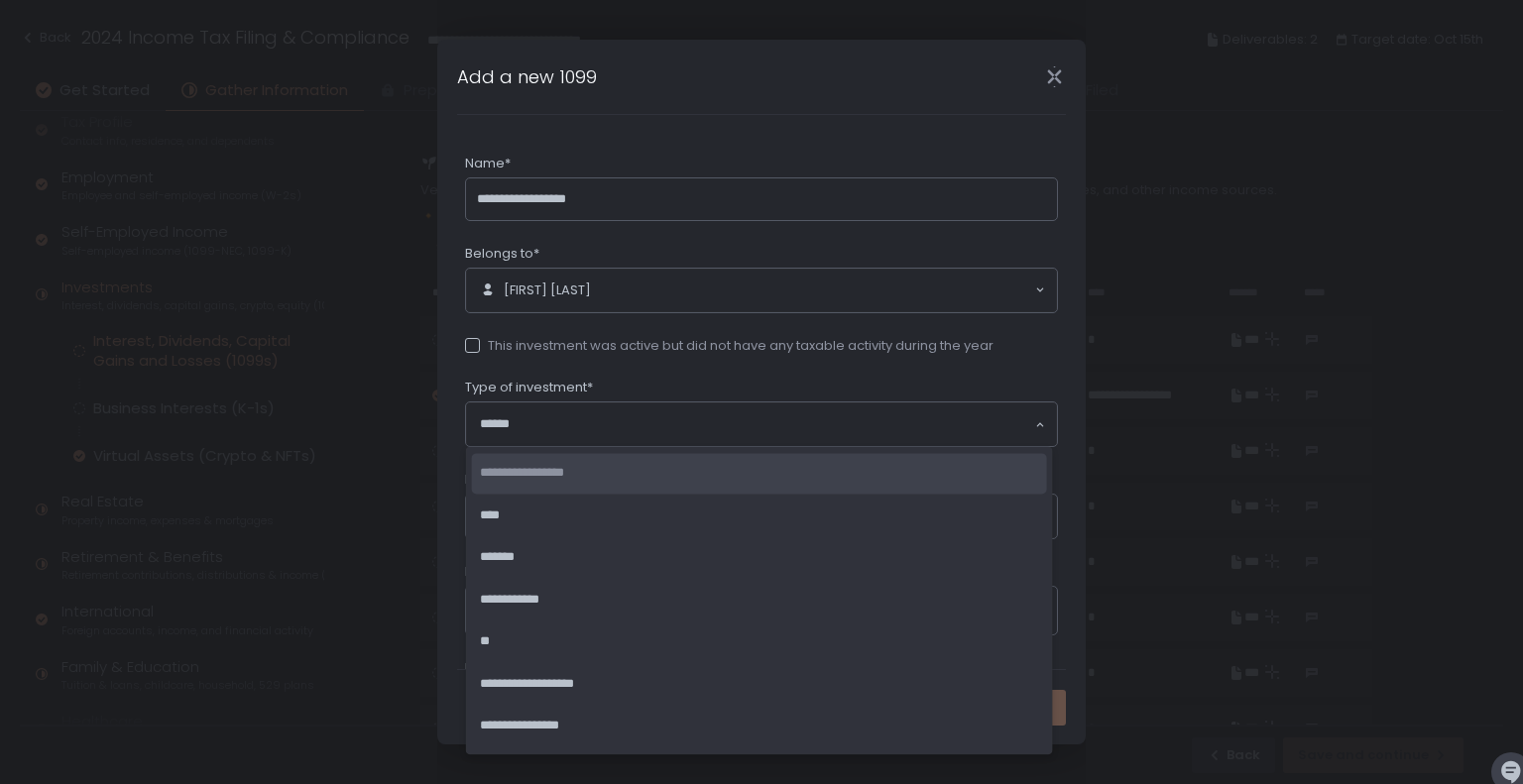 click on "**********" 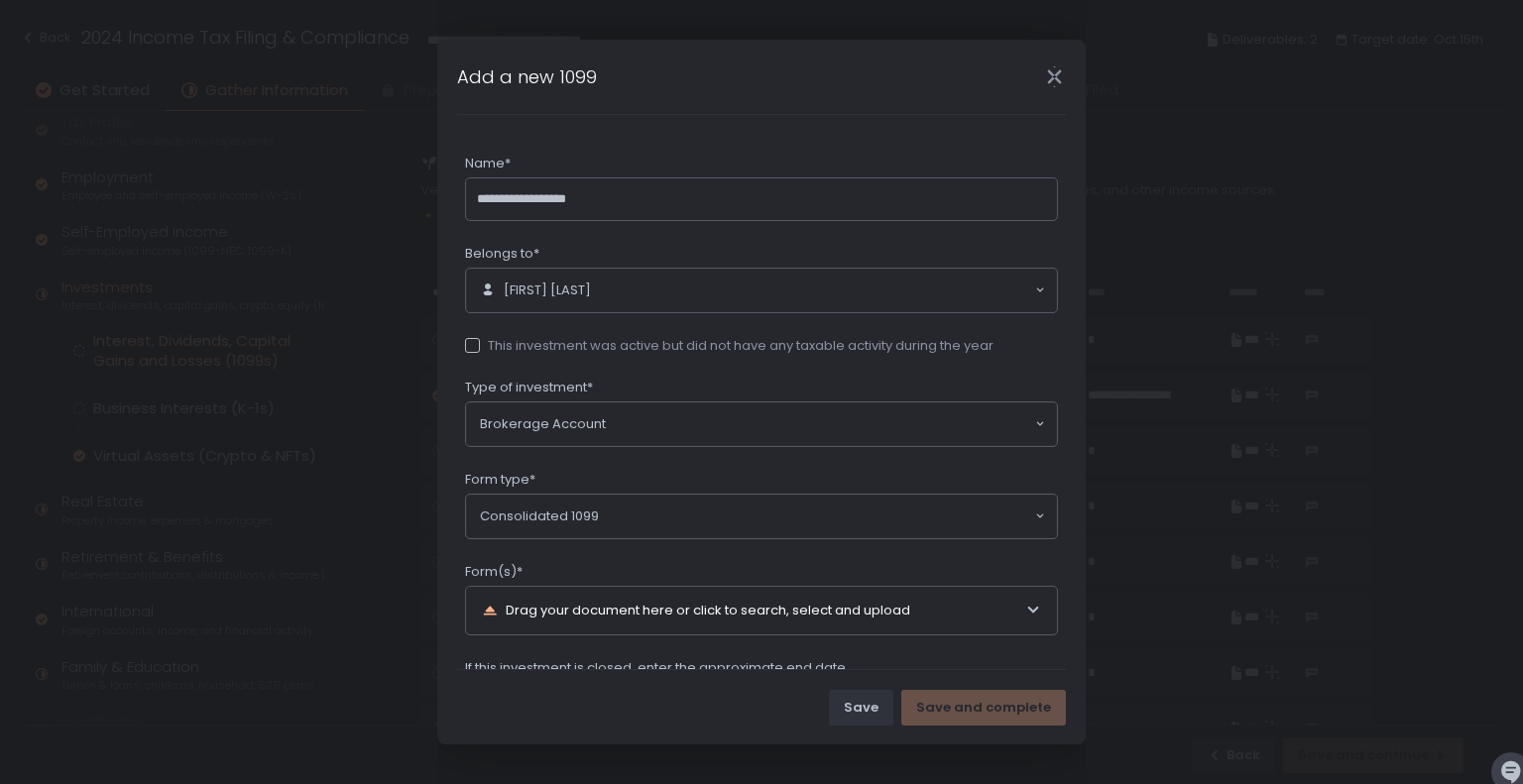 click on "Drag your document here or click to search, select and upload" at bounding box center [754, 611] 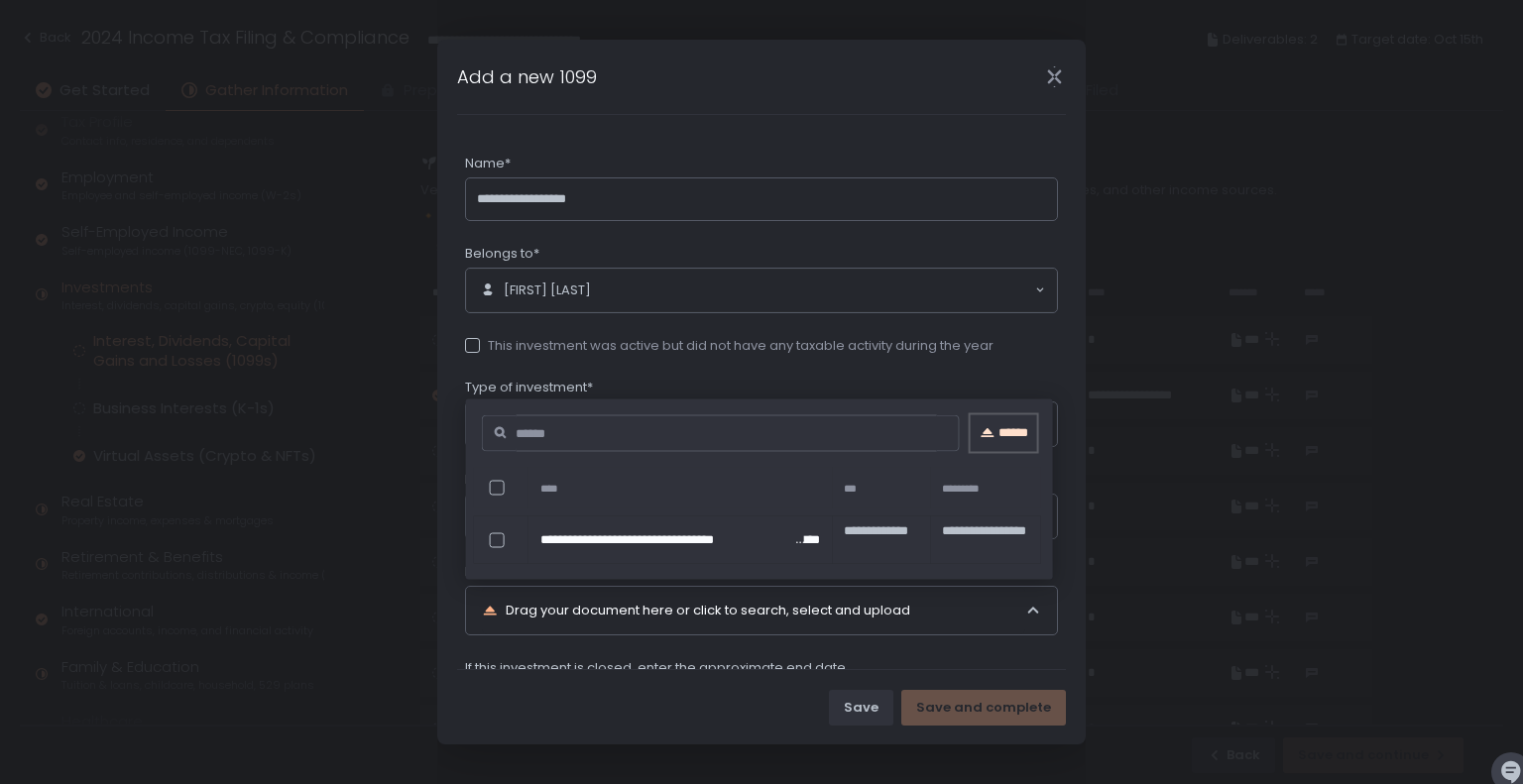 click on "******" 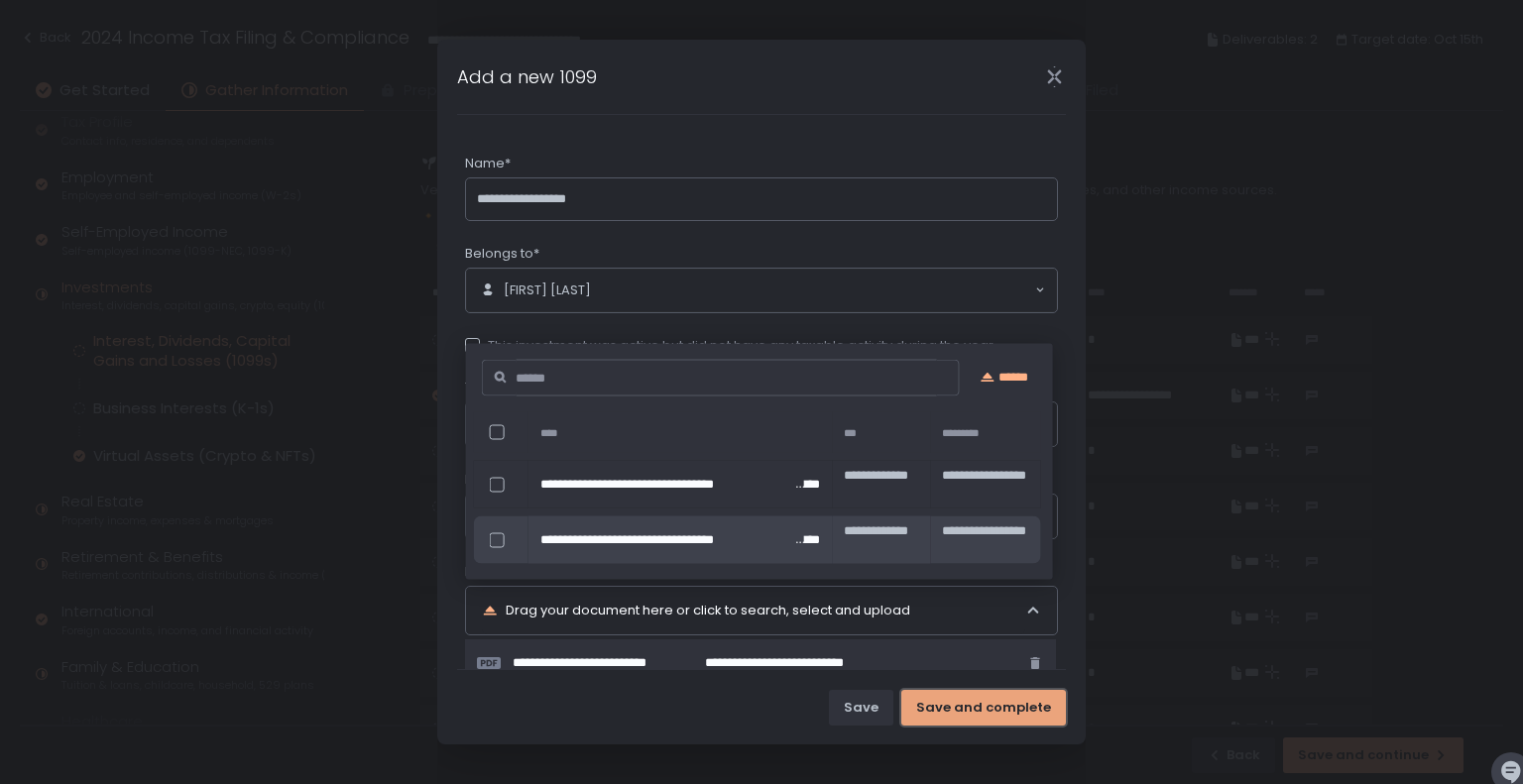 click on "Save and complete" at bounding box center [984, 708] 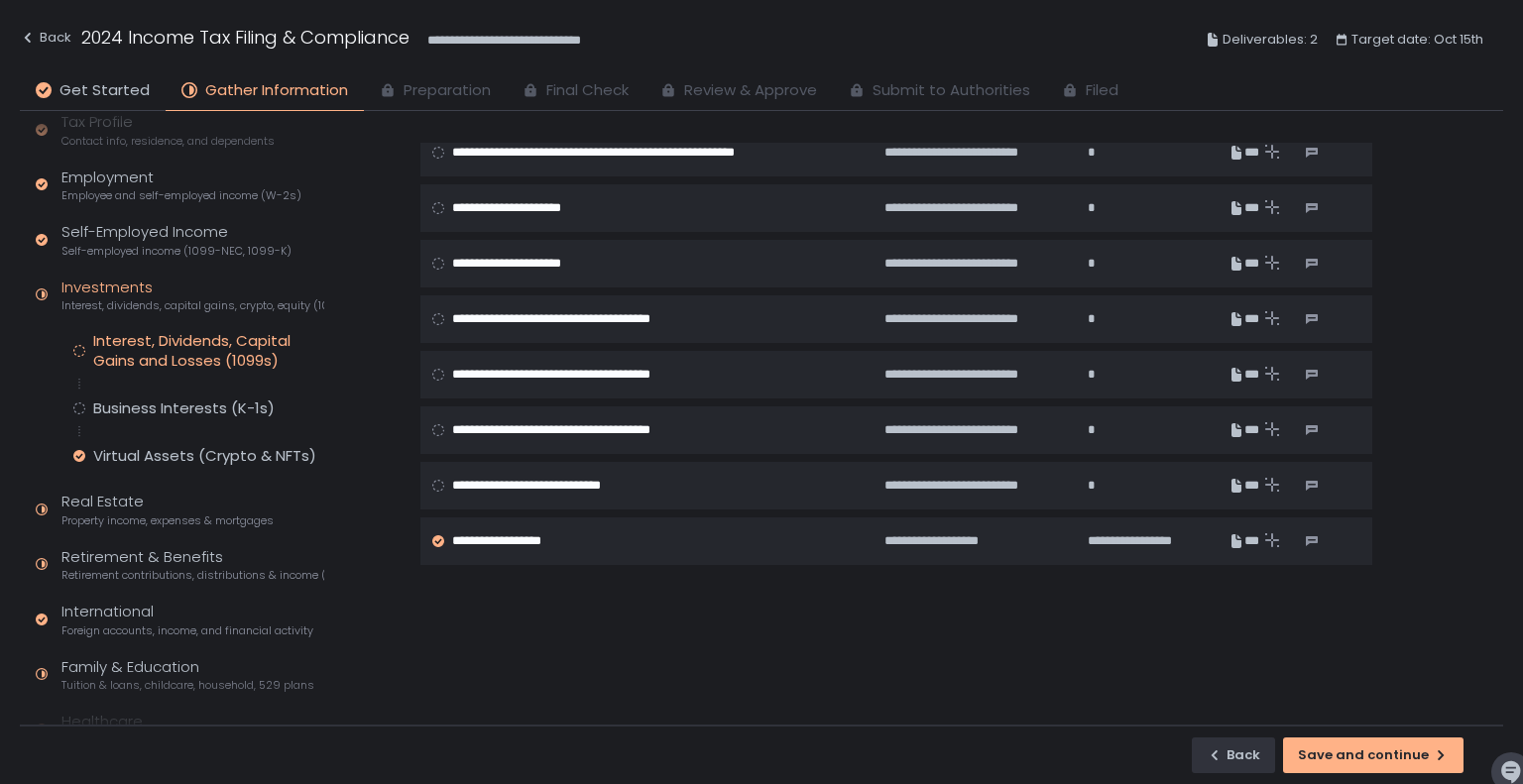 scroll, scrollTop: 350, scrollLeft: 0, axis: vertical 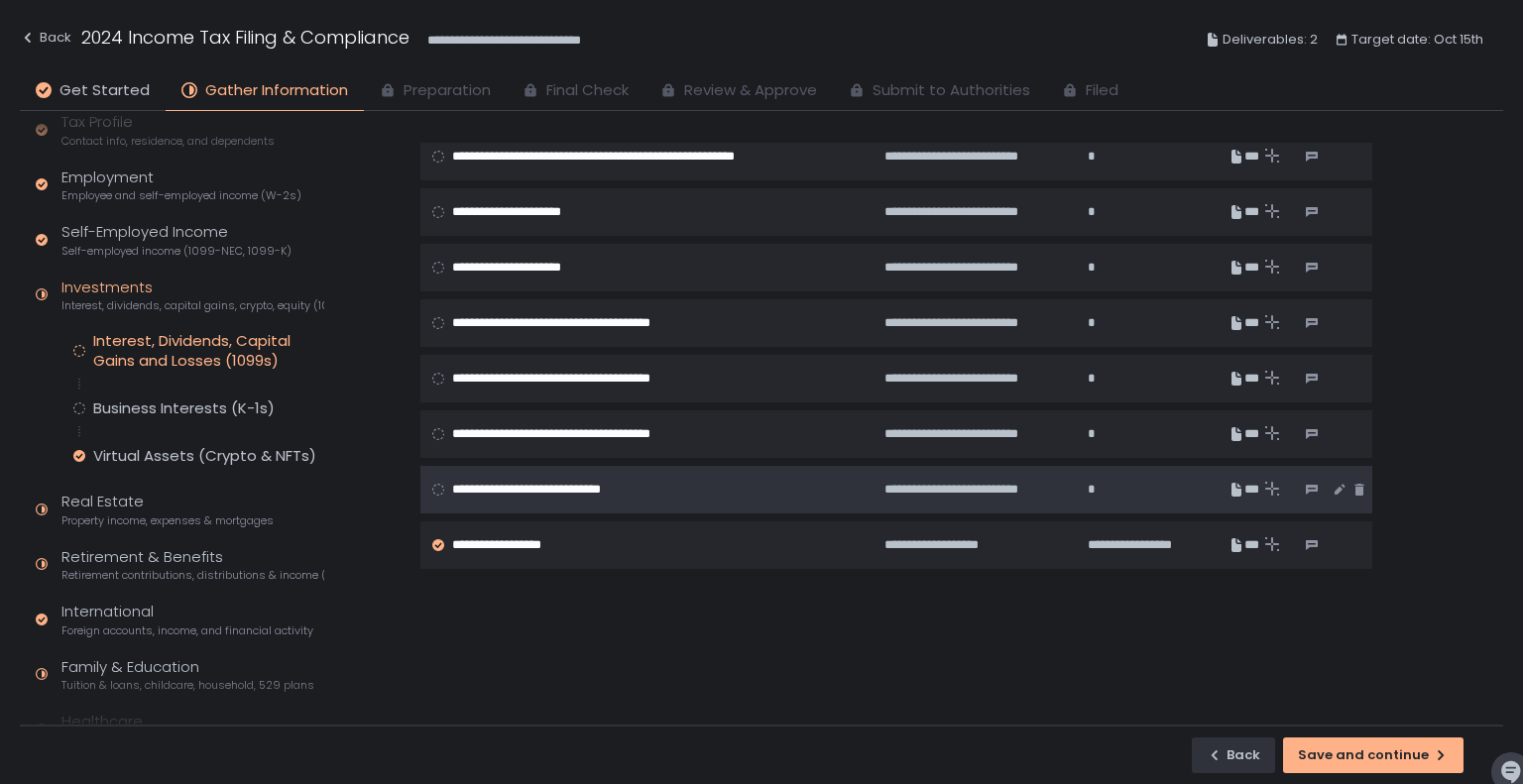 click 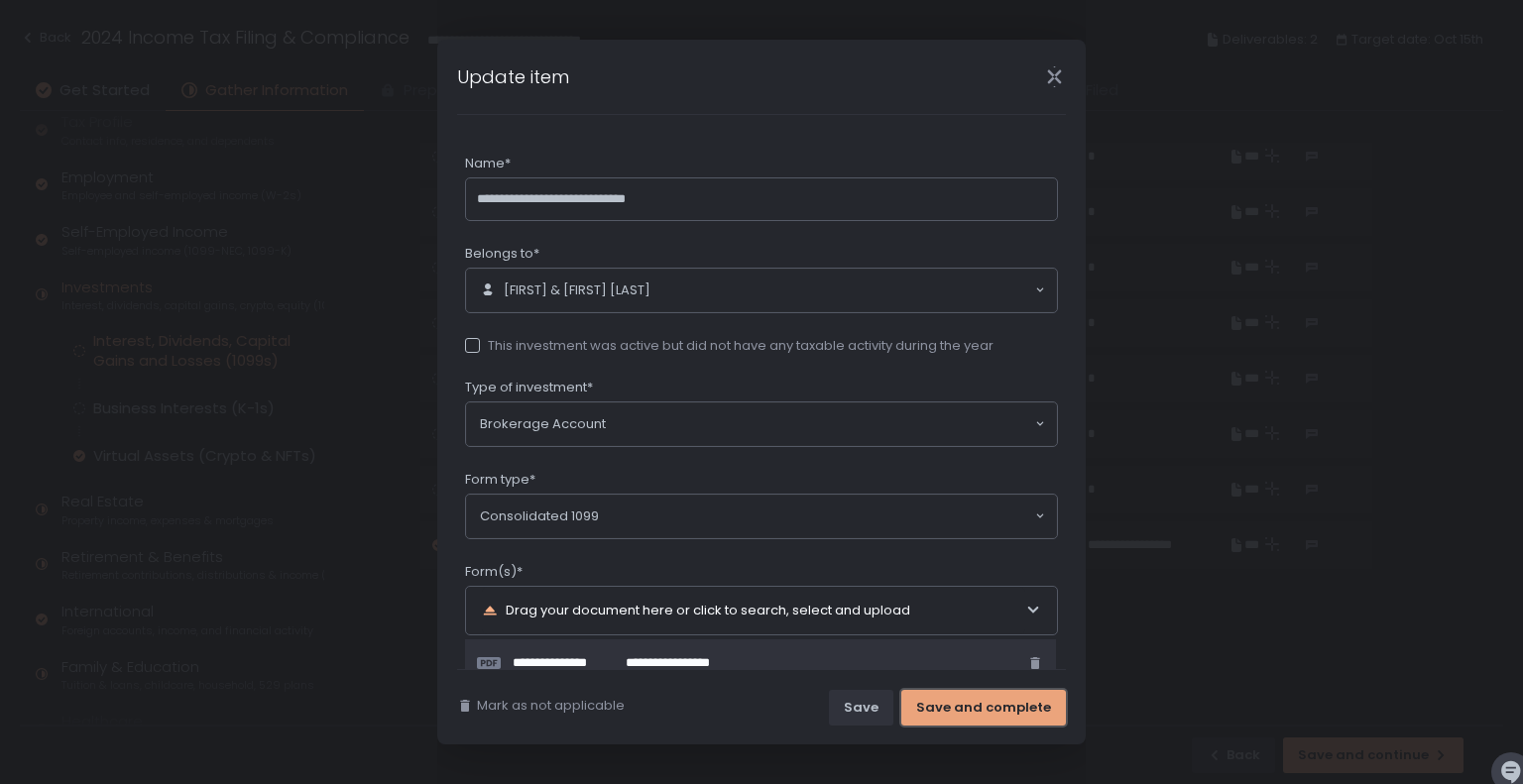 click on "Save and complete" at bounding box center (984, 708) 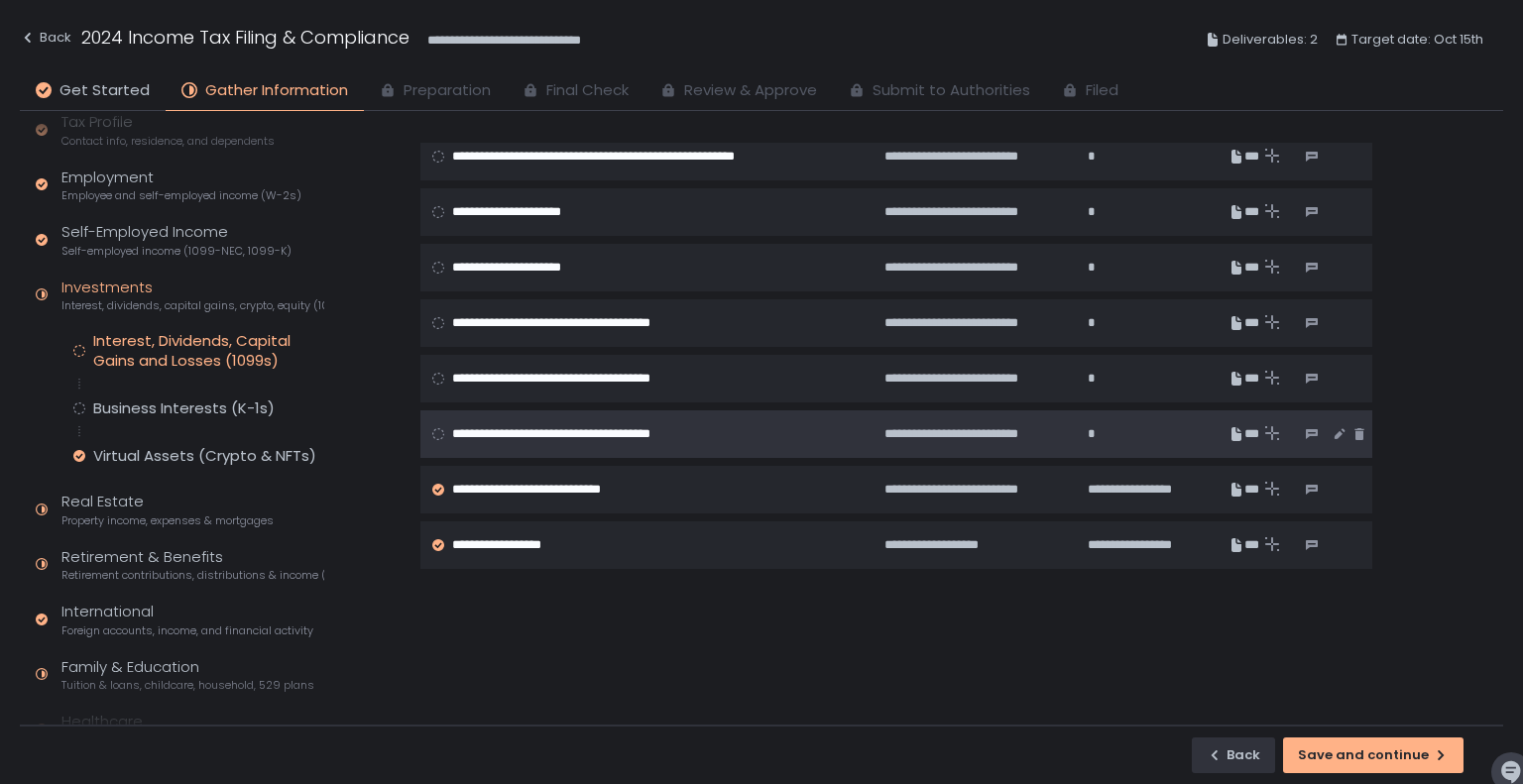 click on "**********" at bounding box center (596, 434) 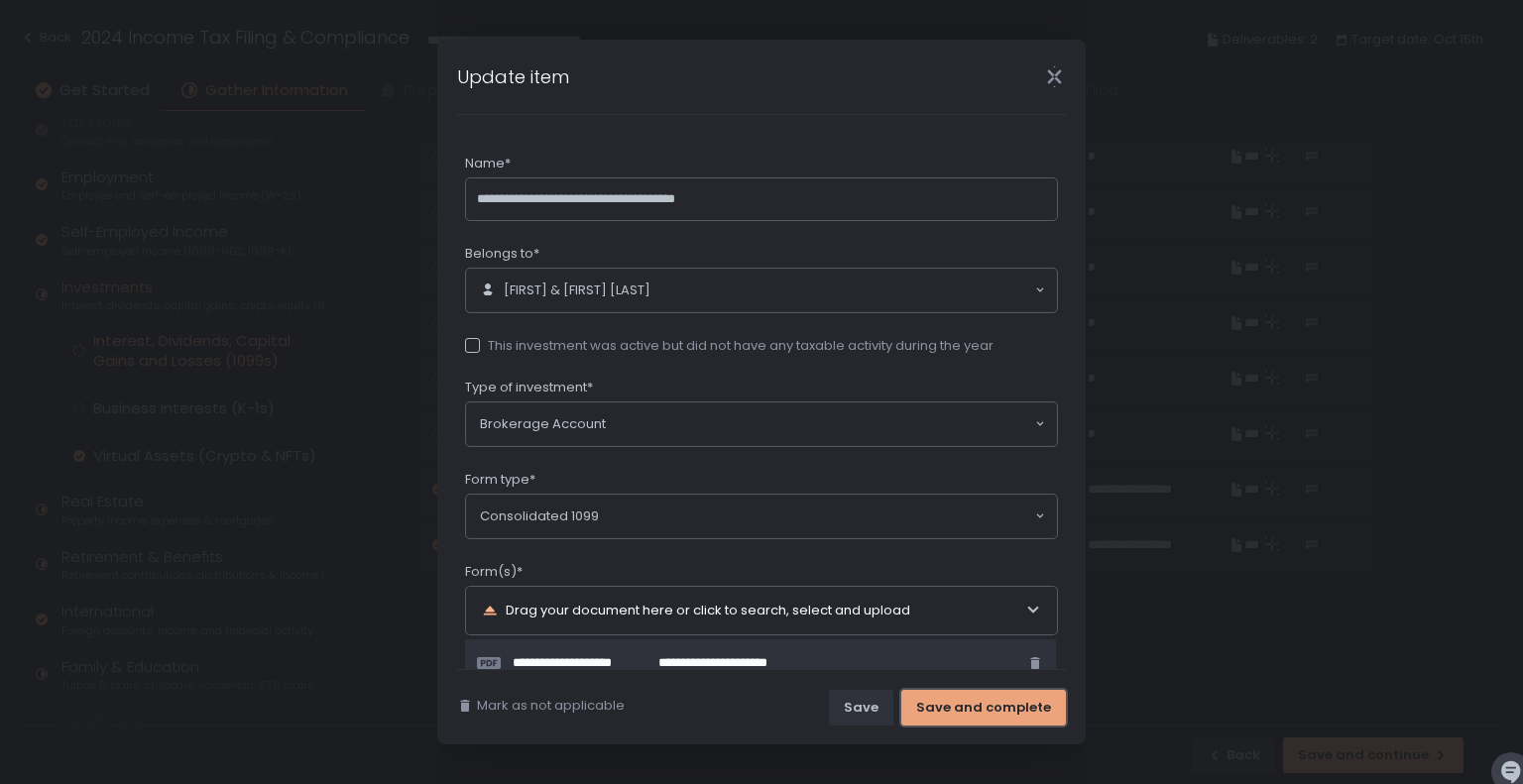 click on "Save and complete" at bounding box center (984, 708) 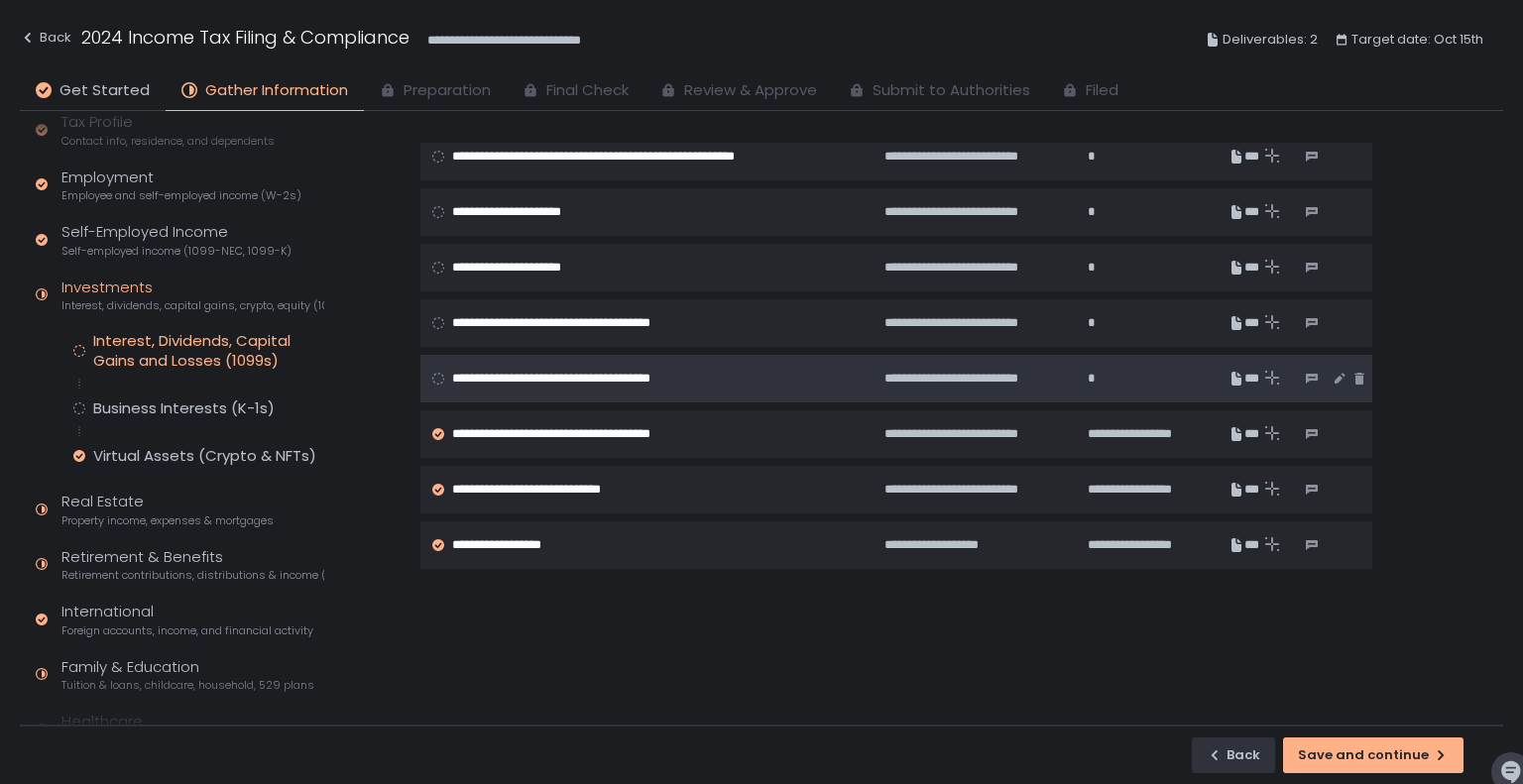 click on "**********" at bounding box center [599, 379] 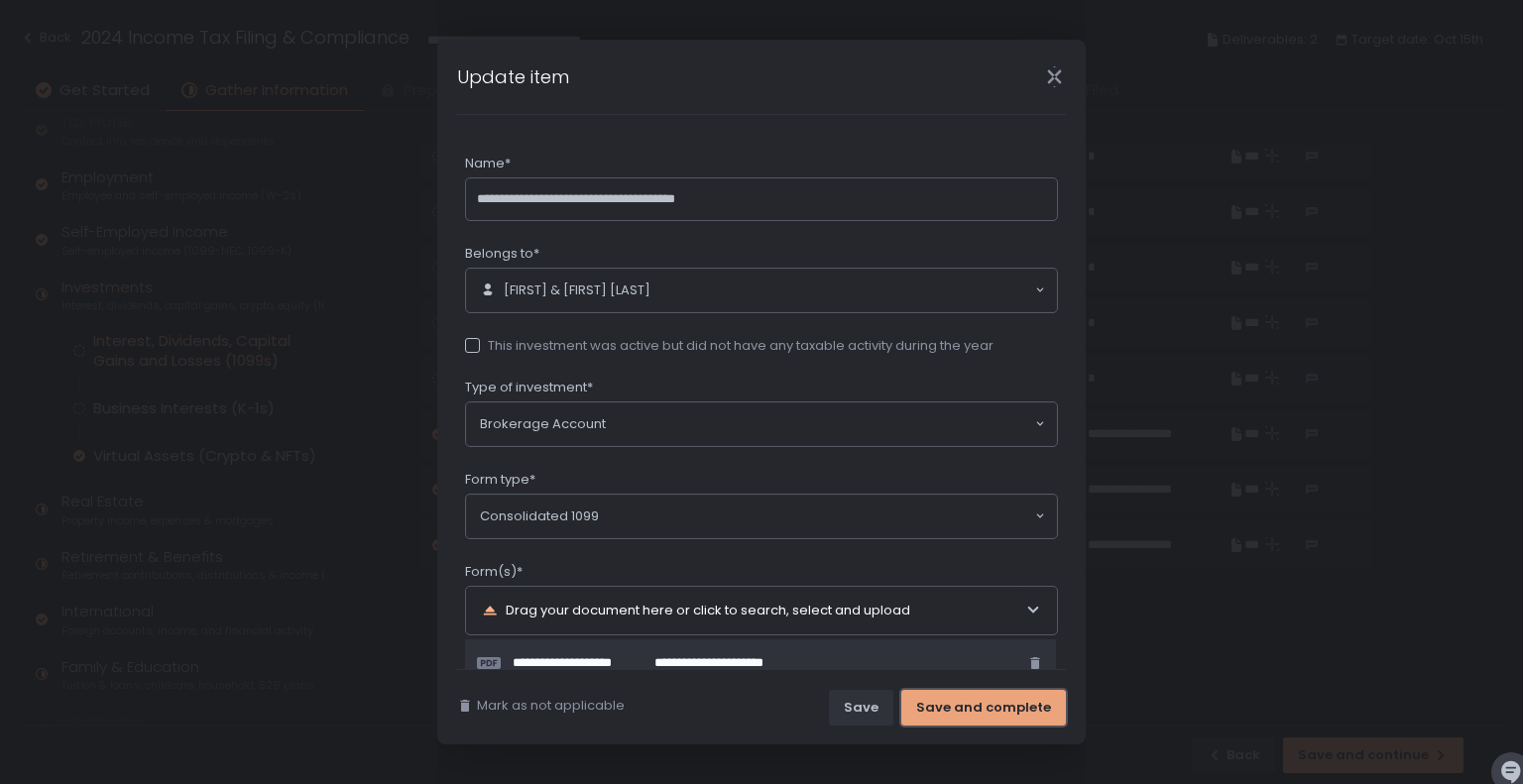 click on "Save and complete" at bounding box center [984, 708] 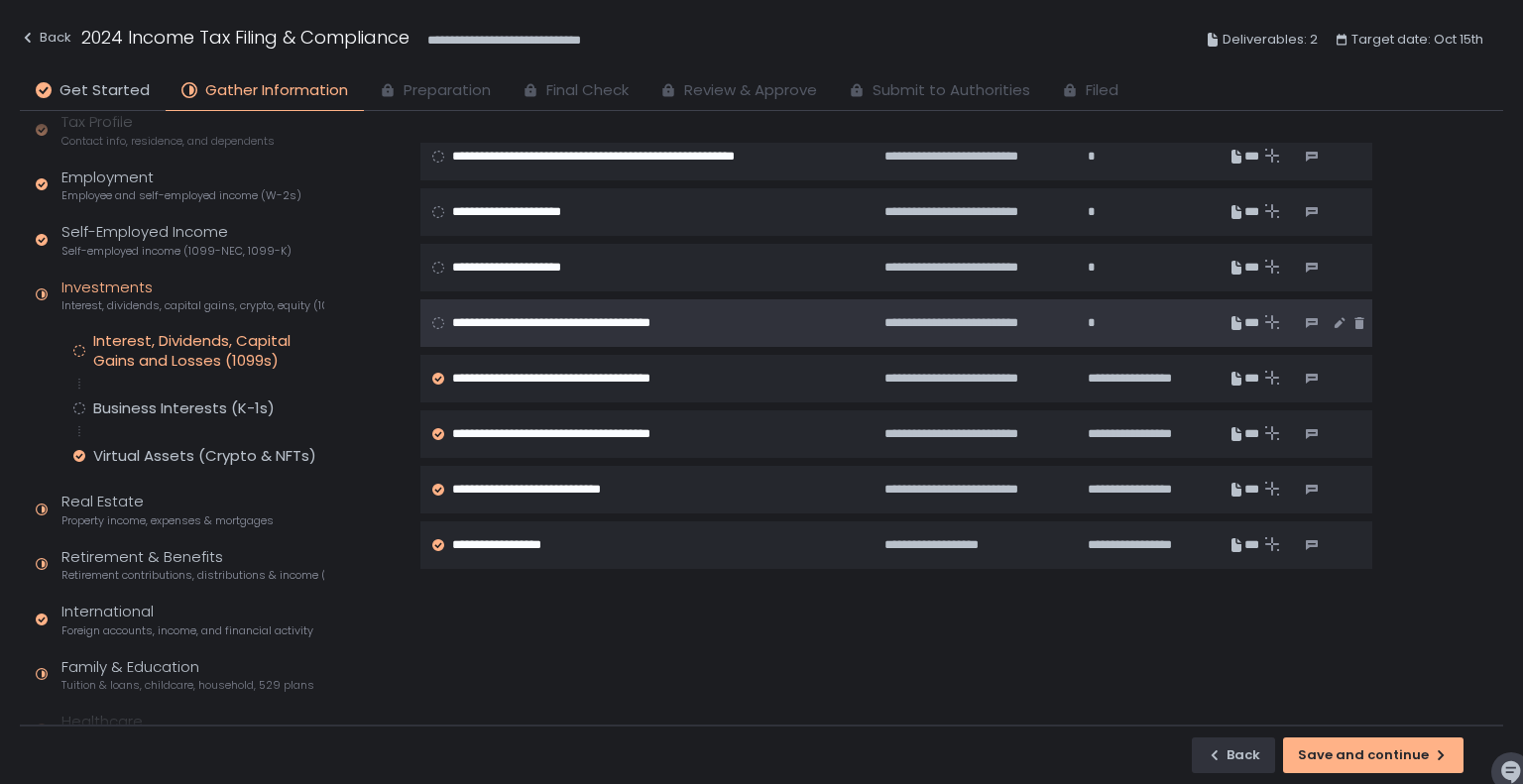 click on "**********" at bounding box center (597, 323) 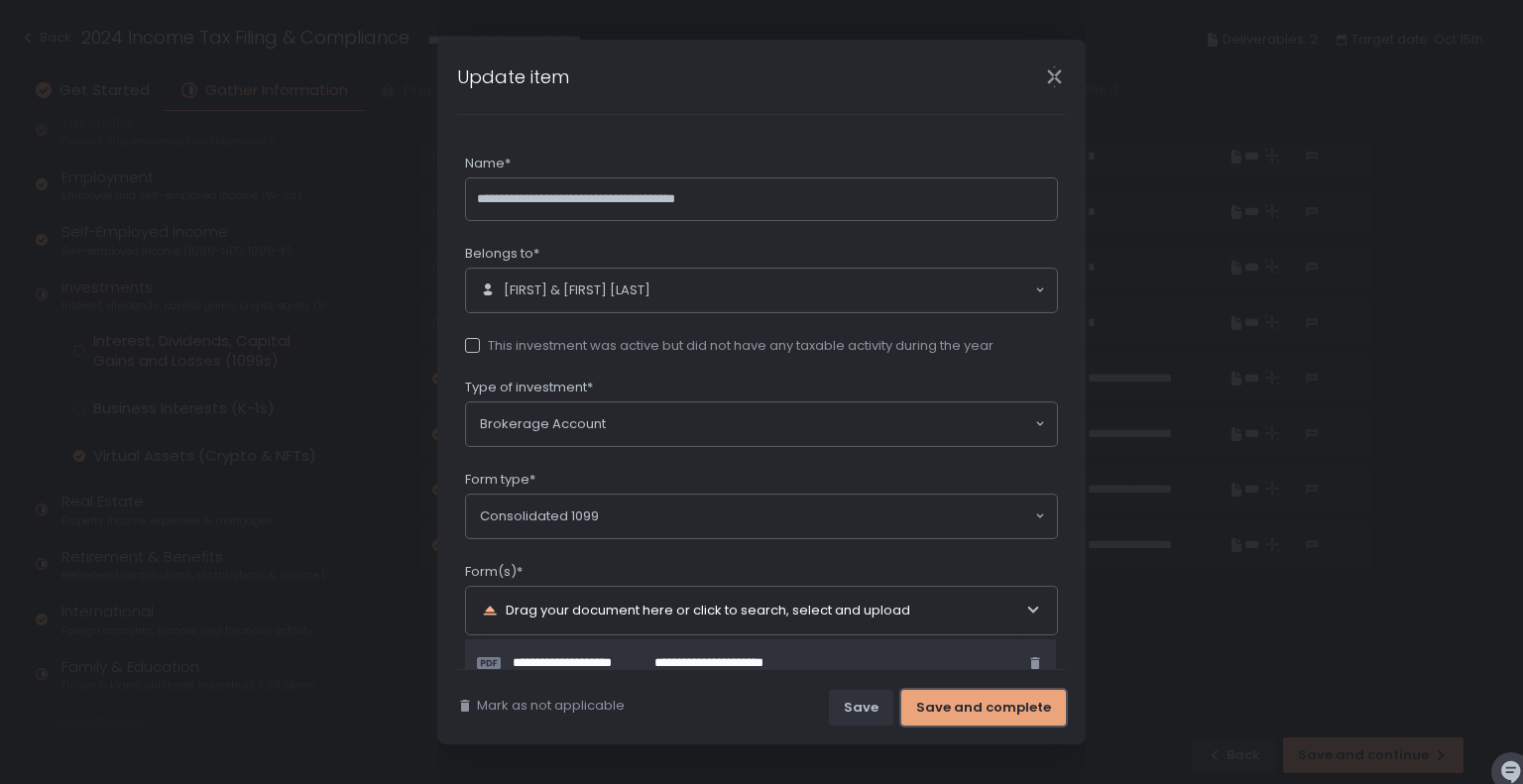 click on "Save and complete" at bounding box center [984, 708] 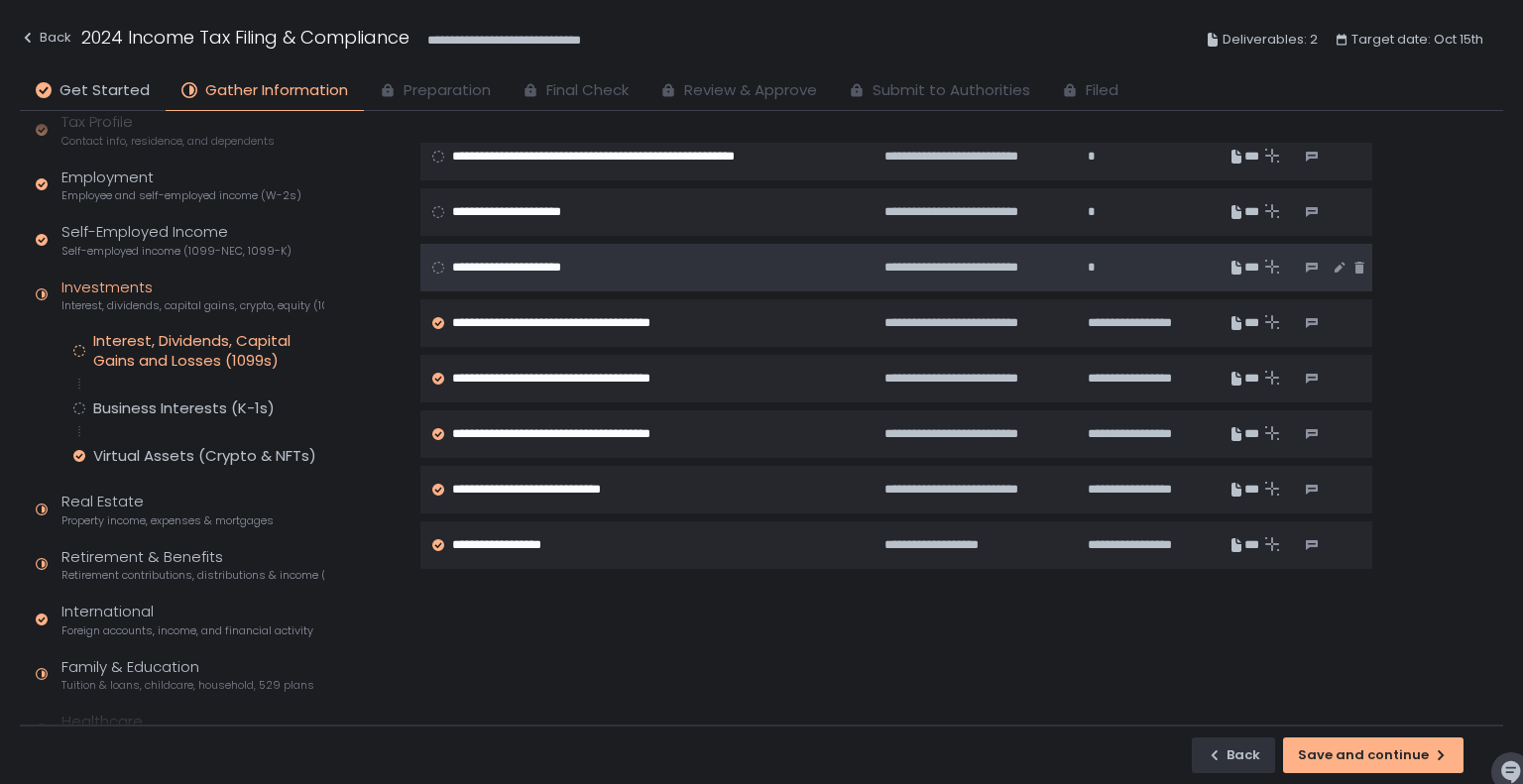 click on "**********" at bounding box center (530, 268) 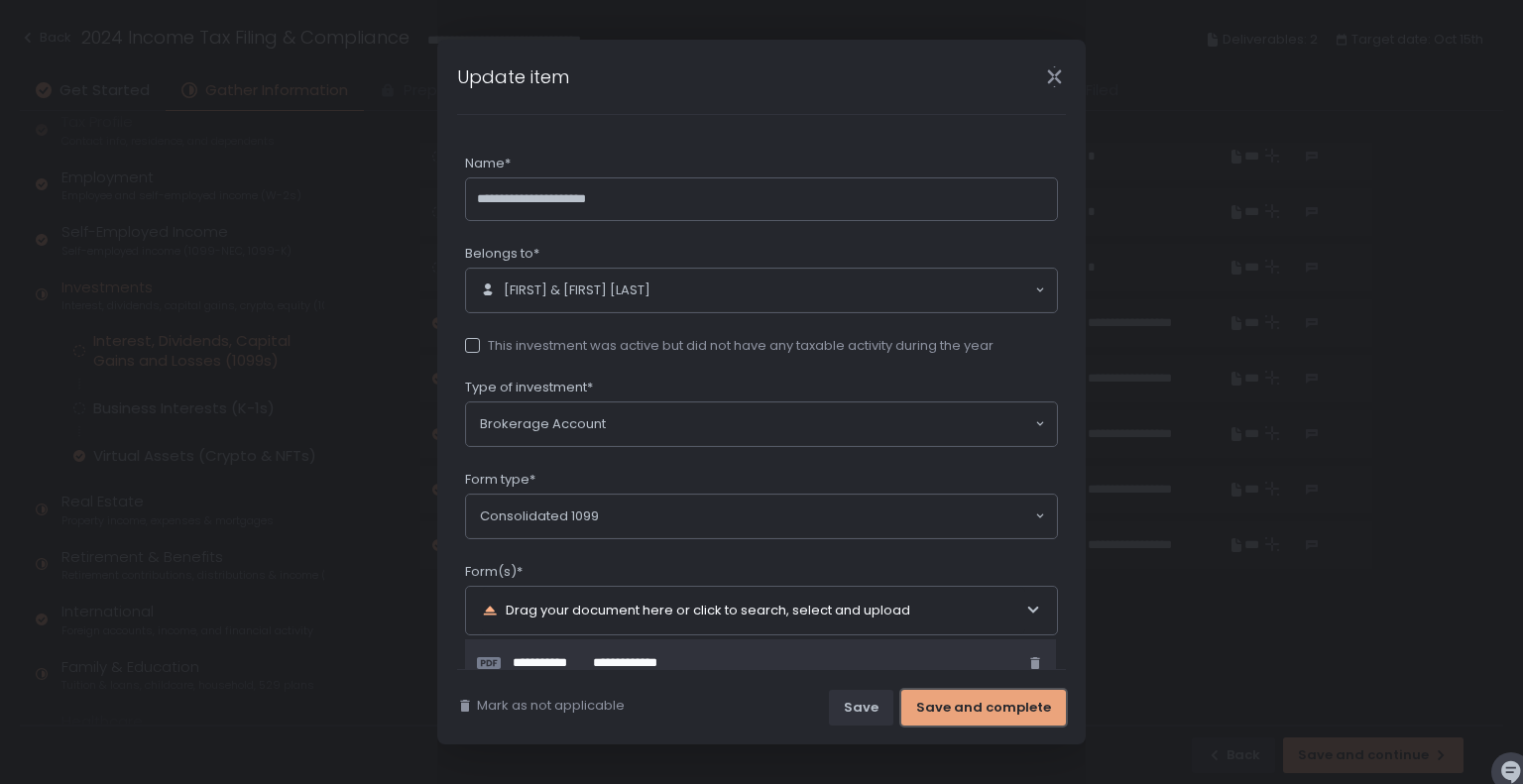 click on "Save and complete" at bounding box center (984, 708) 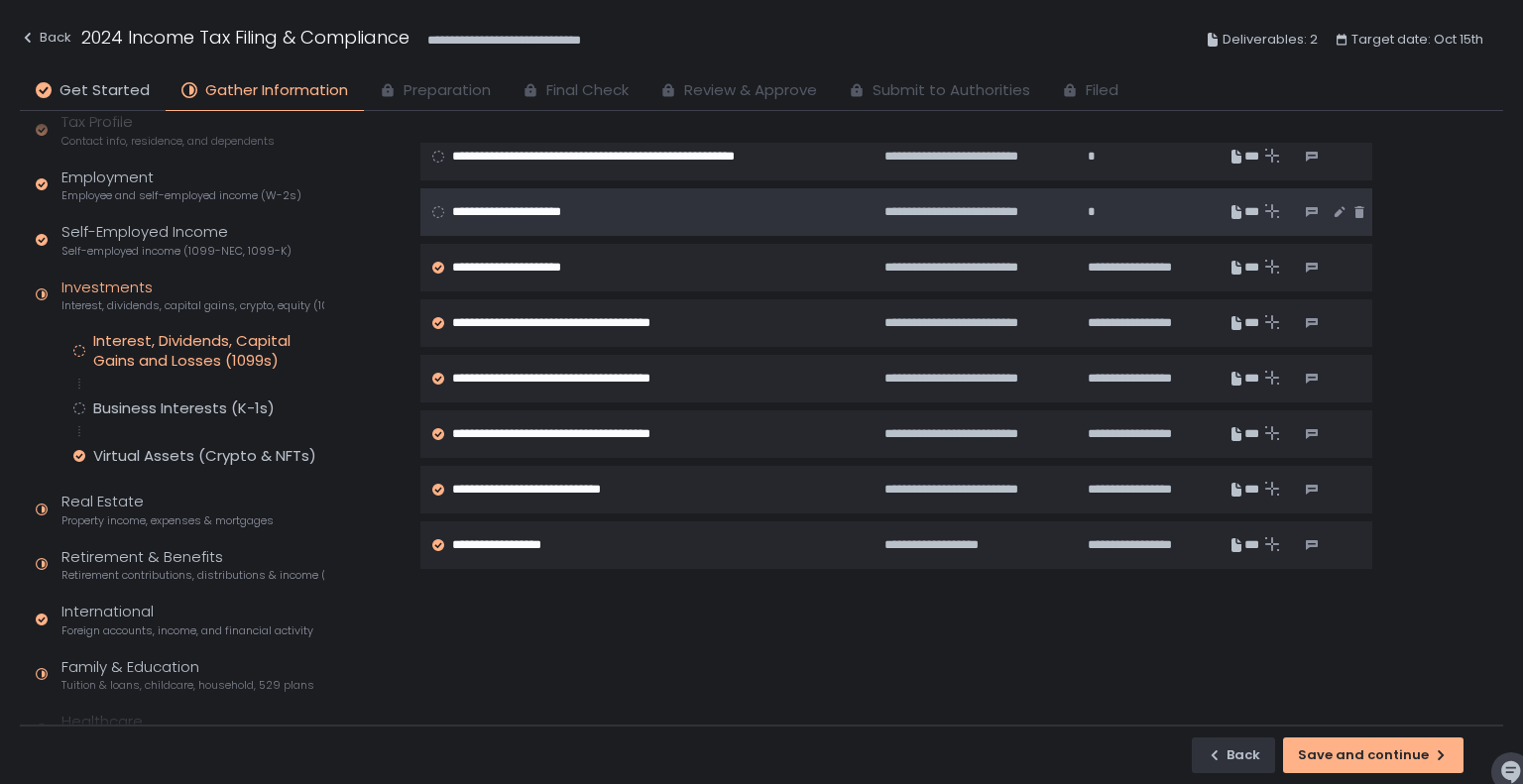 click on "**********" at bounding box center [528, 212] 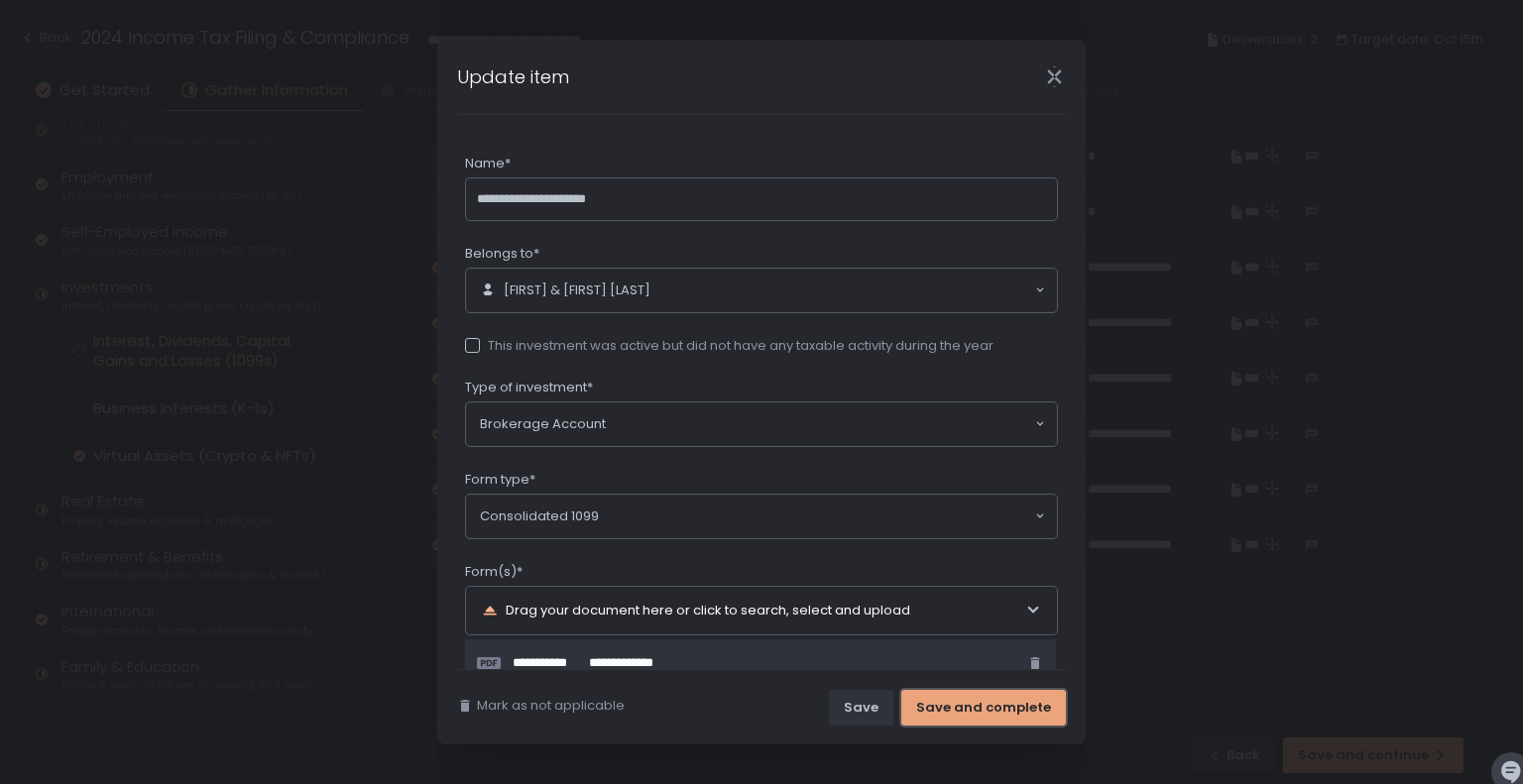 click on "Save and complete" at bounding box center (984, 708) 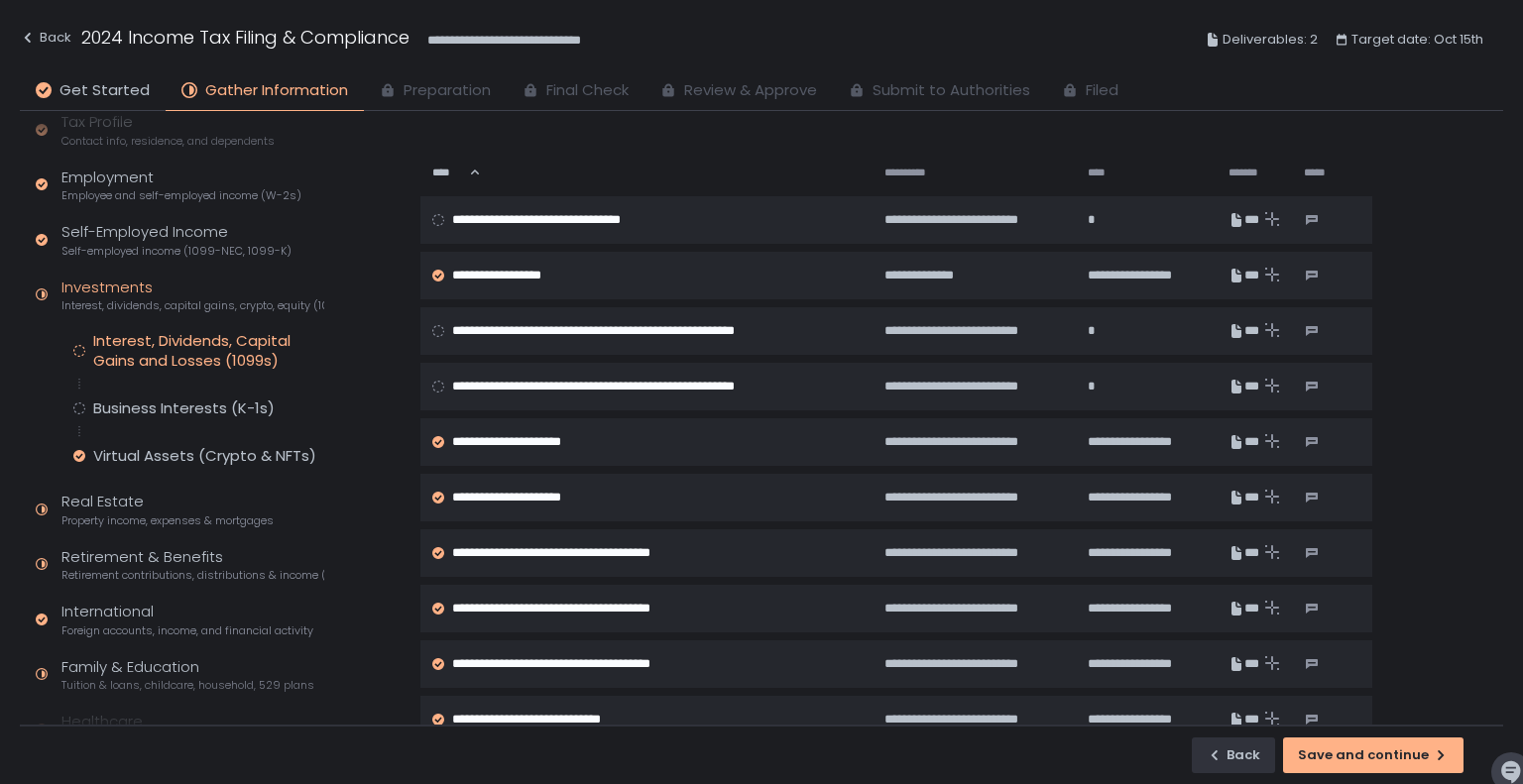 scroll, scrollTop: 105, scrollLeft: 0, axis: vertical 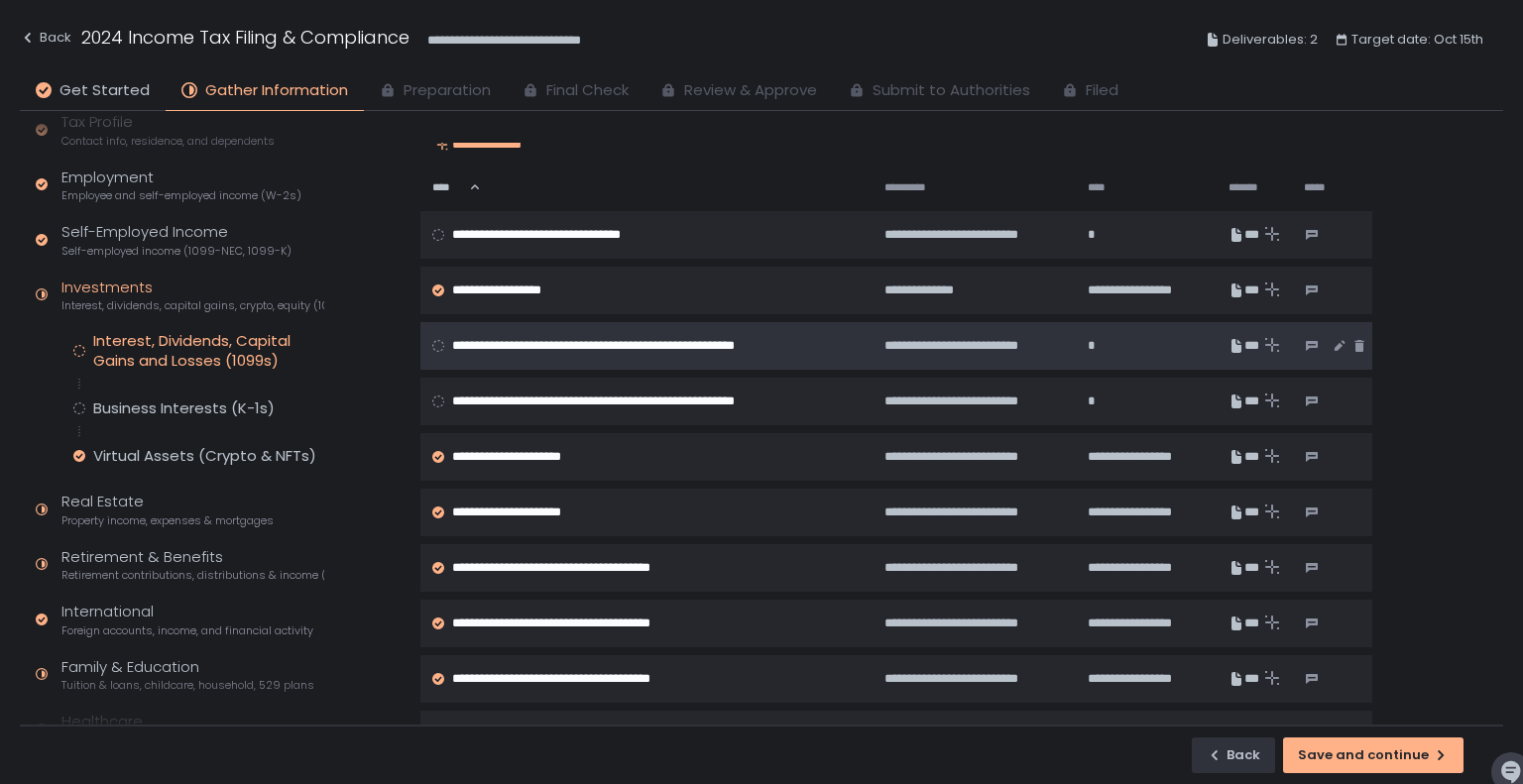 click on "**********" at bounding box center [656, 346] 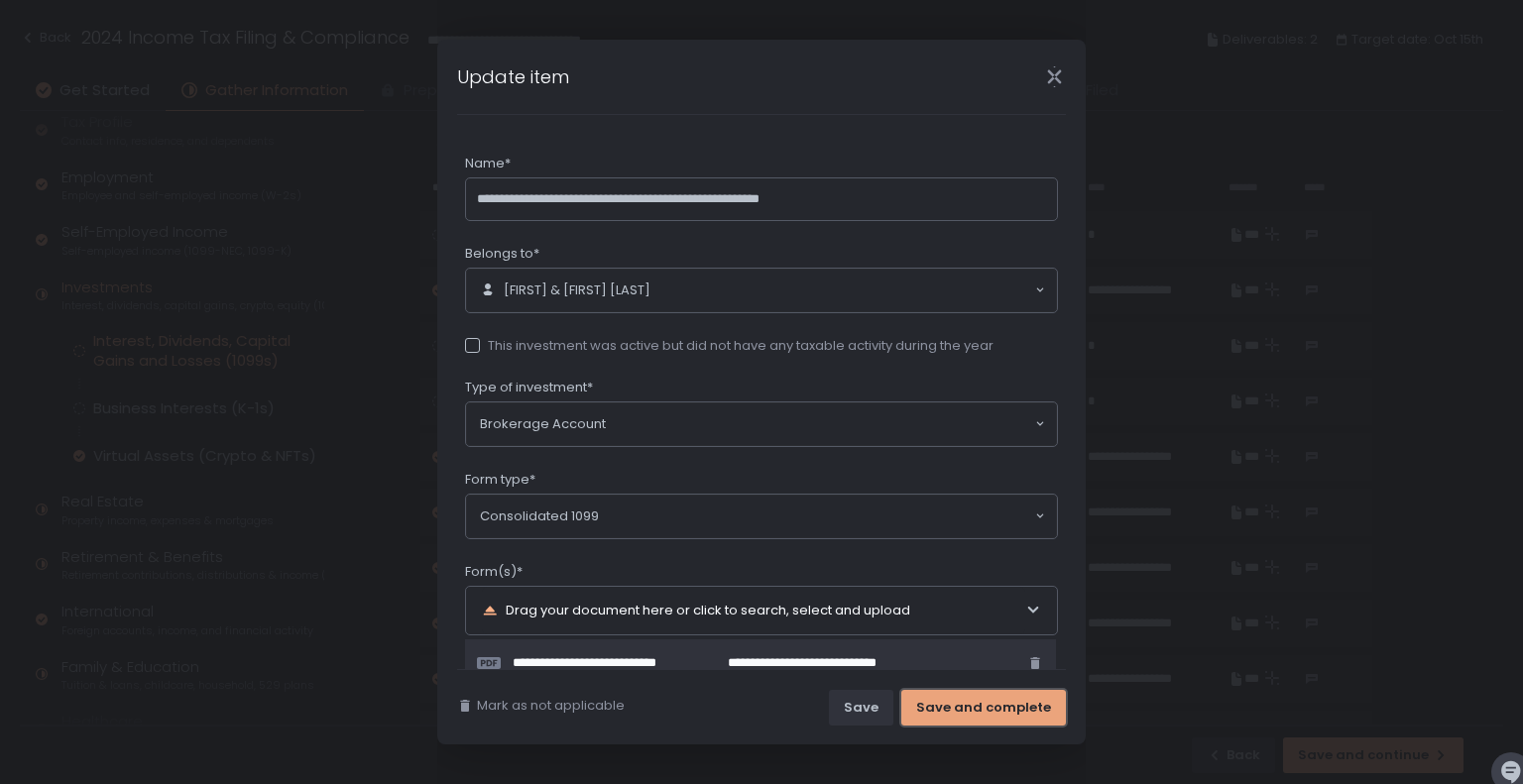 click on "Save and complete" at bounding box center (984, 708) 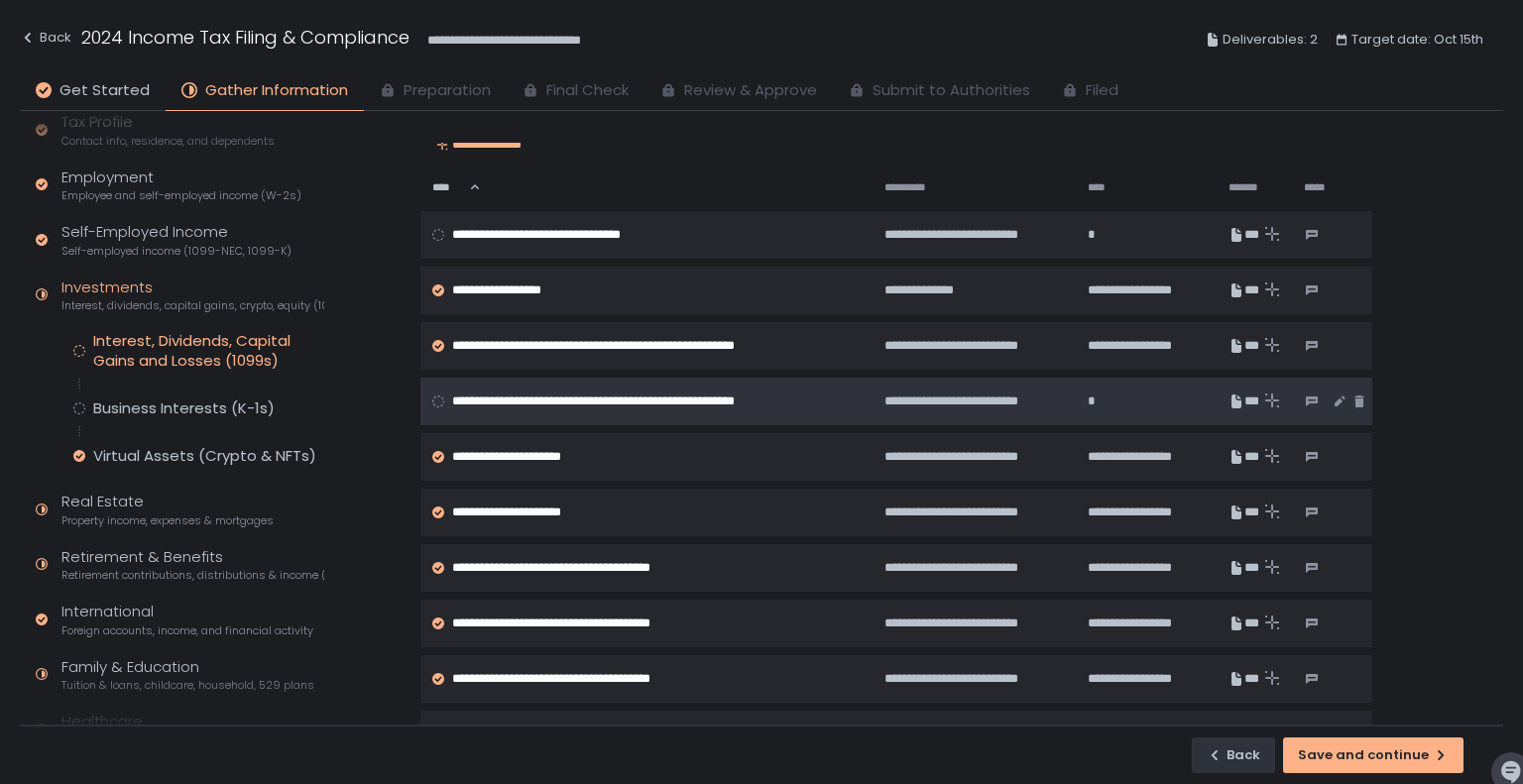 click on "**********" at bounding box center [656, 401] 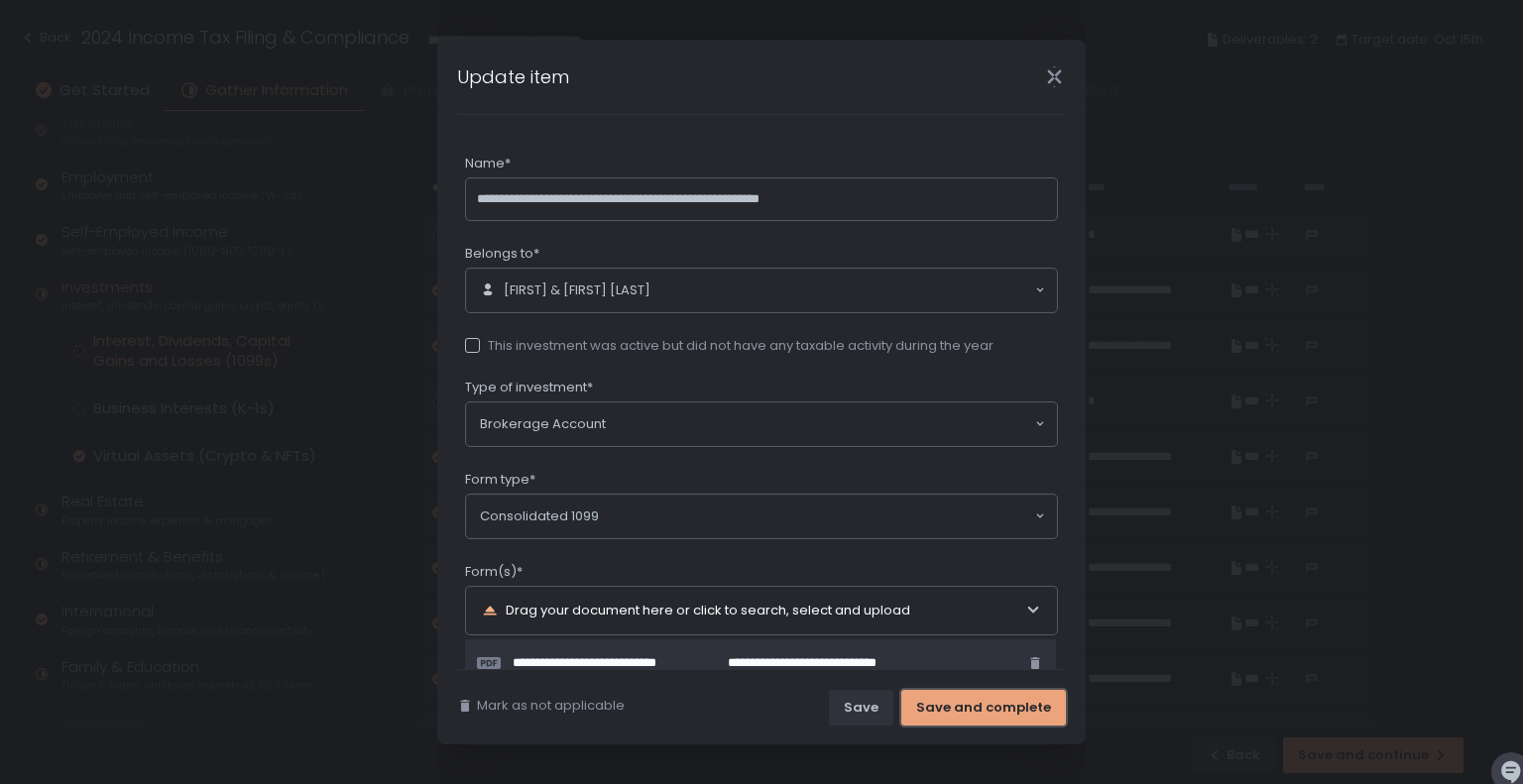 click on "Save and complete" at bounding box center (984, 708) 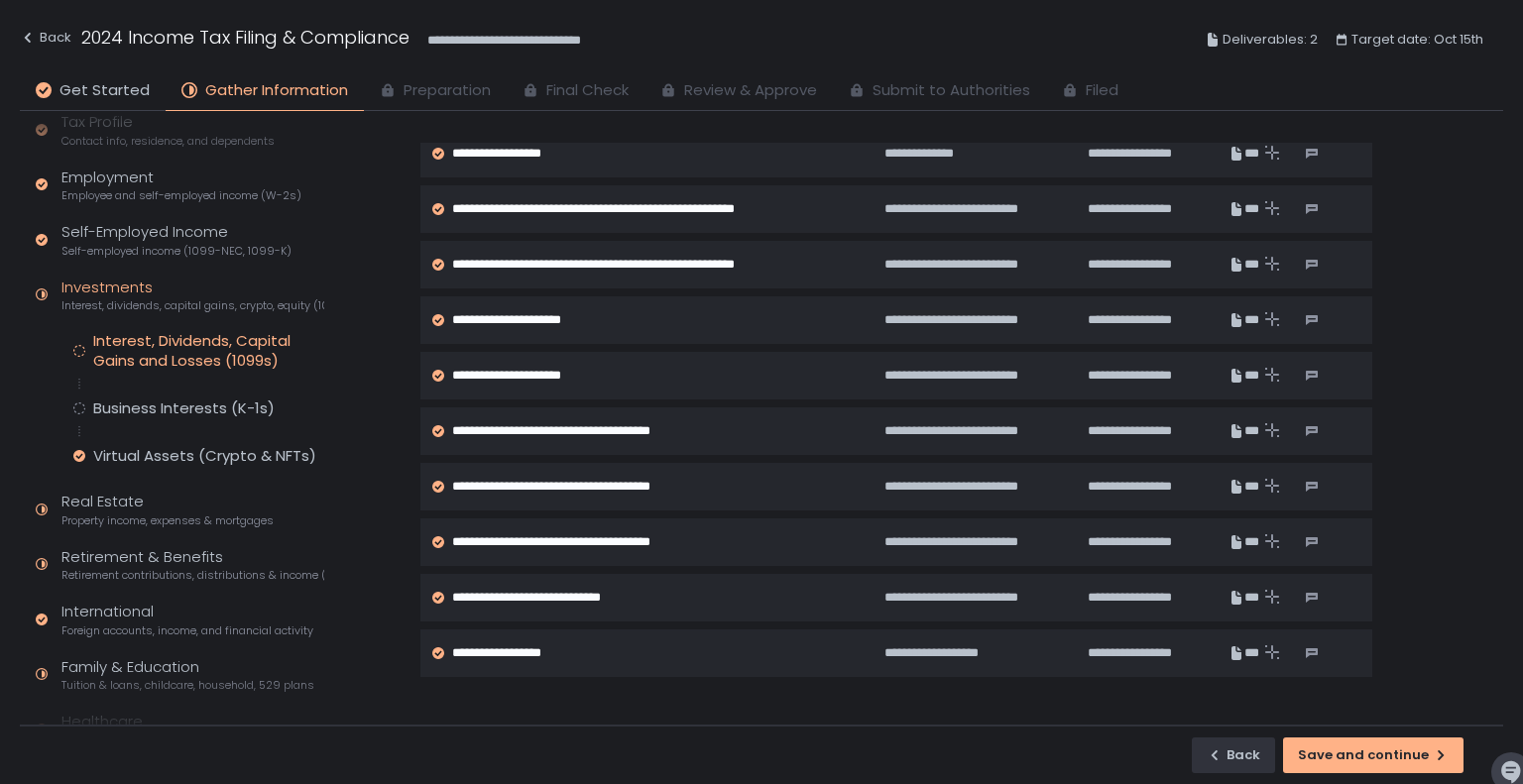 scroll, scrollTop: 399, scrollLeft: 0, axis: vertical 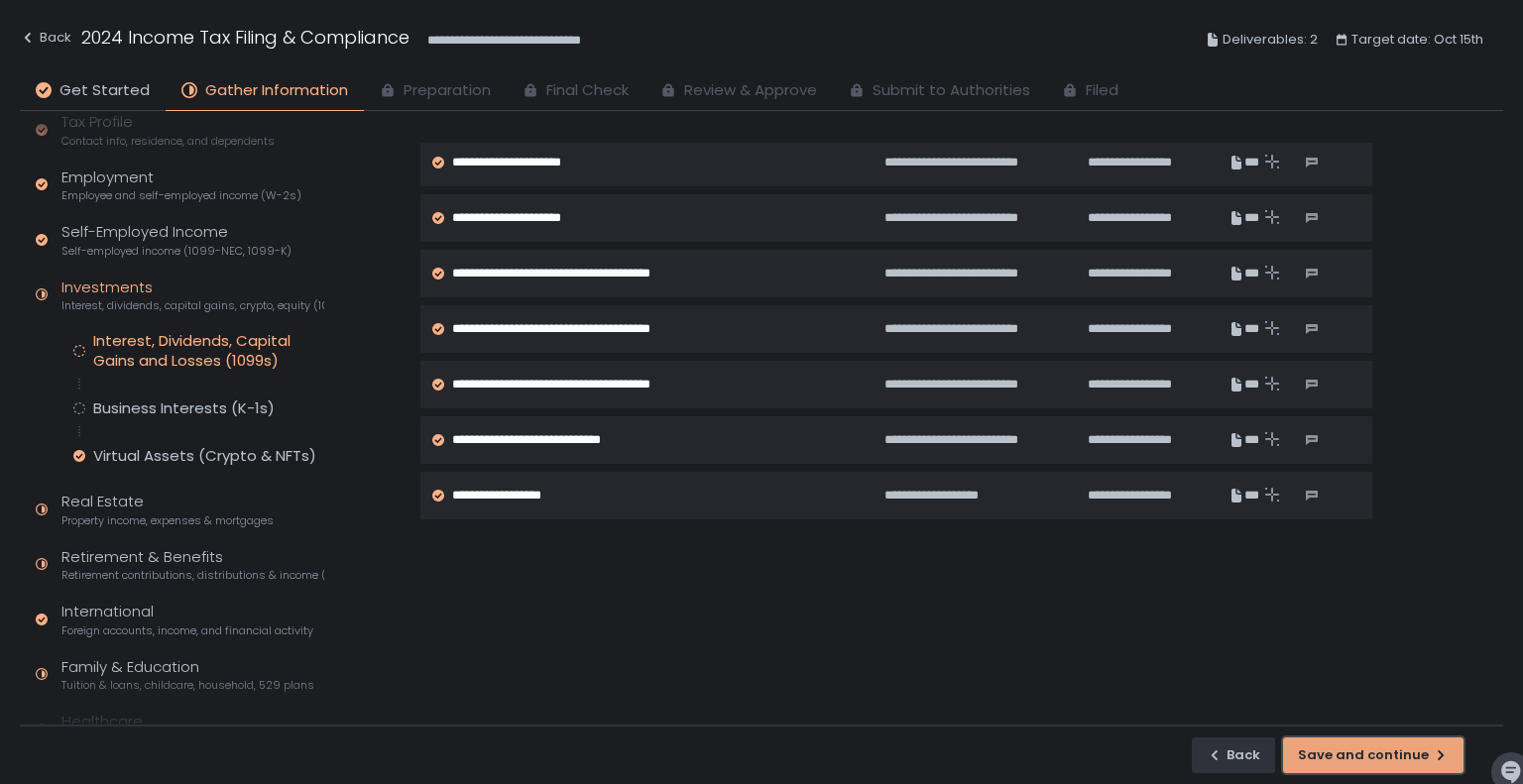 click on "Save and continue" 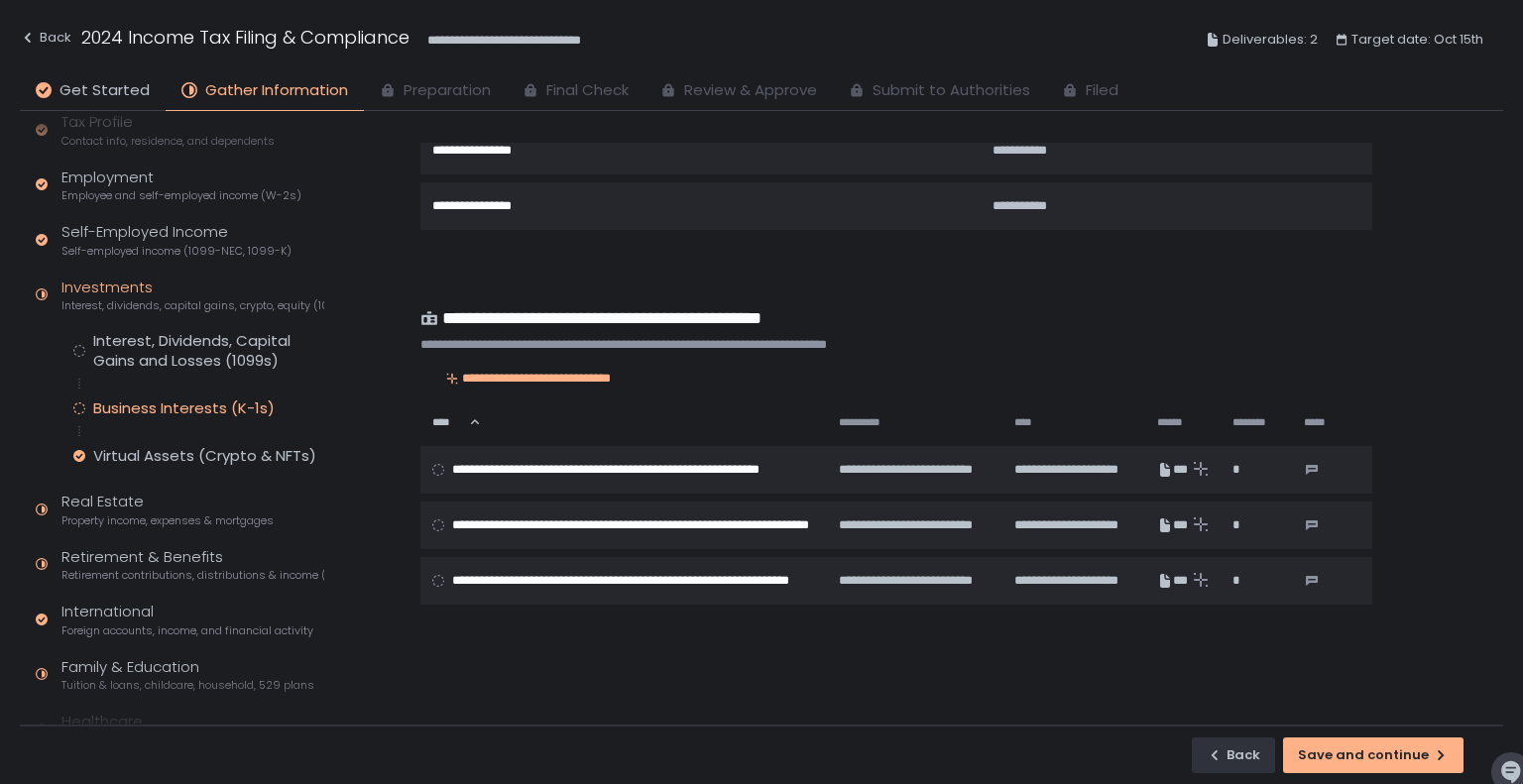 scroll, scrollTop: 287, scrollLeft: 0, axis: vertical 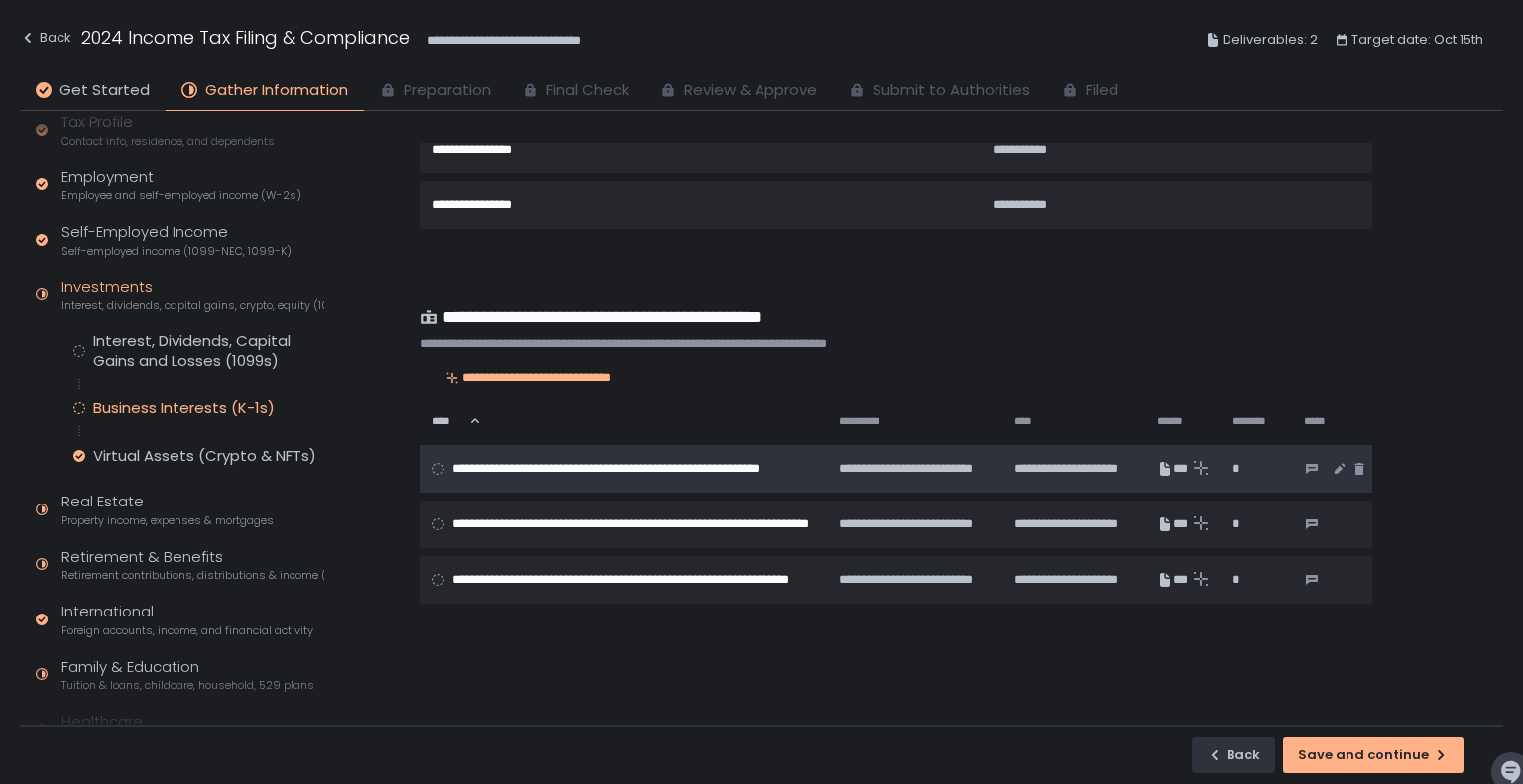 click 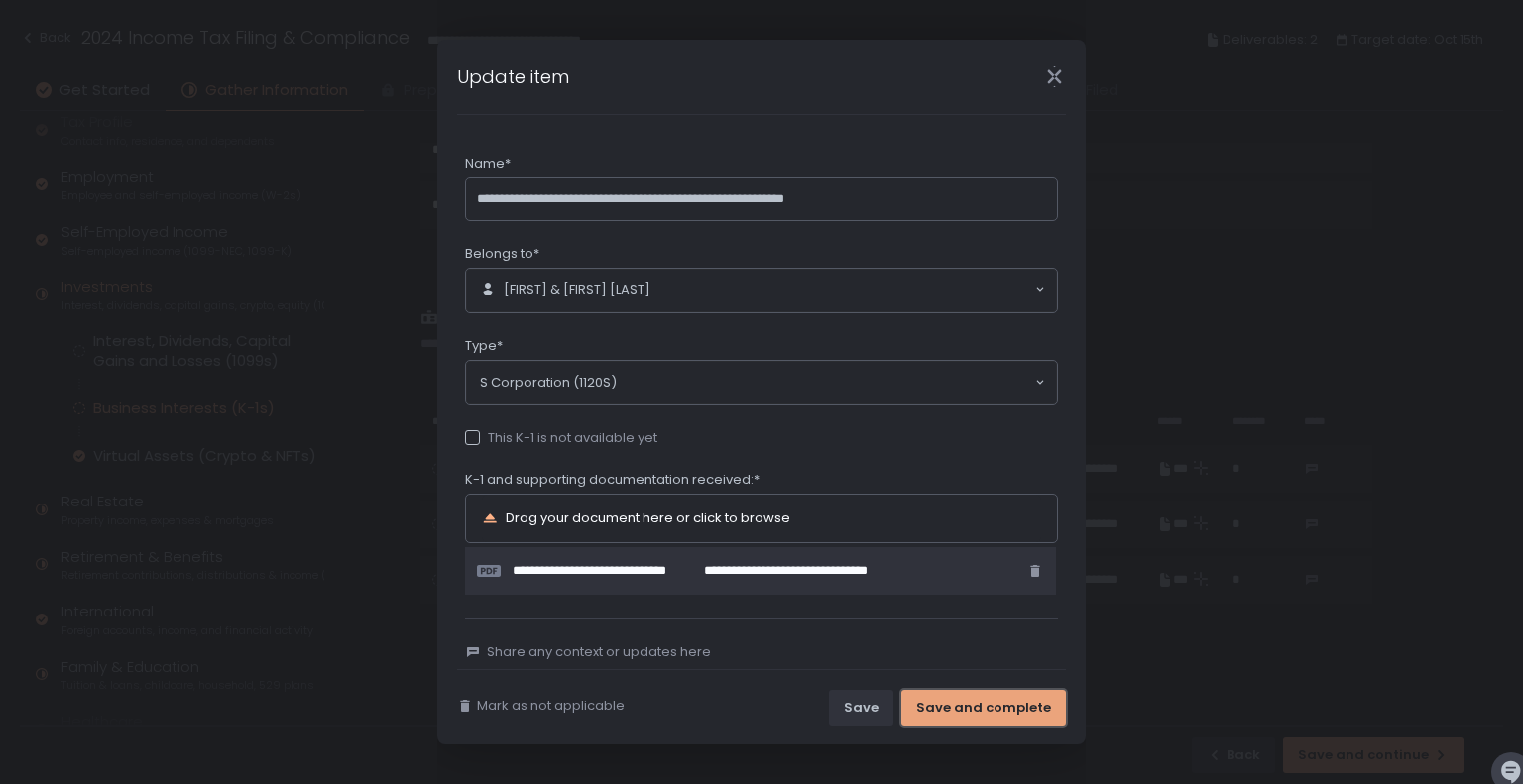 click on "Save and complete" at bounding box center [984, 708] 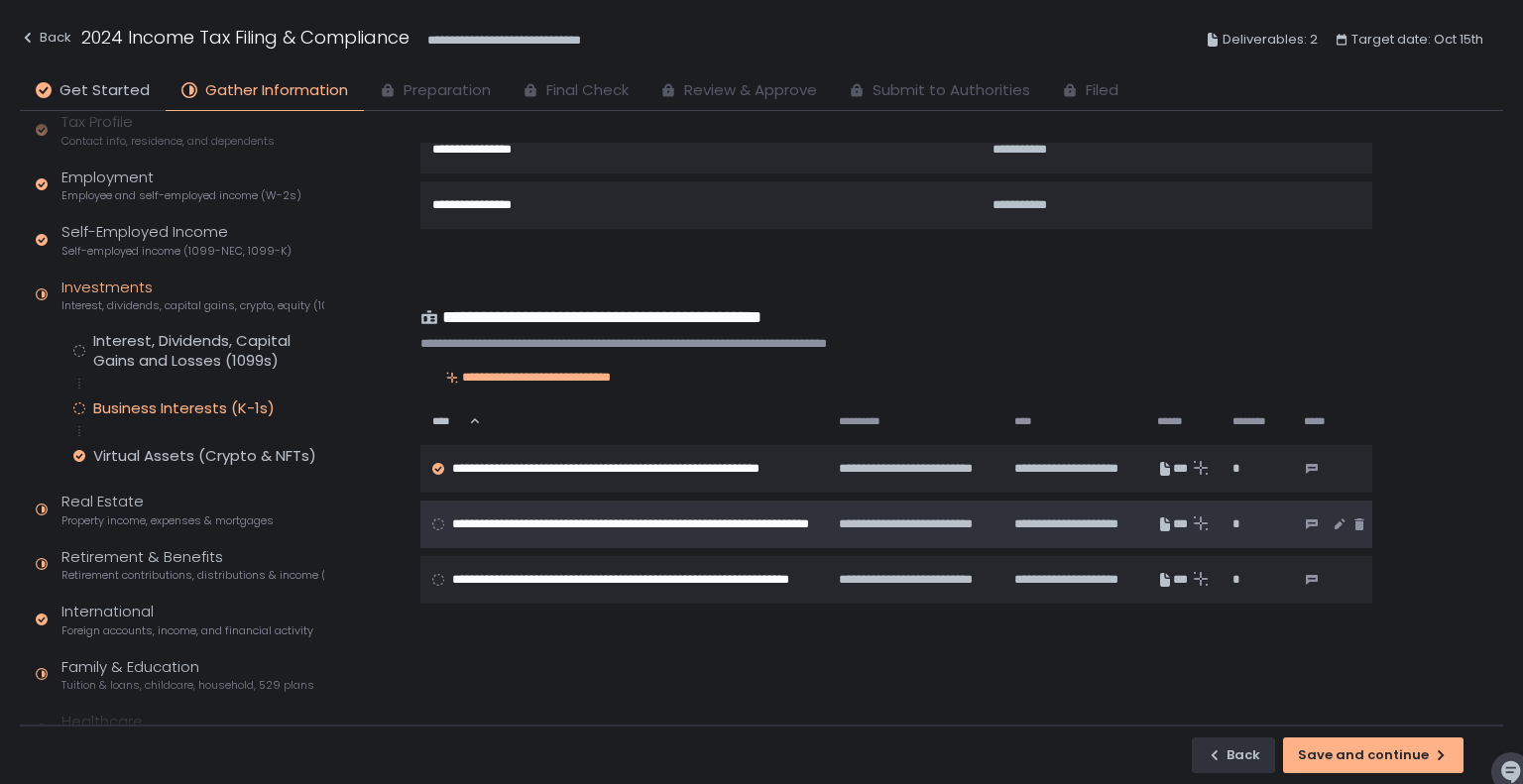 click on "**********" at bounding box center [634, 524] 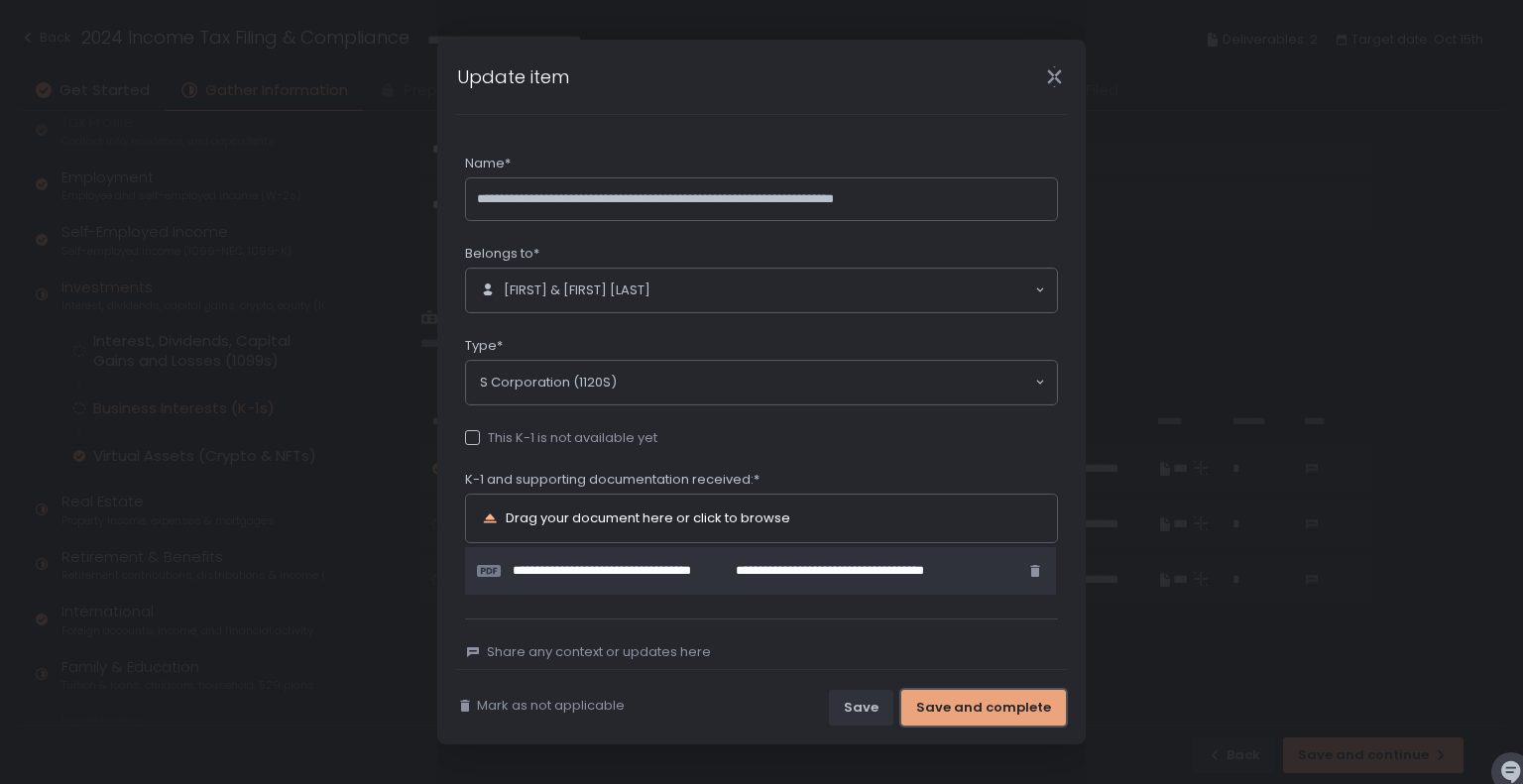 click on "Save and complete" at bounding box center (984, 708) 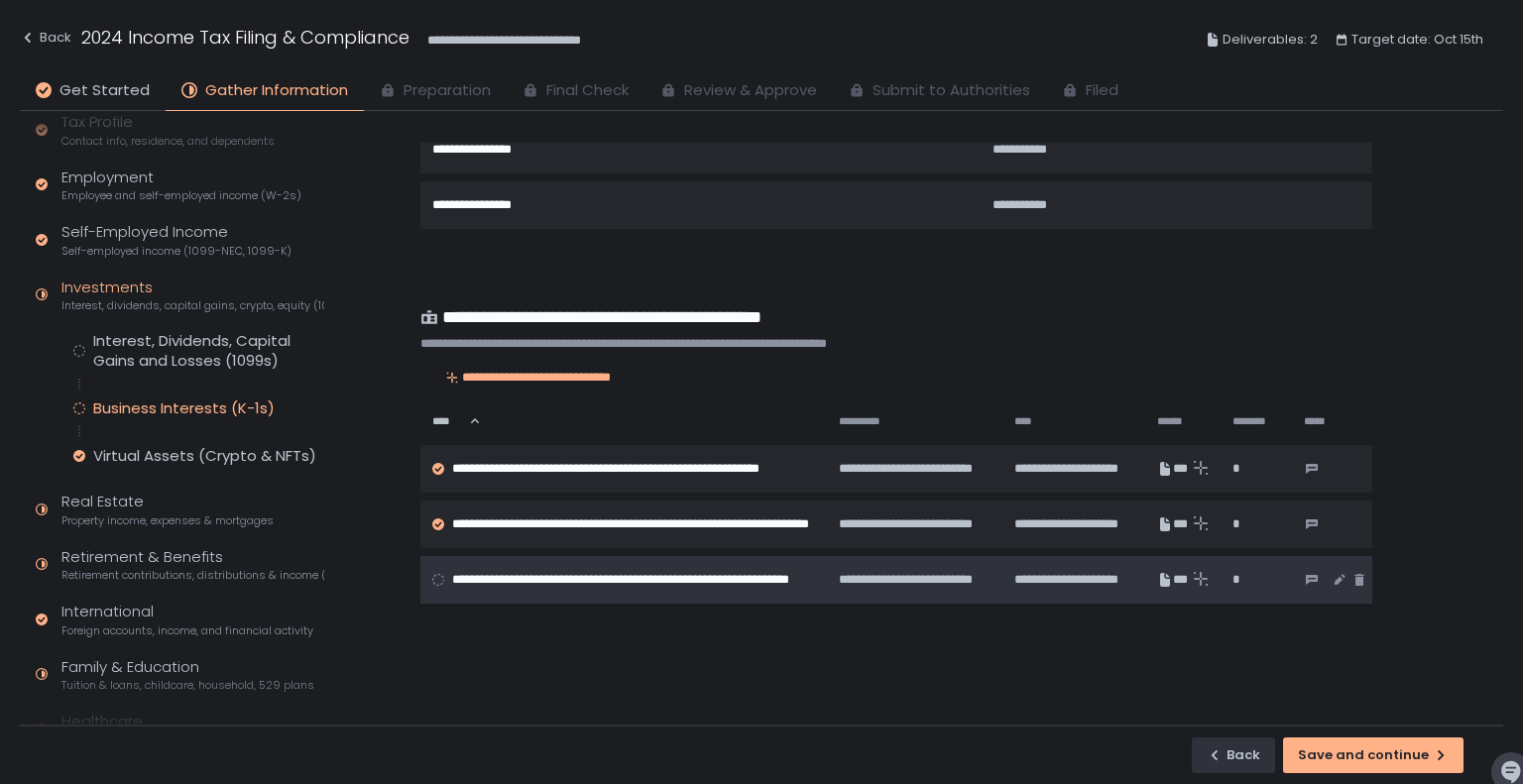 click on "**********" at bounding box center (634, 580) 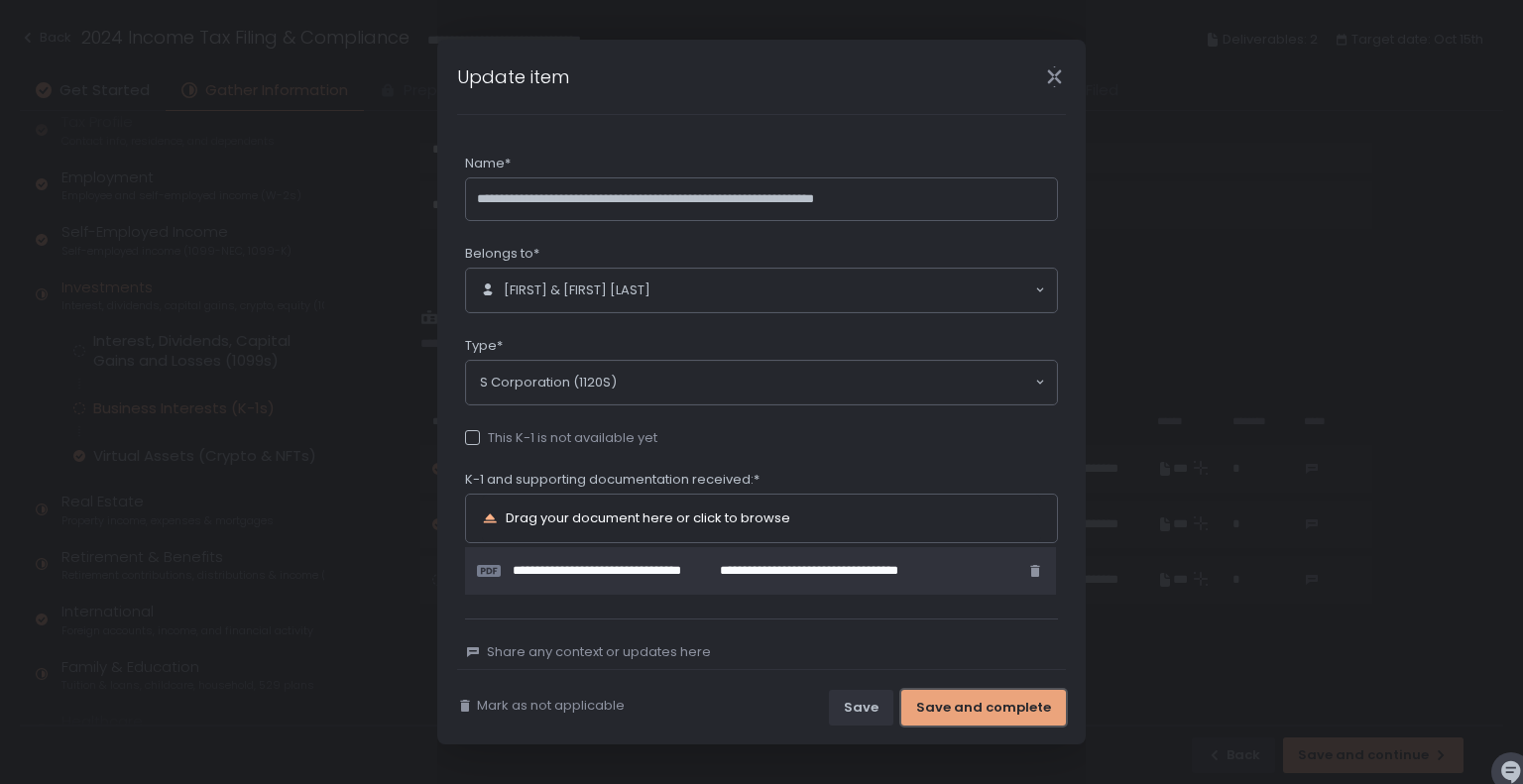 click on "Save and complete" at bounding box center (984, 708) 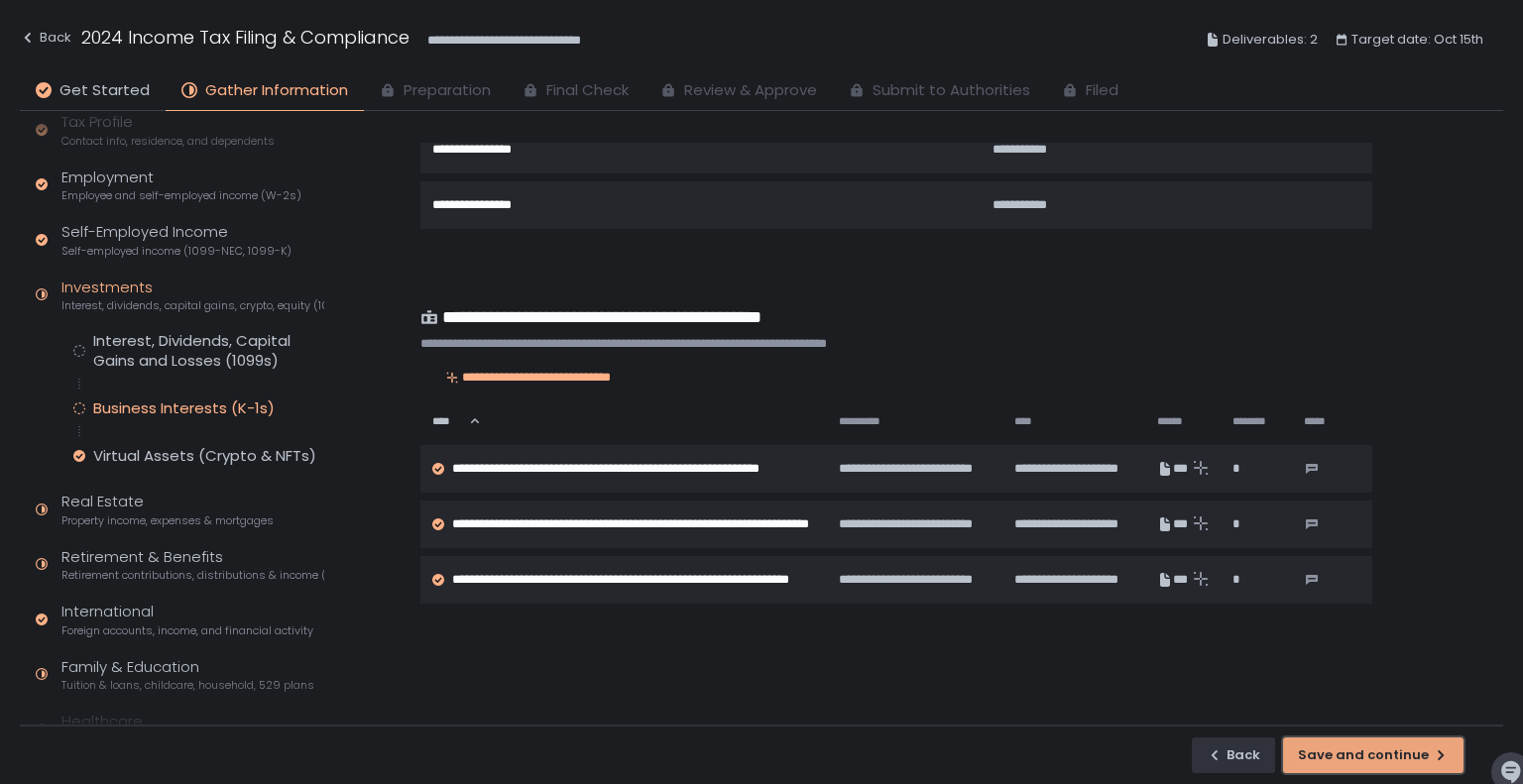 click on "Save and continue" 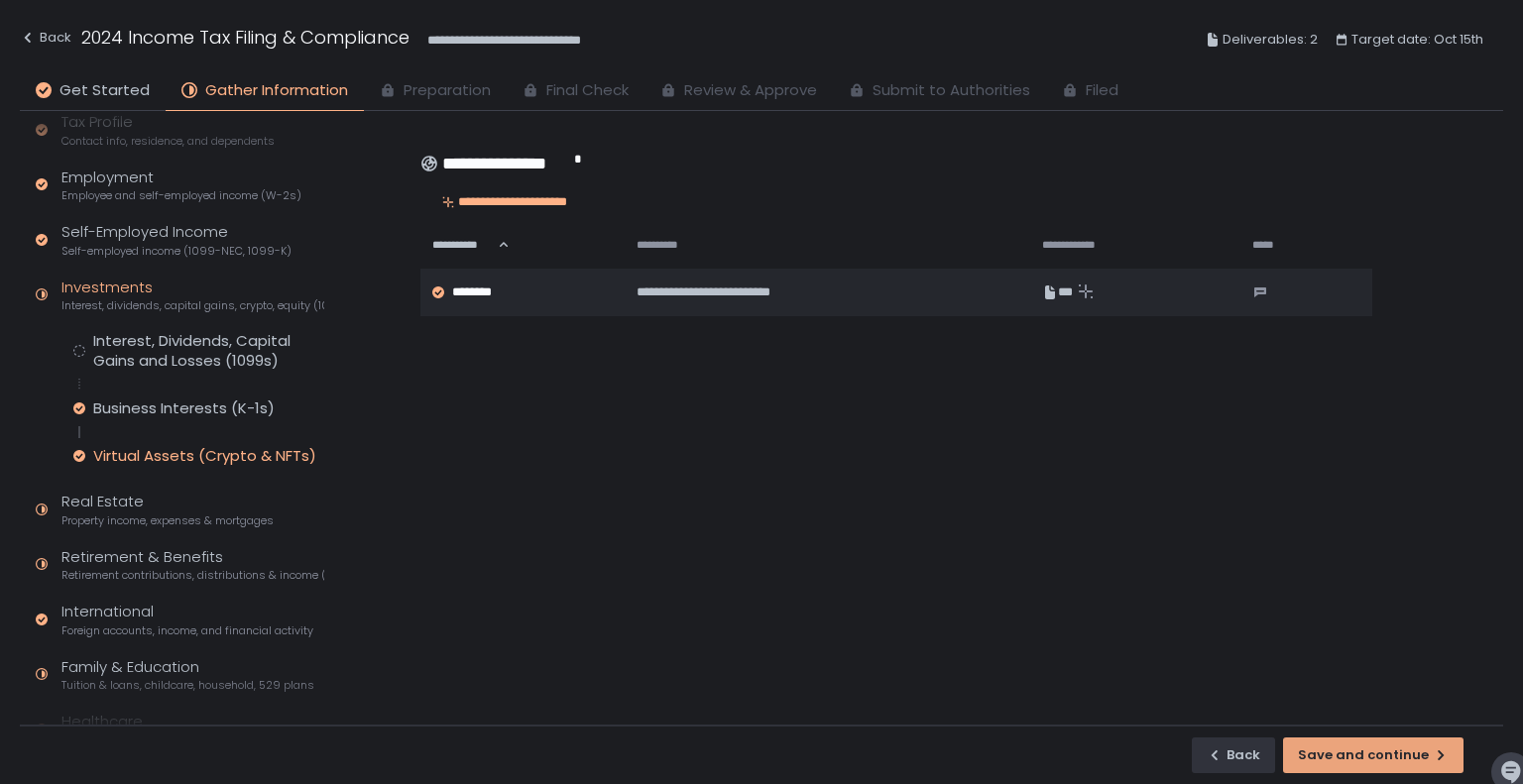 scroll, scrollTop: 0, scrollLeft: 0, axis: both 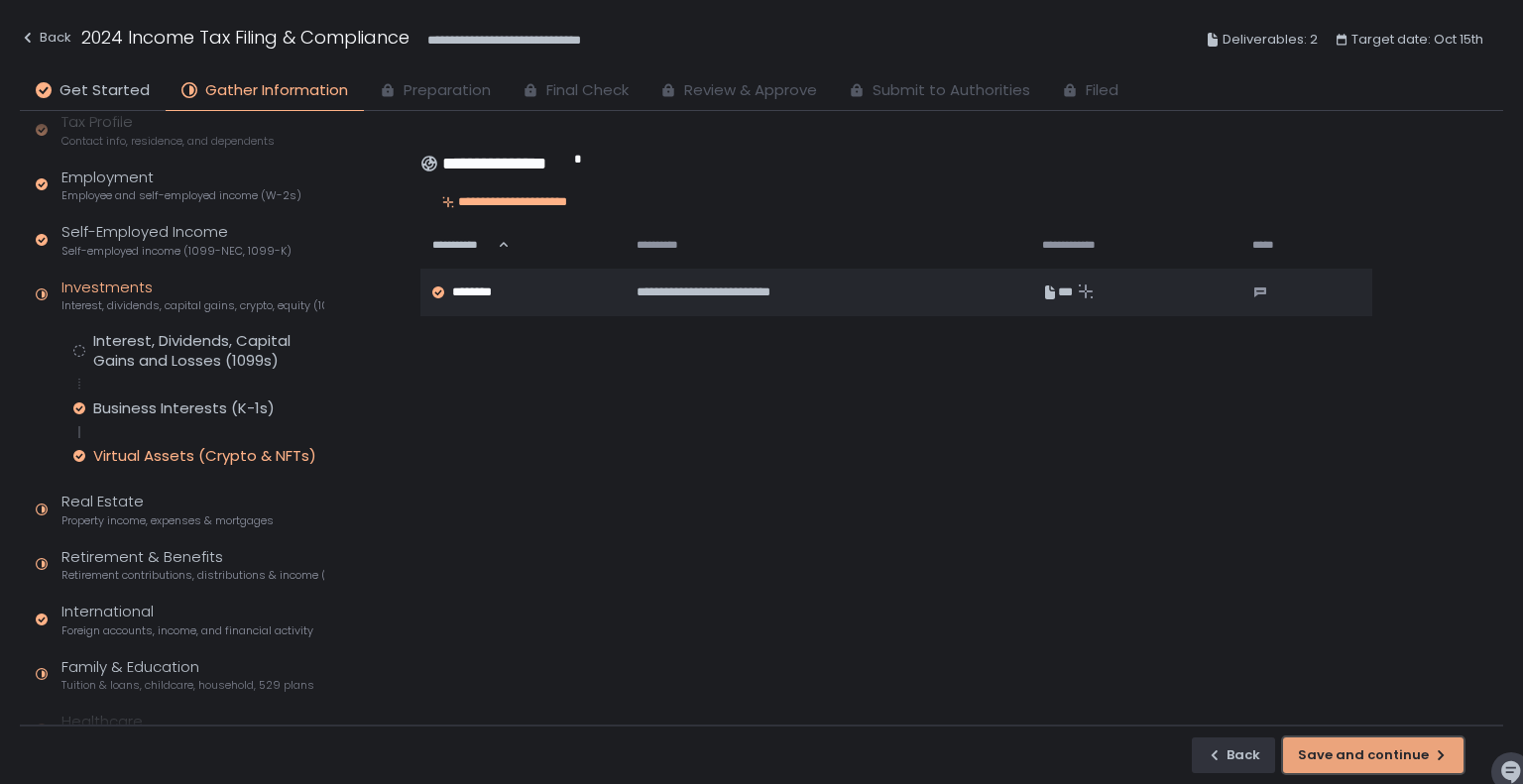 click on "Save and continue" 